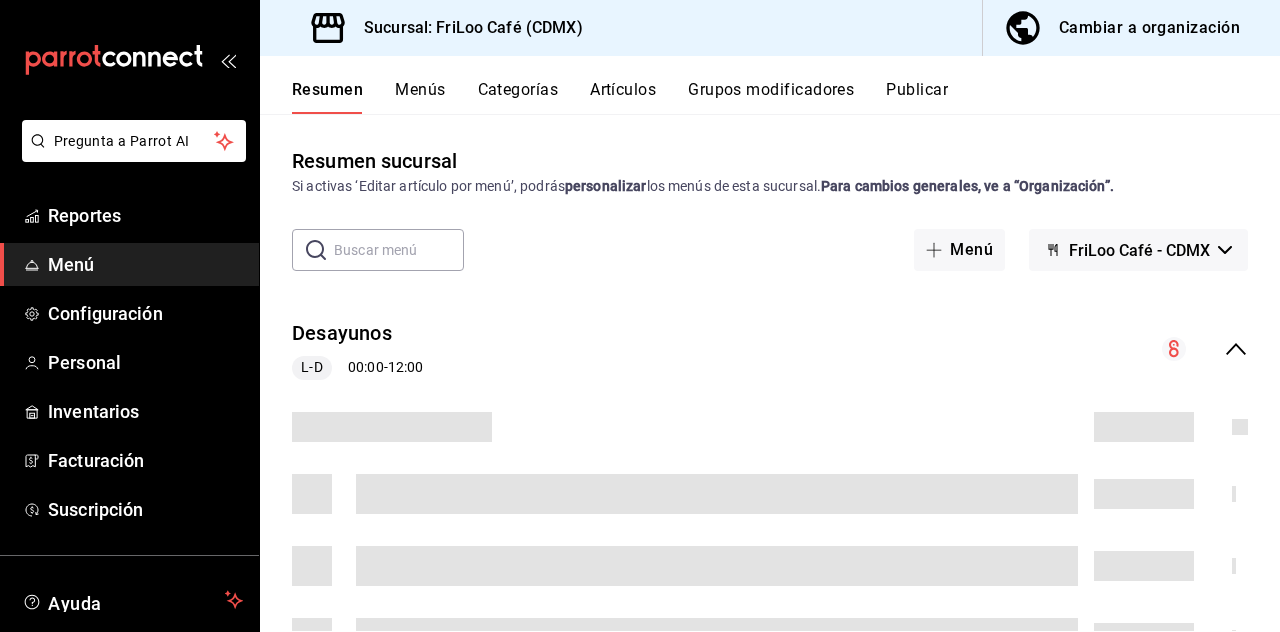 scroll, scrollTop: 0, scrollLeft: 0, axis: both 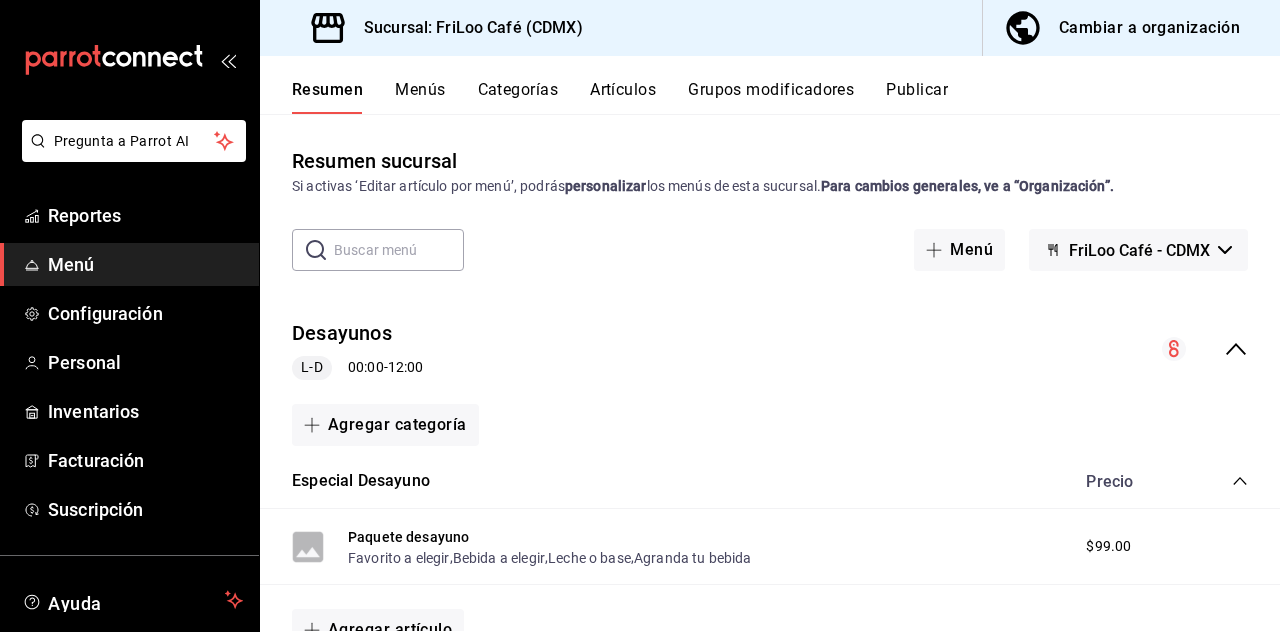 click on "Grupos modificadores" at bounding box center [771, 97] 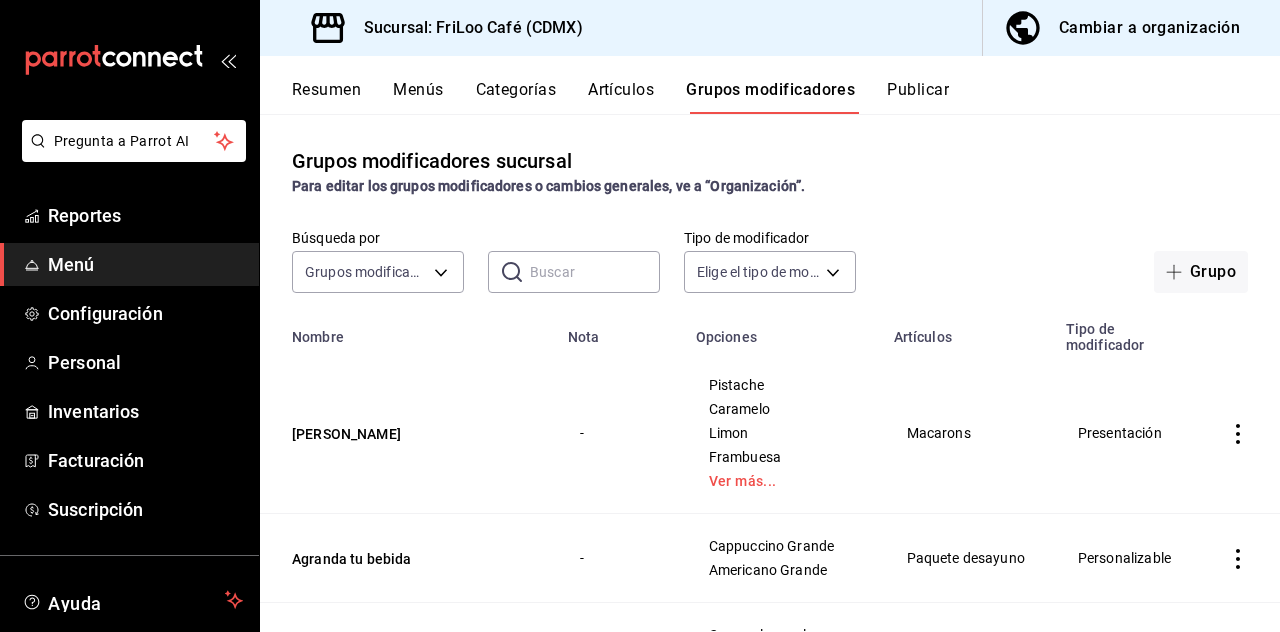 click on "Pregunta a Parrot AI Reportes   Menú   Configuración   Personal   Inventarios   Facturación   Suscripción   Ayuda Recomienda Parrot   [PERSON_NAME]   Sugerir nueva función   Sucursal: FriLoo Café (CDMX) Cambiar a organización Resumen Menús Categorías Artículos Grupos modificadores Publicar Grupos modificadores sucursal Para editar los grupos modificadores o cambios generales, ve a “Organización”. Búsqueda por Grupos modificadores GROUP ​ ​ Tipo de modificador Elige el tipo de modificador Grupo Nombre Nota Opciones Artículos Tipo de modificador Sabor Macaron - Pistache Caramelo [PERSON_NAME] Frambuesa Ver más... Macarons Presentación Agranda tu bebida - Cappuccino Grande Americano Grande Paquete desayuno Personalizable Tipo de refresco - Coca cola regular Coca cola zero Coca cola light Fanta Ver más... Refresco Personalizable Tipo de vaso - Taza cerámica Taza [PERSON_NAME] Vaso [PERSON_NAME] Personalizable Artículo papelería - Clips colores Libreta Pluma Post it Ver más... Papelería - Ropa" at bounding box center (640, 316) 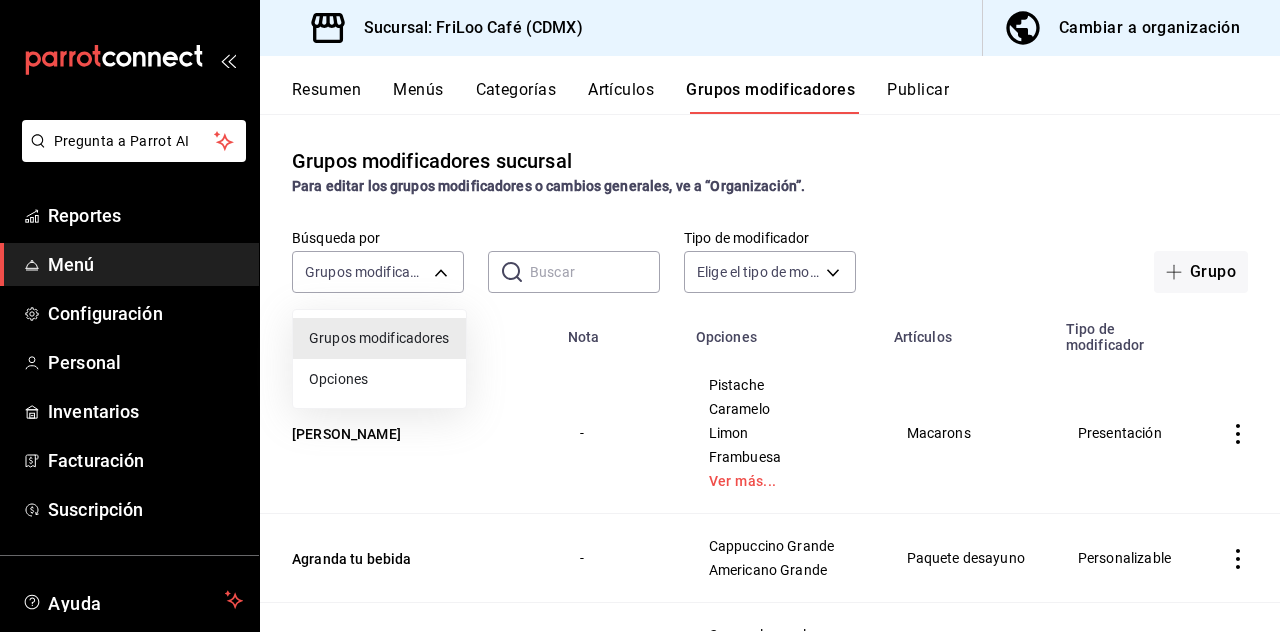 click at bounding box center [640, 316] 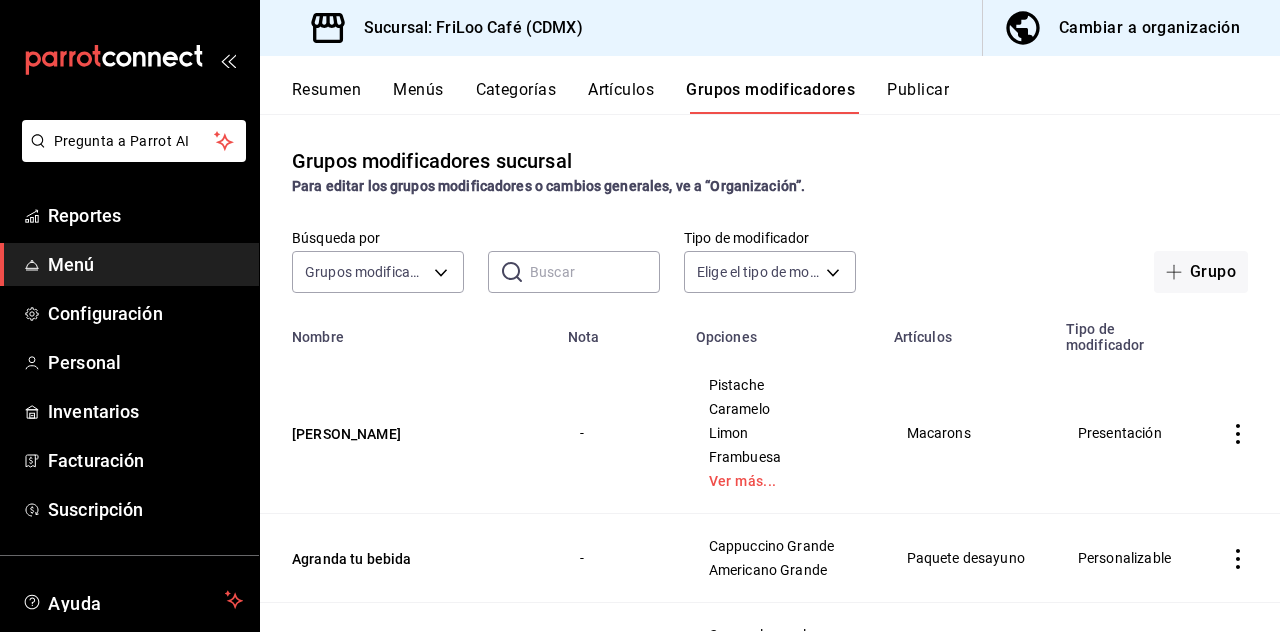 click at bounding box center [595, 272] 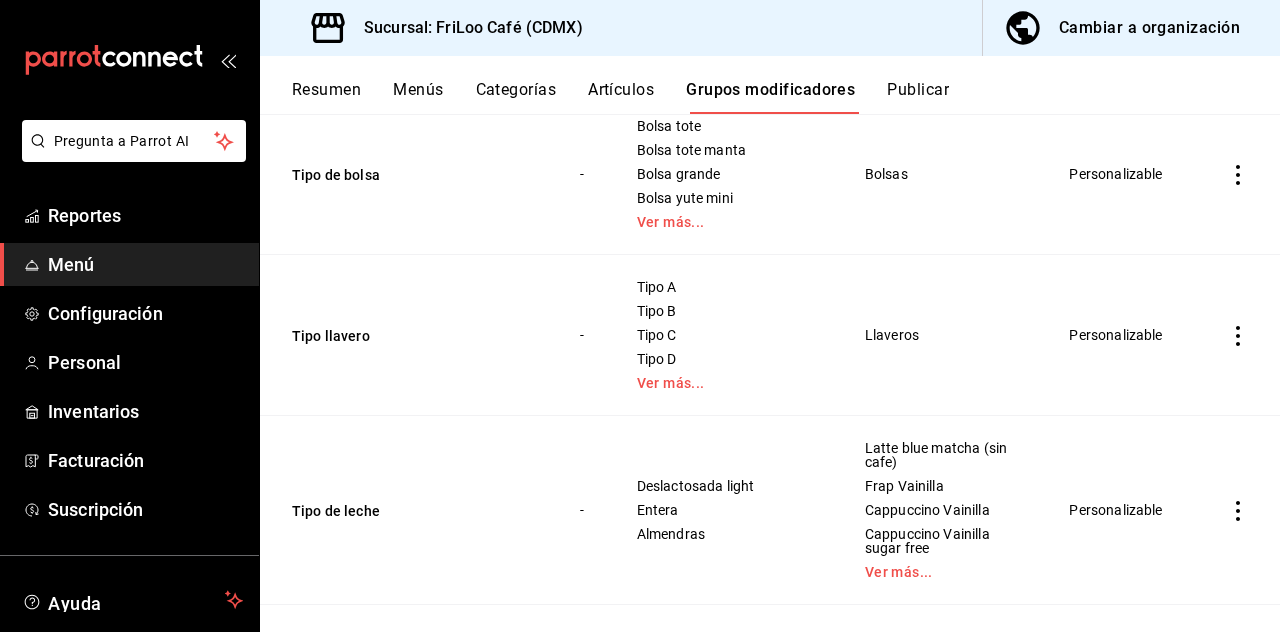 scroll, scrollTop: 758, scrollLeft: 0, axis: vertical 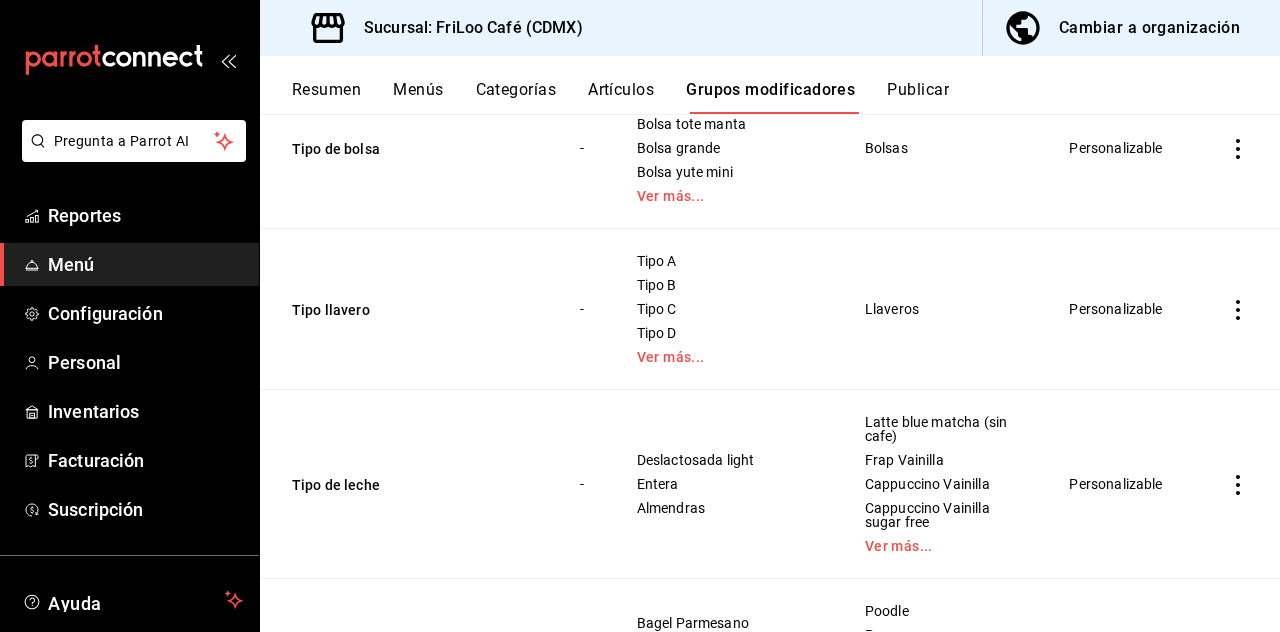 type on "Tipo" 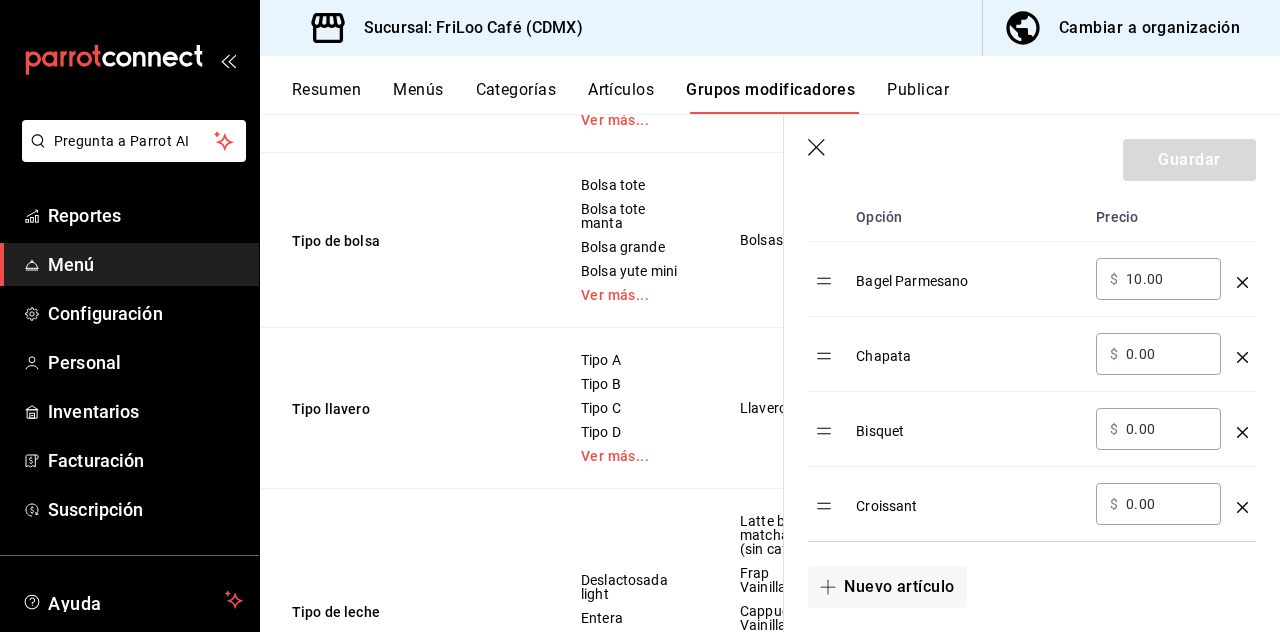 scroll, scrollTop: 652, scrollLeft: 0, axis: vertical 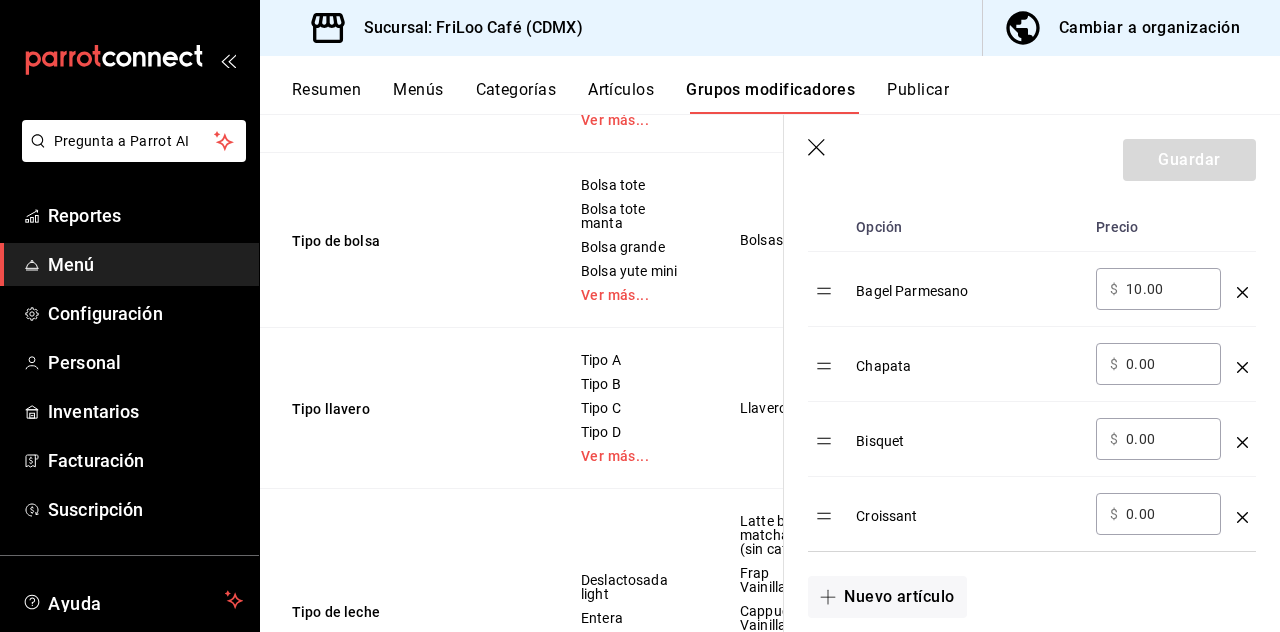 click on "Nuevo artículo" at bounding box center [887, 597] 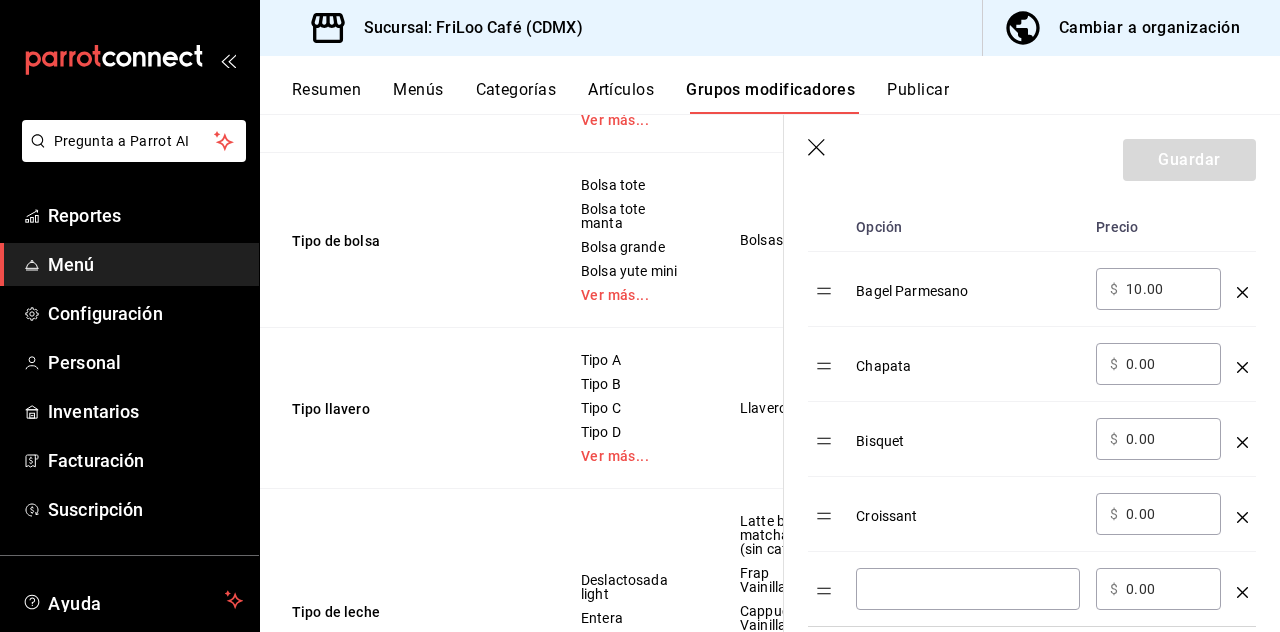 click at bounding box center (968, 589) 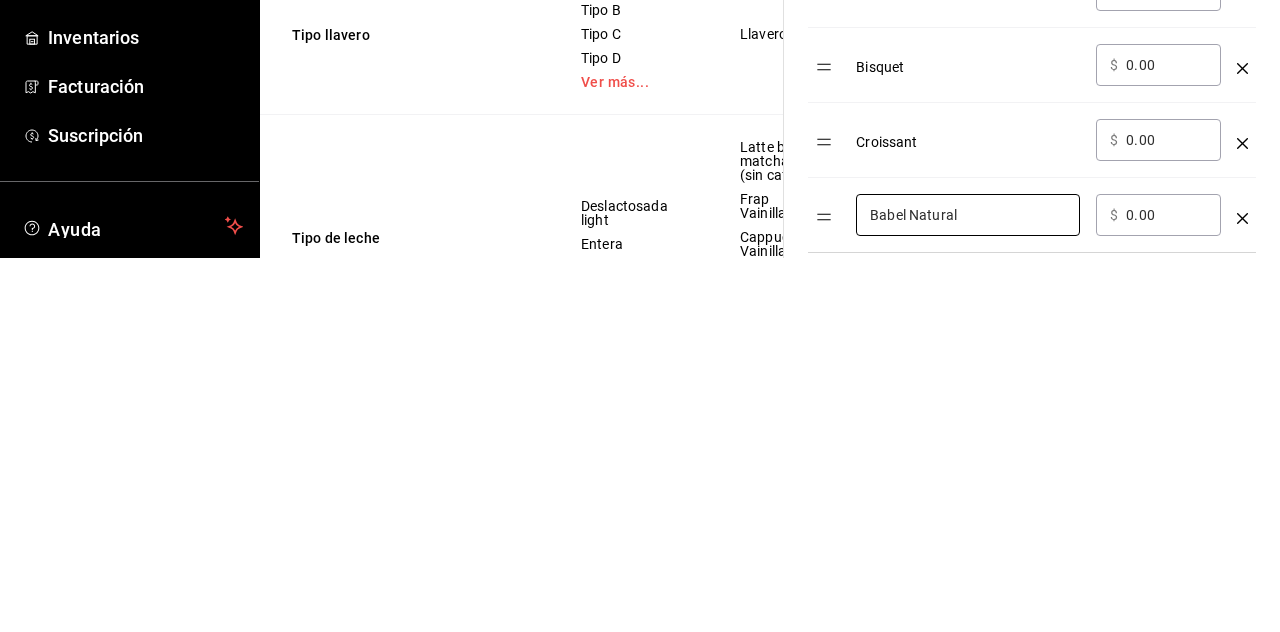 scroll, scrollTop: 82, scrollLeft: 0, axis: vertical 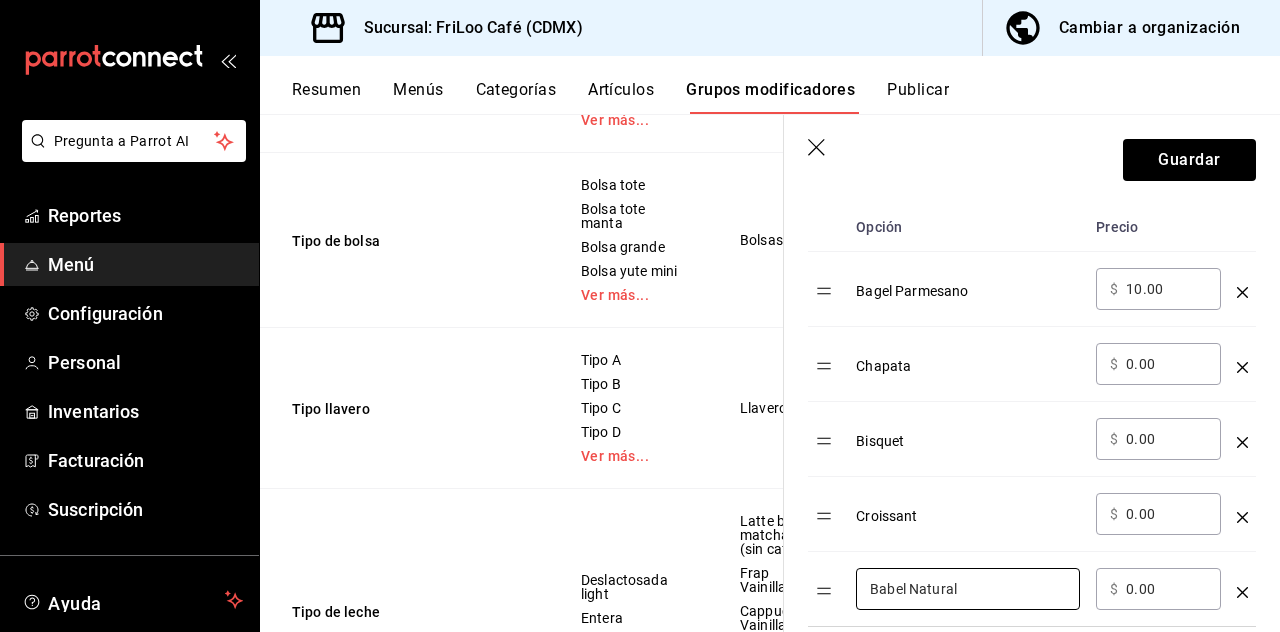 click on "Babel Natural" at bounding box center (968, 589) 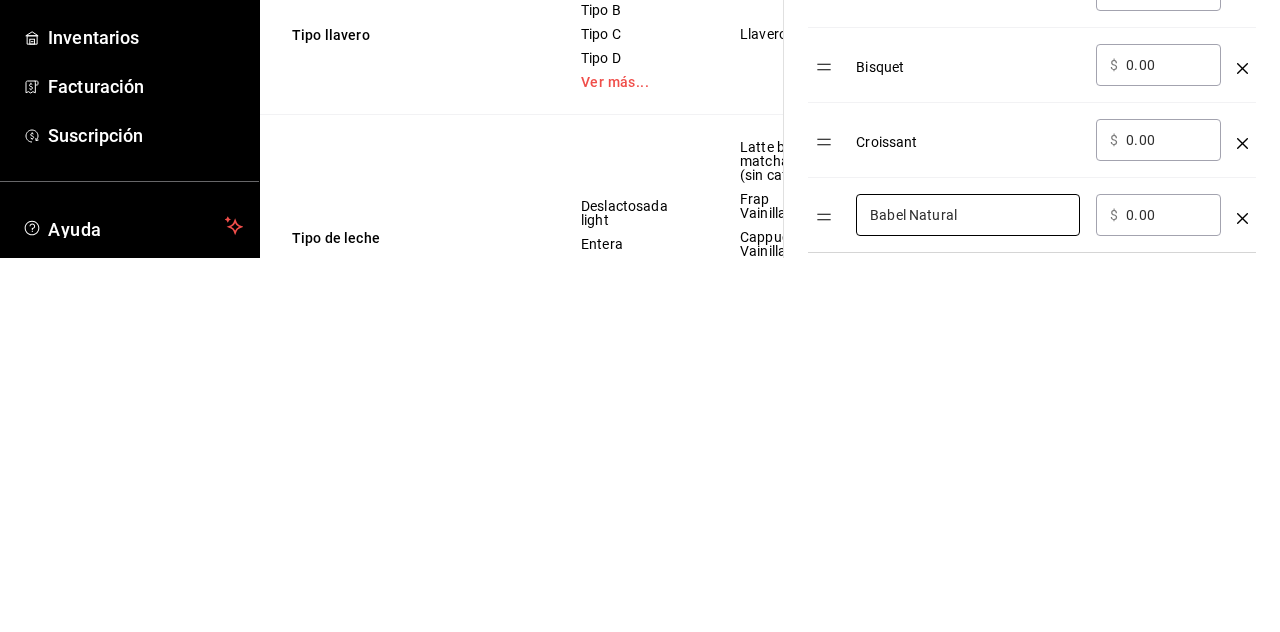 scroll, scrollTop: 96, scrollLeft: 0, axis: vertical 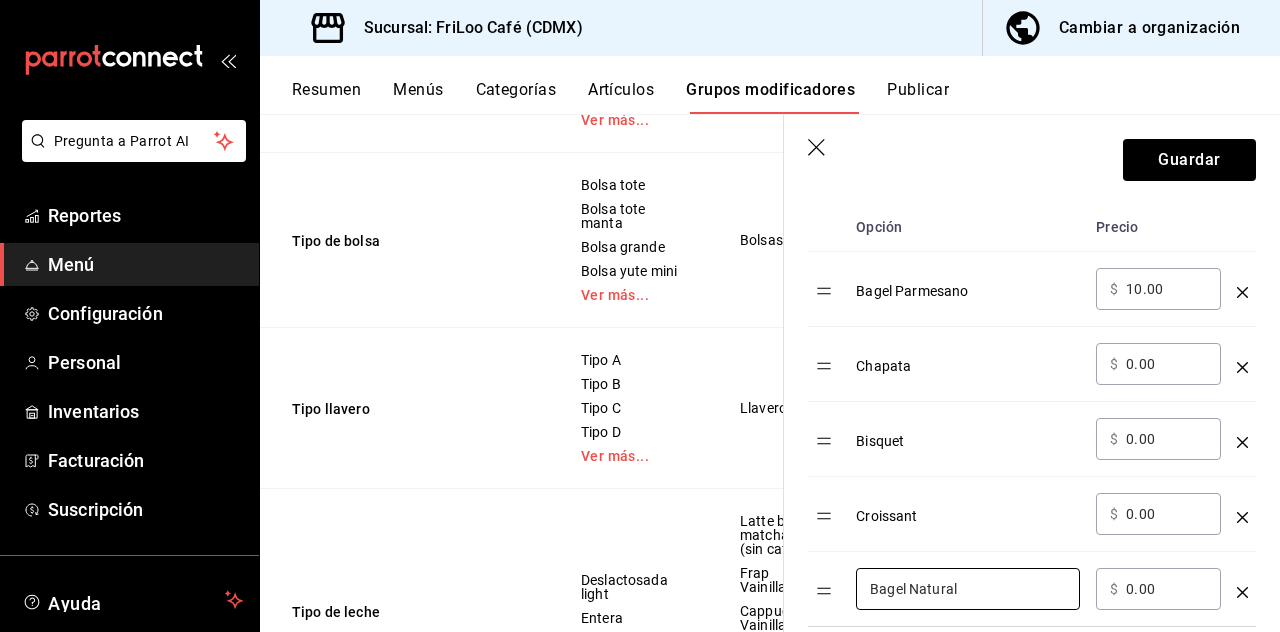 type on "Bagel Natural" 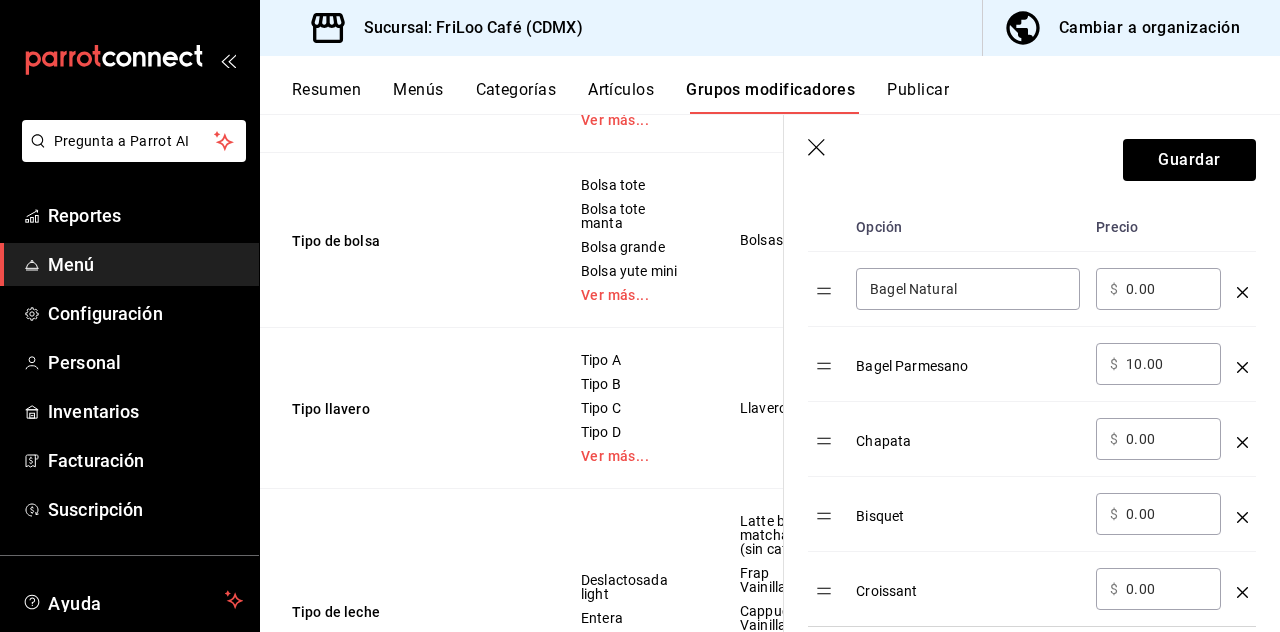 click on "0.00" at bounding box center [1166, 289] 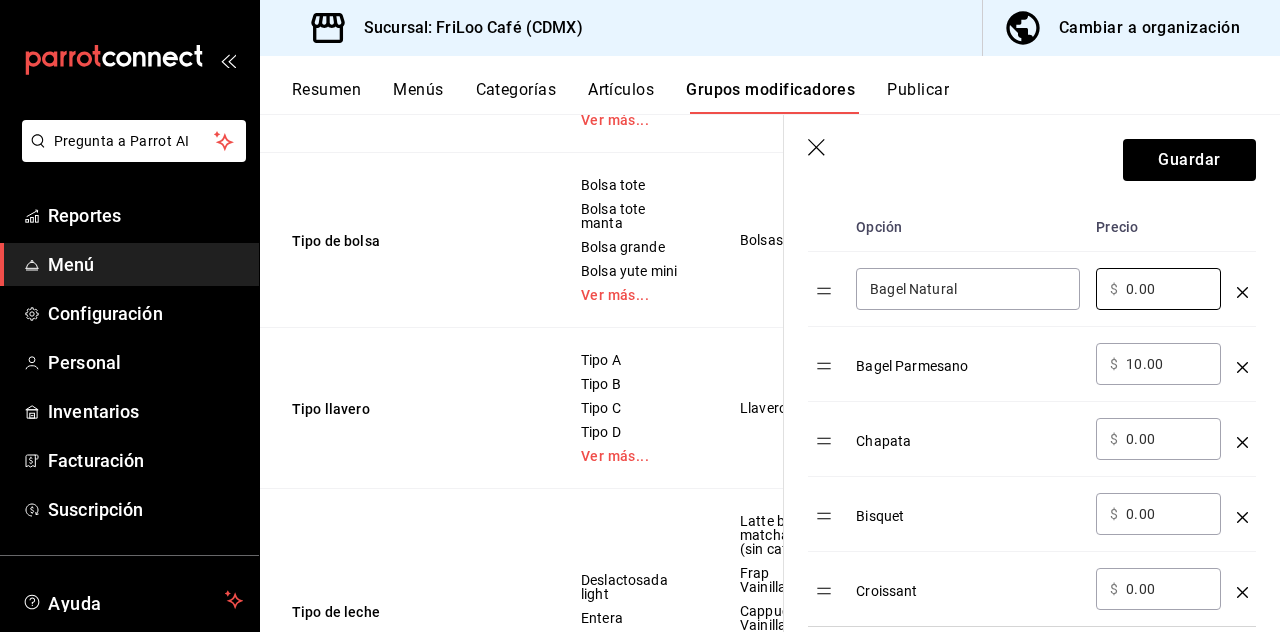scroll, scrollTop: 96, scrollLeft: 0, axis: vertical 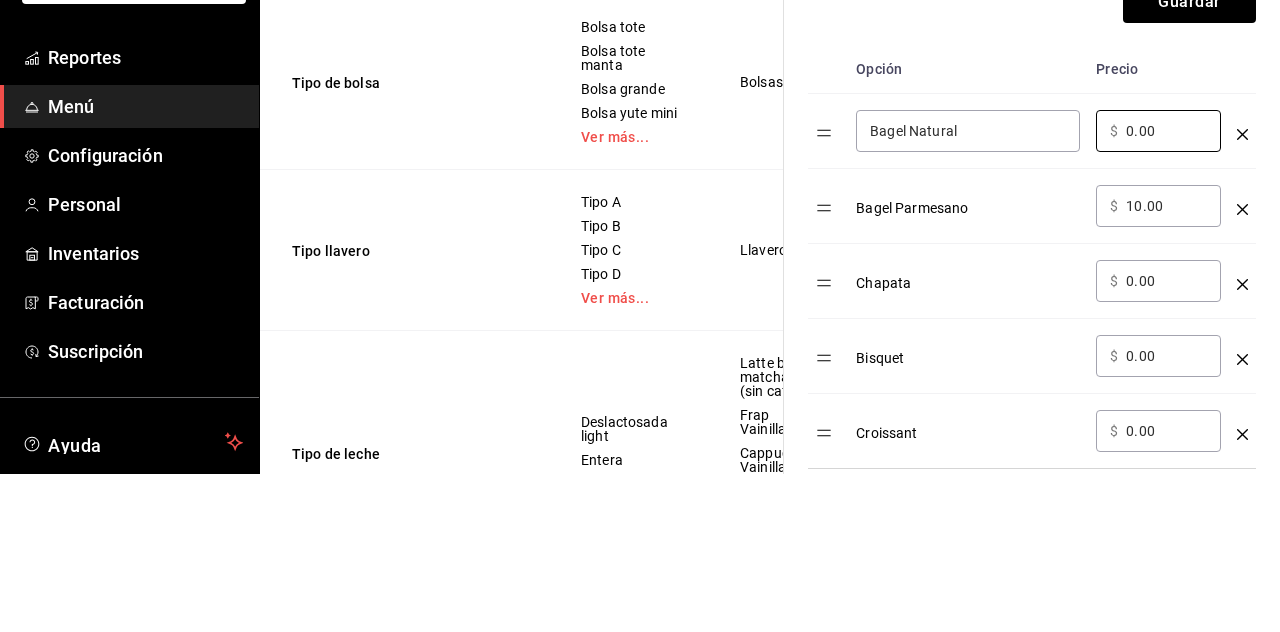 type on "0.00" 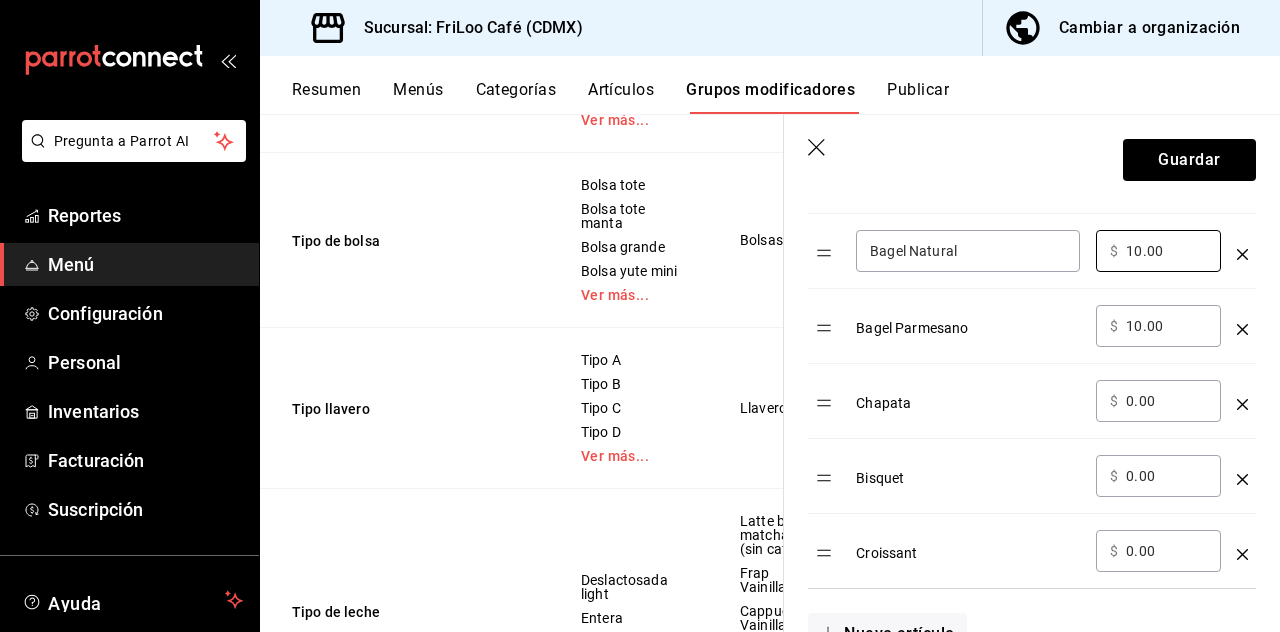 scroll, scrollTop: 680, scrollLeft: 0, axis: vertical 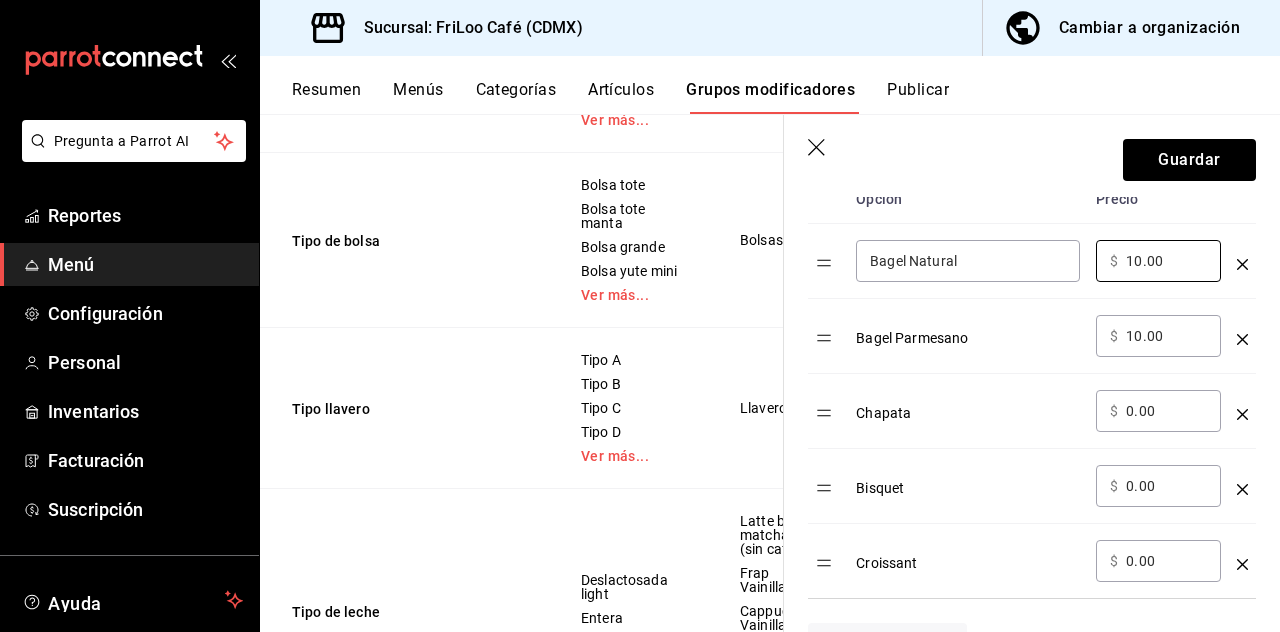 type on "10.00" 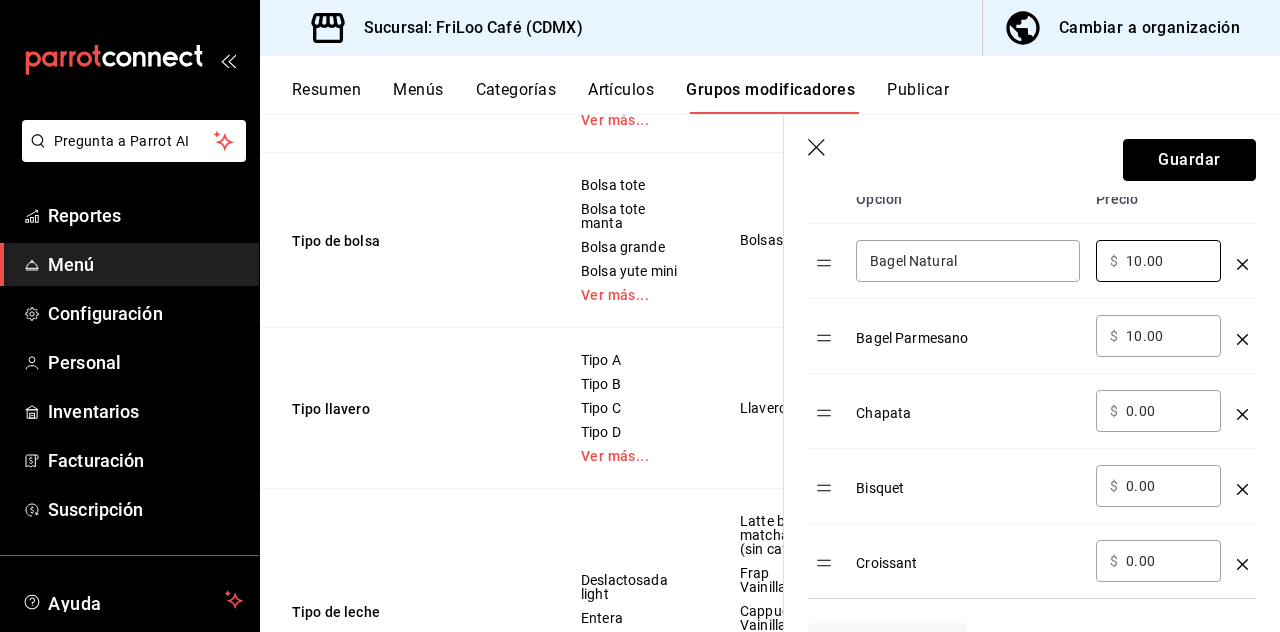 click on "Guardar" at bounding box center (1189, 160) 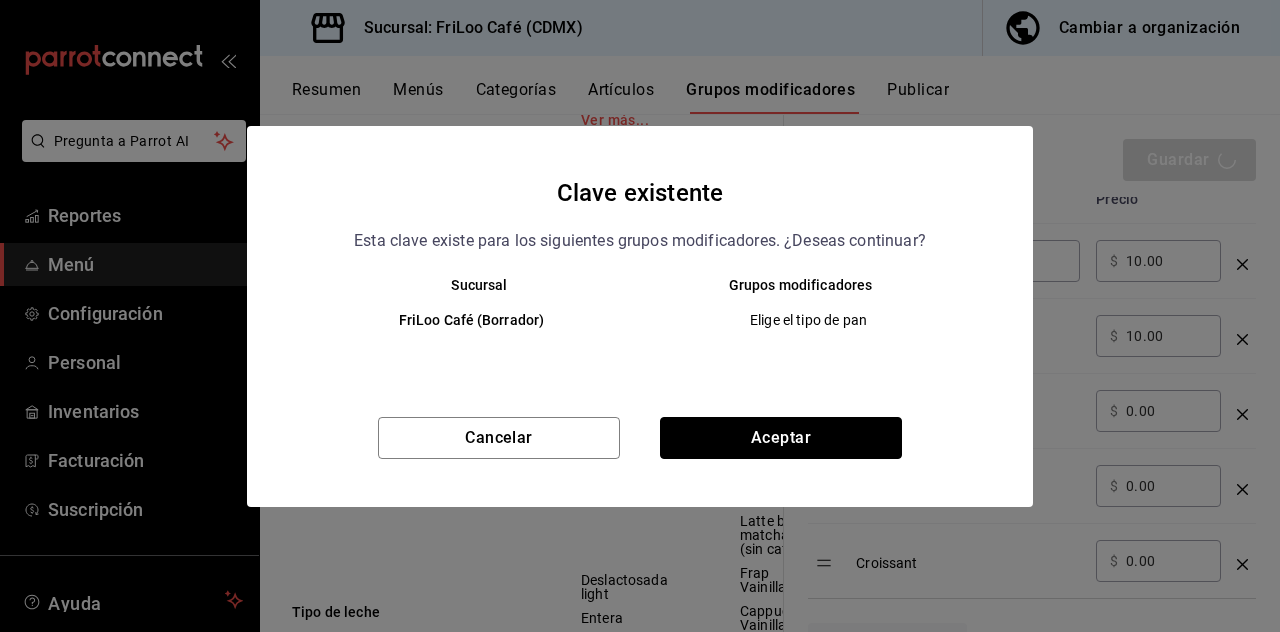 click on "Aceptar" at bounding box center (781, 438) 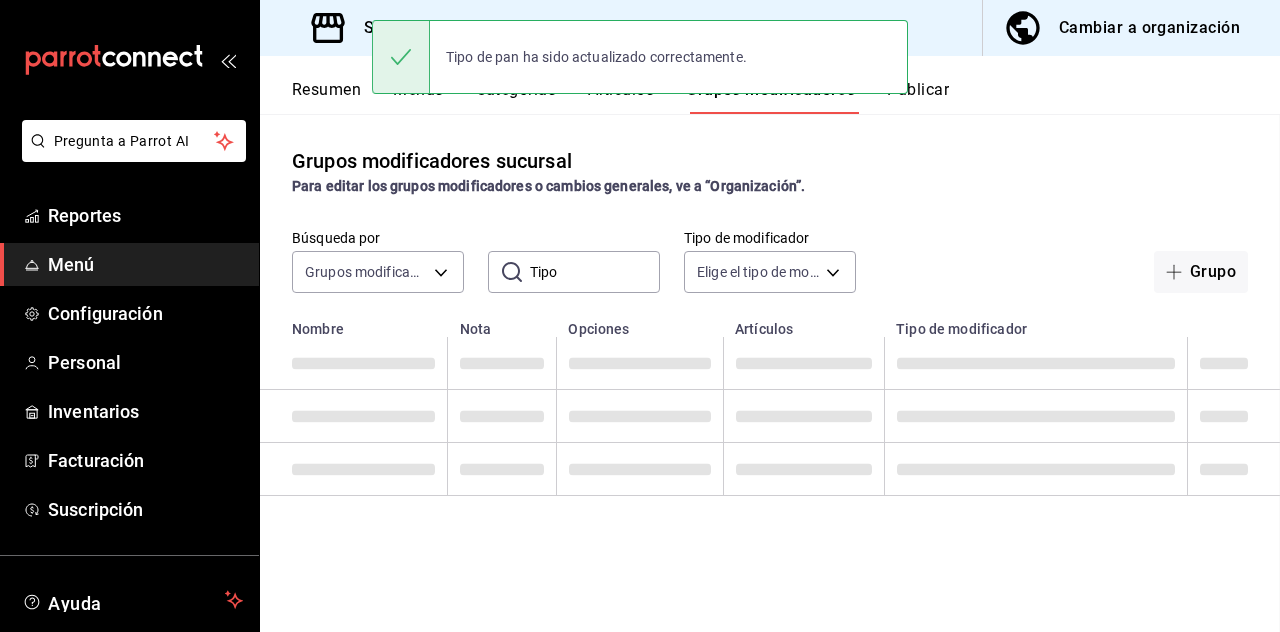 scroll, scrollTop: 0, scrollLeft: 0, axis: both 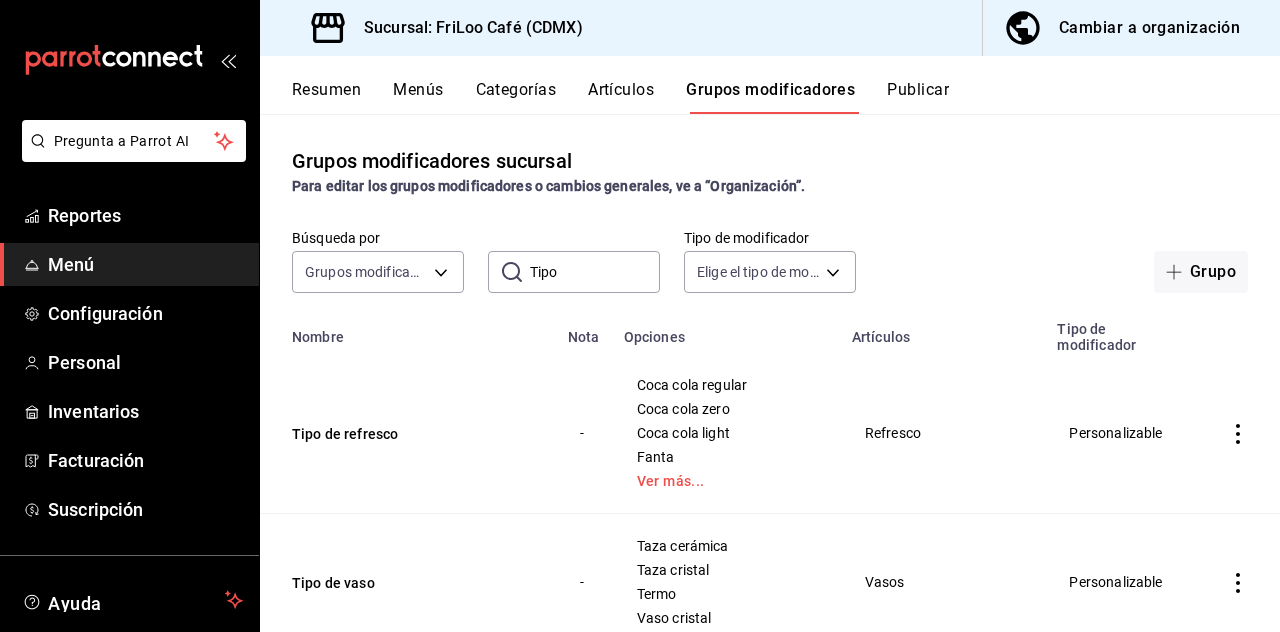 click on "Artículos" at bounding box center (621, 97) 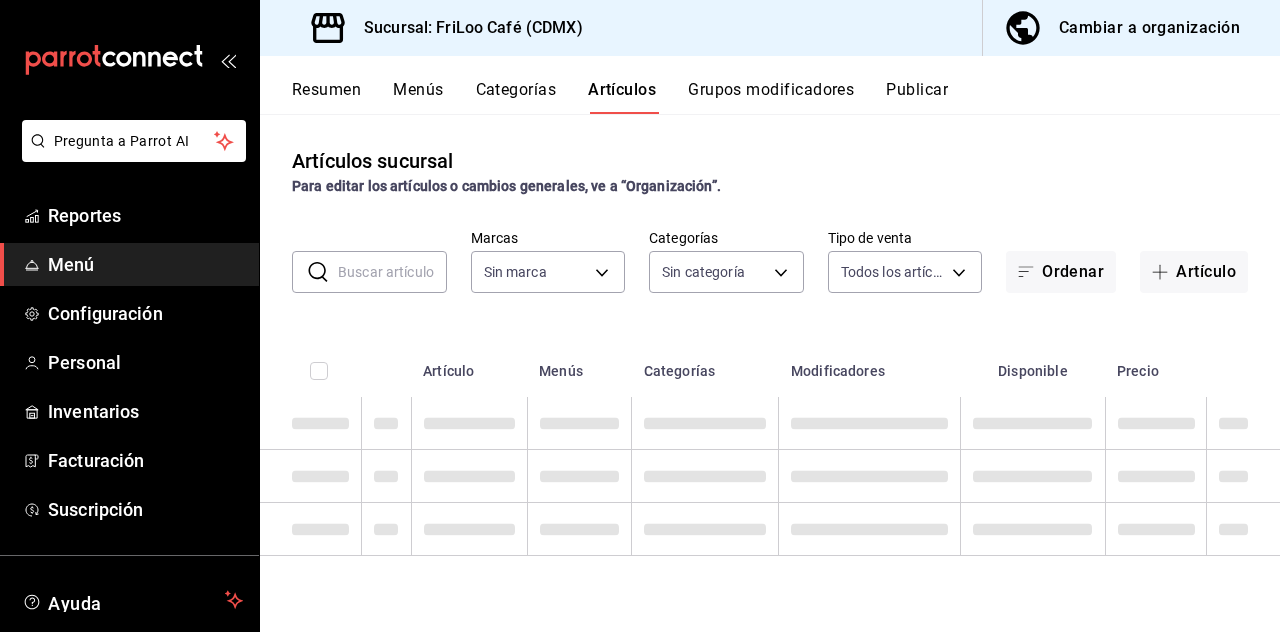 type on "e4bdba6b-3afc-4633-b0eb-b84fb118c14c" 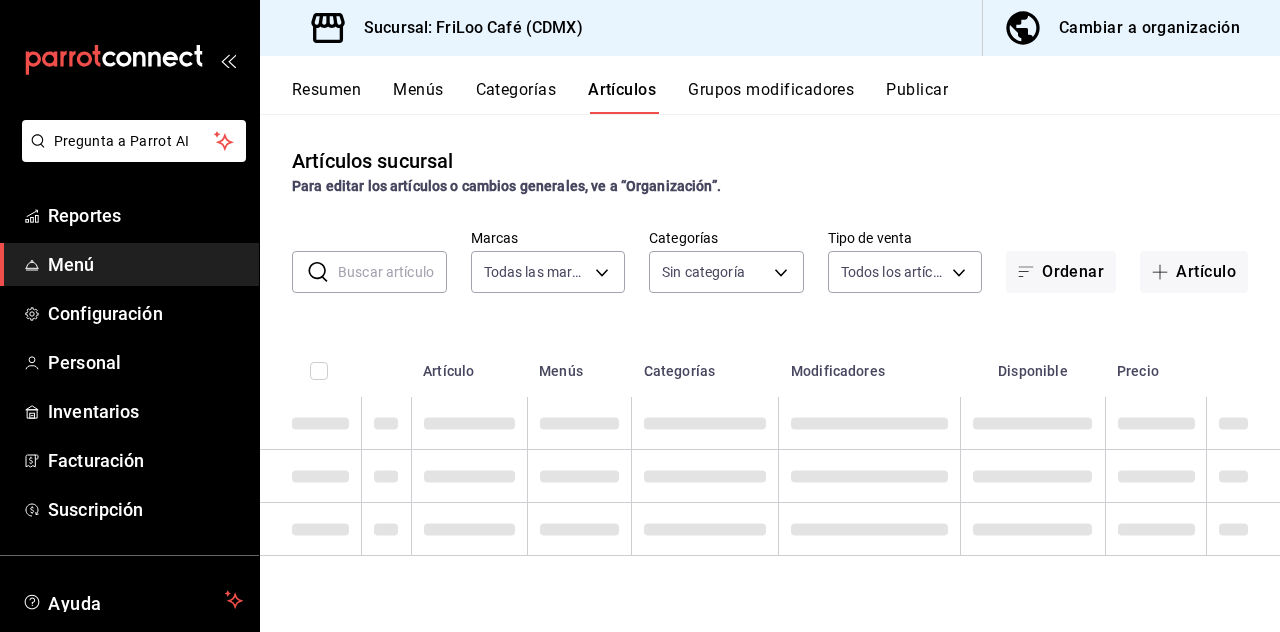 click at bounding box center [392, 272] 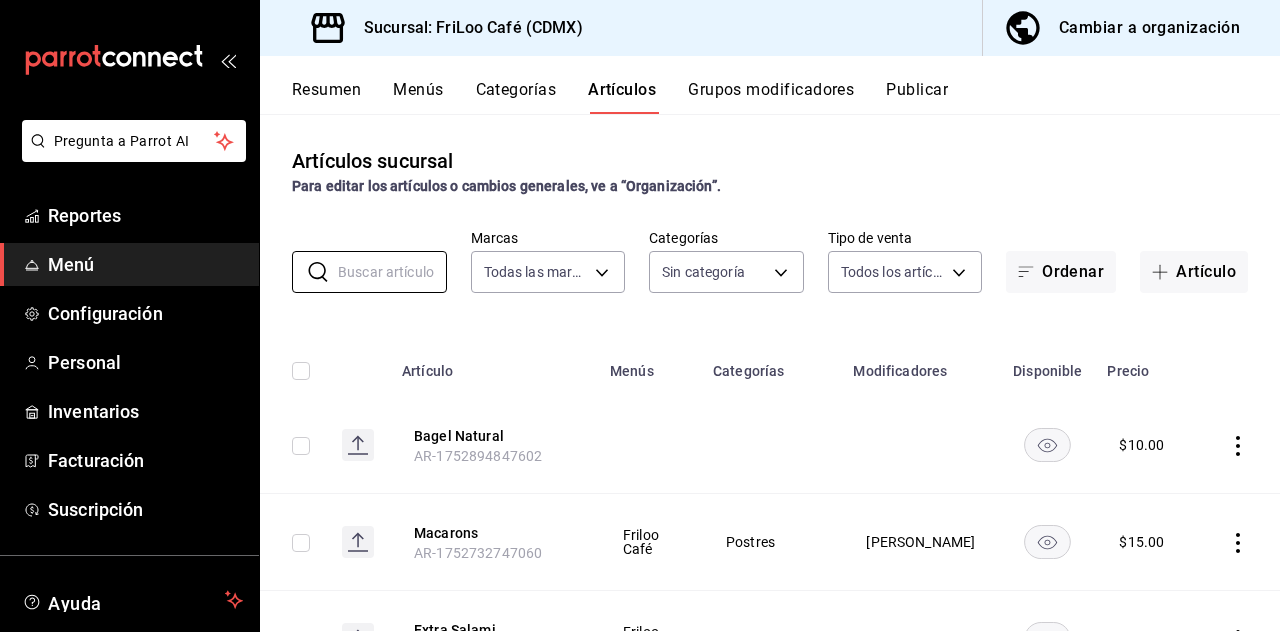 type on "dbe13013-e321-4a4b-a4f1-56a3aaec2584,08f8b5d9-2177-4405-952d-5605cade9e40,bbaed9c5-a020-48c3-994a-098dcf4a3186,34783835-49f5-40f9-85cc-6317dbc95199,50fb442c-bb76-497c-b7f7-ab07bd65b562,f5dd6bd0-7cbc-443c-b89b-bec8ff61ad23,4a7dbf2a-7cb6-4403-a266-e9df71833af6,ab18d3f9-0b18-41b7-9938-dad8ad78df72,663980dd-8b84-4353-9f23-c5cb4eb38217,89bee048-a8f9-4687-84b4-8e63bfd3d66e,4eb2820d-40ad-45c3-b27d-368c5308ec59,03f937b9-51a5-4d7b-87a3-9f7a6f3313a7,2c7ba25c-8ddd-46bf-9d57-b94ecae30303,f41b13bd-a827-493a-8156-014df723f76c,6b955a39-425d-4174-8b92-590af2c06725,ddeb940e-b2d6-448f-817f-80f5b18b683e,d36ef837-729d-4e4e-8d62-706b26f0eb35,ab41184e-e4ba-45f4-a59d-68aa2d50253b,0c744042-81e2-46dd-818d-1c3e251482bc" 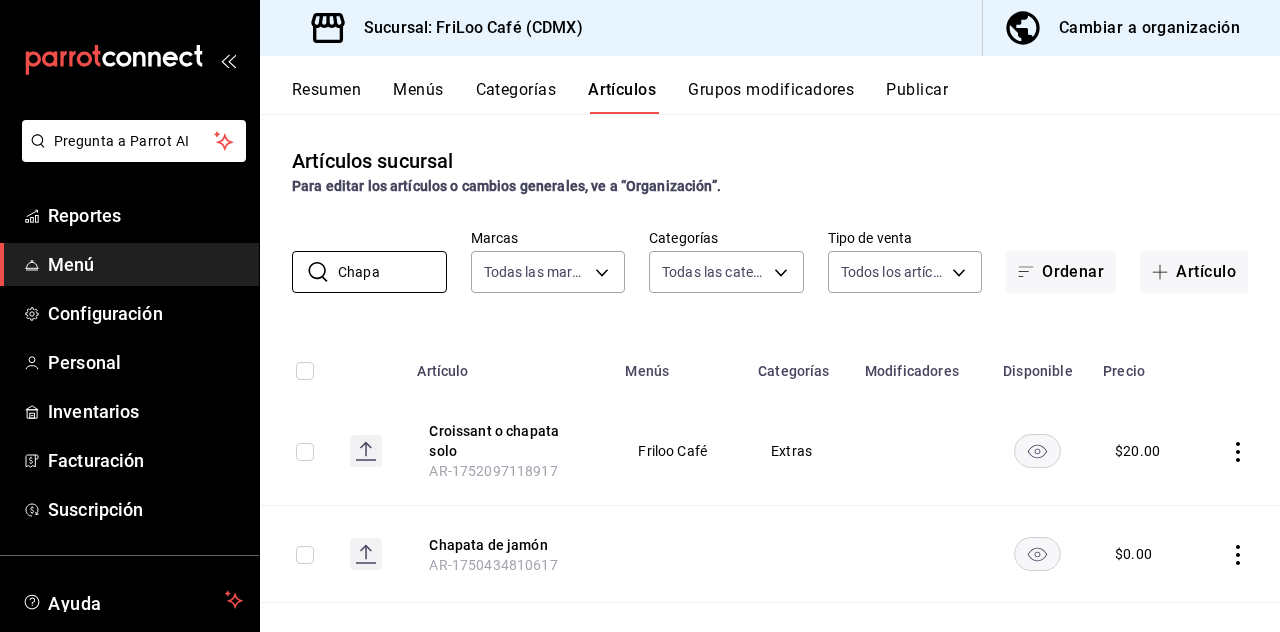 type on "Chapa" 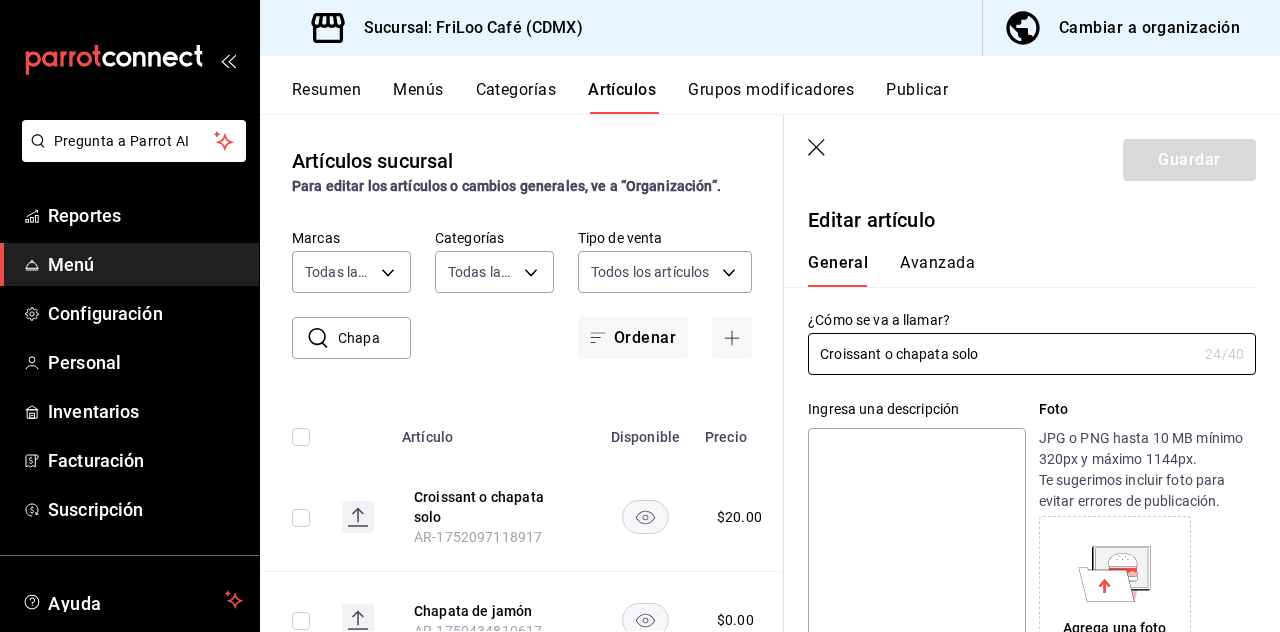 type on "$20.00" 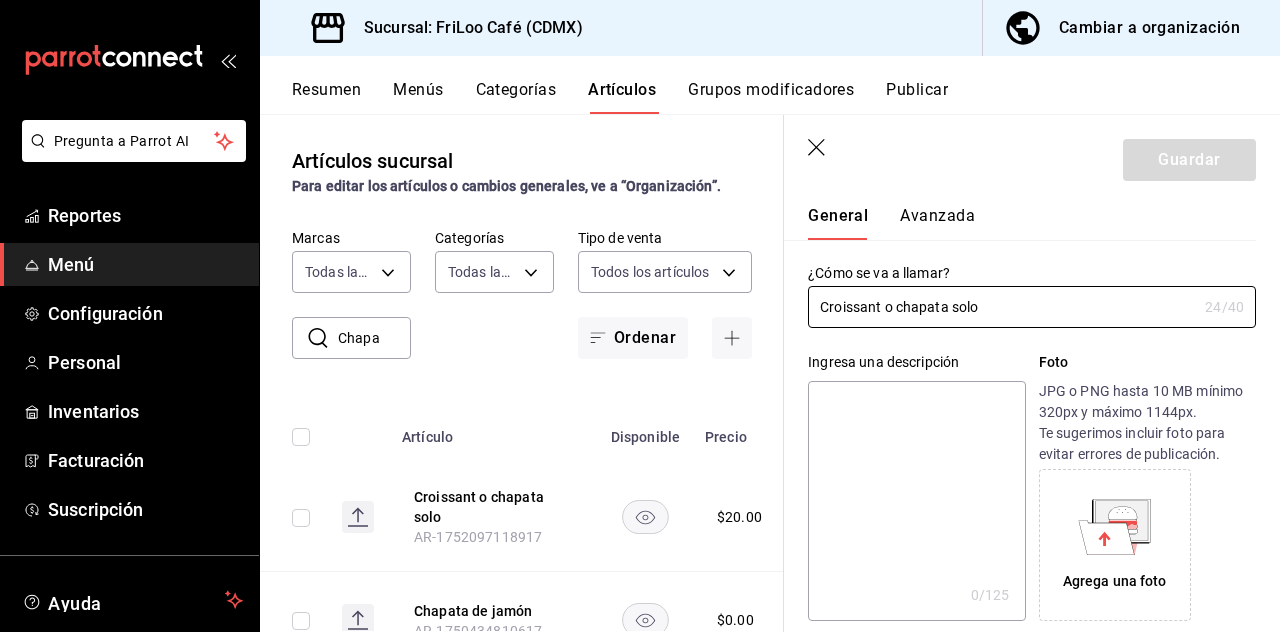 scroll, scrollTop: 0, scrollLeft: 0, axis: both 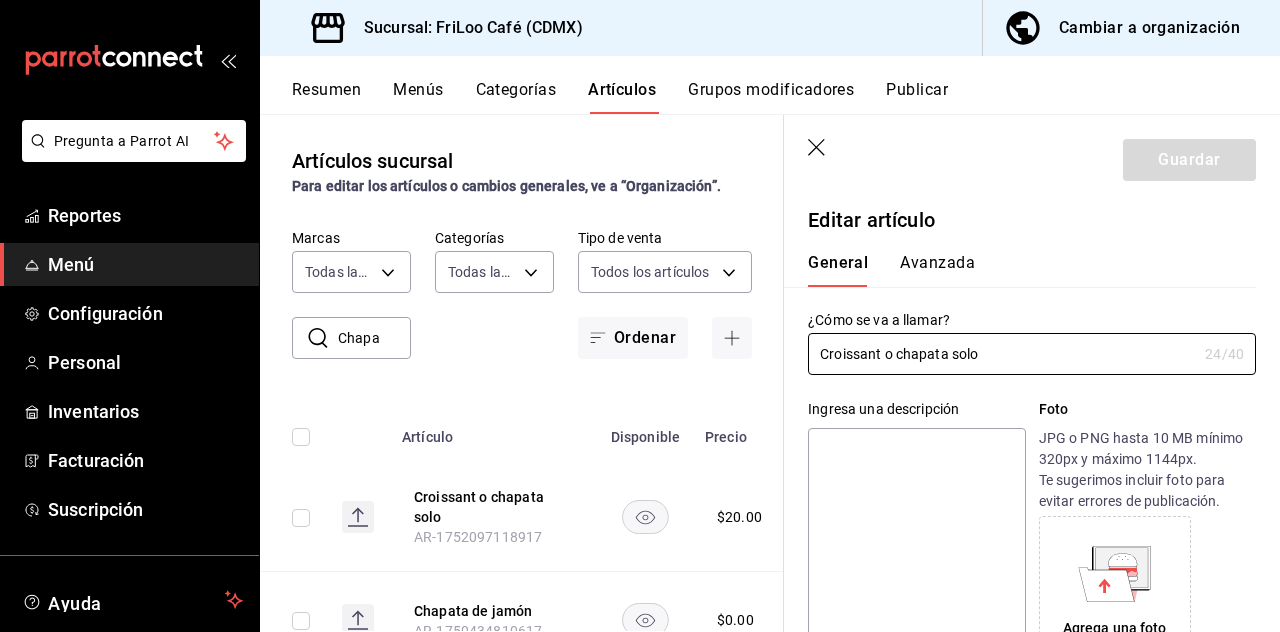 click on "Croissant o chapata solo" at bounding box center (1002, 354) 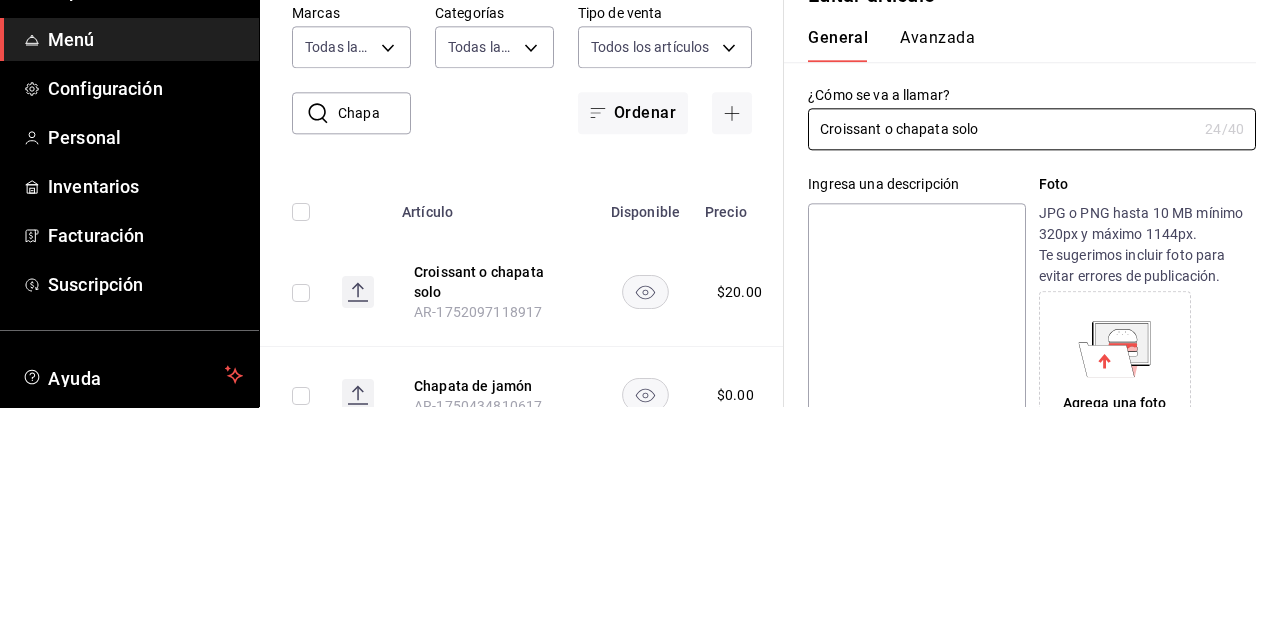 click on "Croissant o chapata solo" at bounding box center [1002, 354] 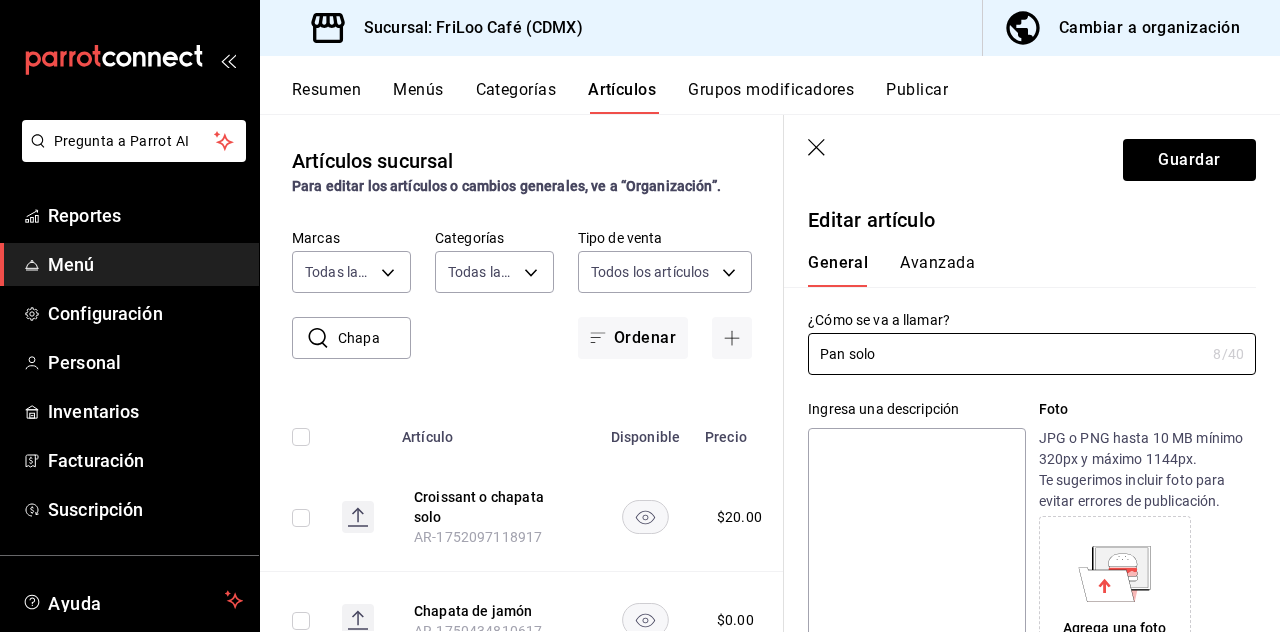 type on "Pan solo" 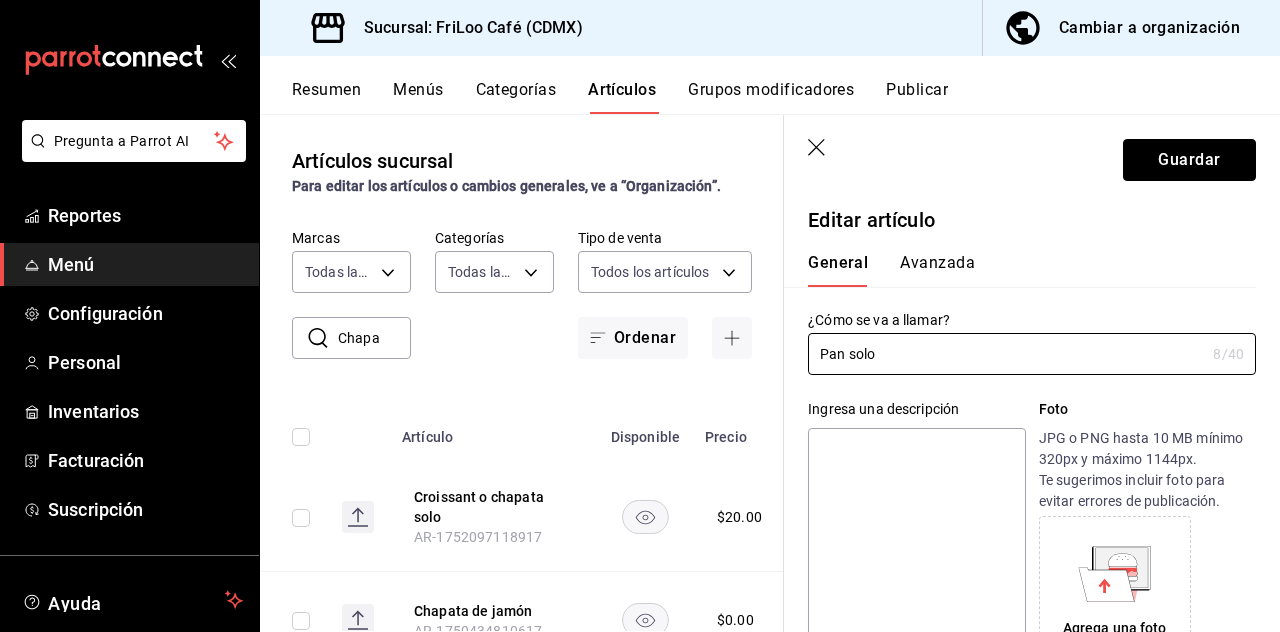 click on "Guardar" at bounding box center (1189, 160) 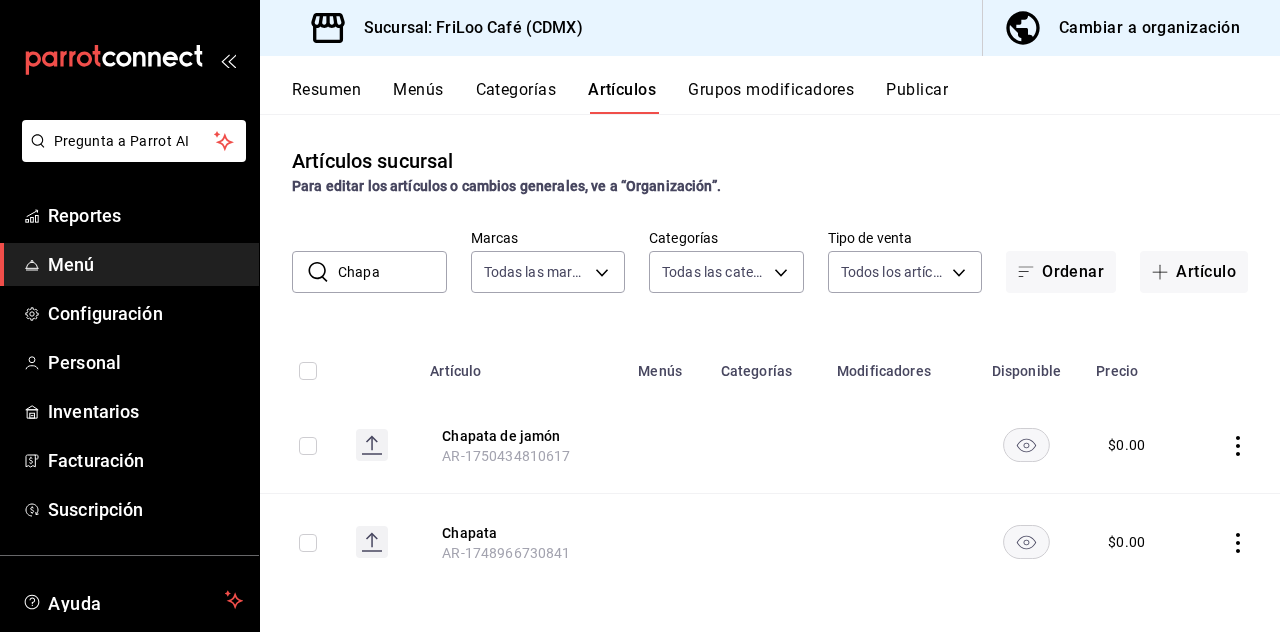 click on "Grupos modificadores" at bounding box center (771, 97) 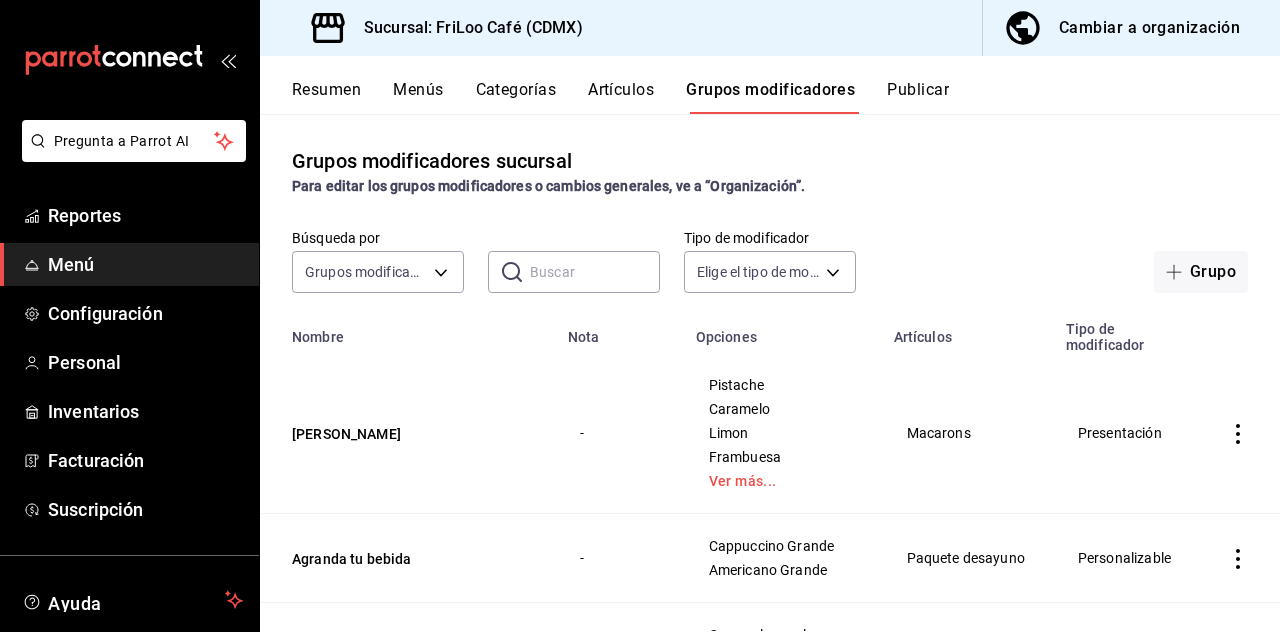 click on "Grupo" at bounding box center [1201, 272] 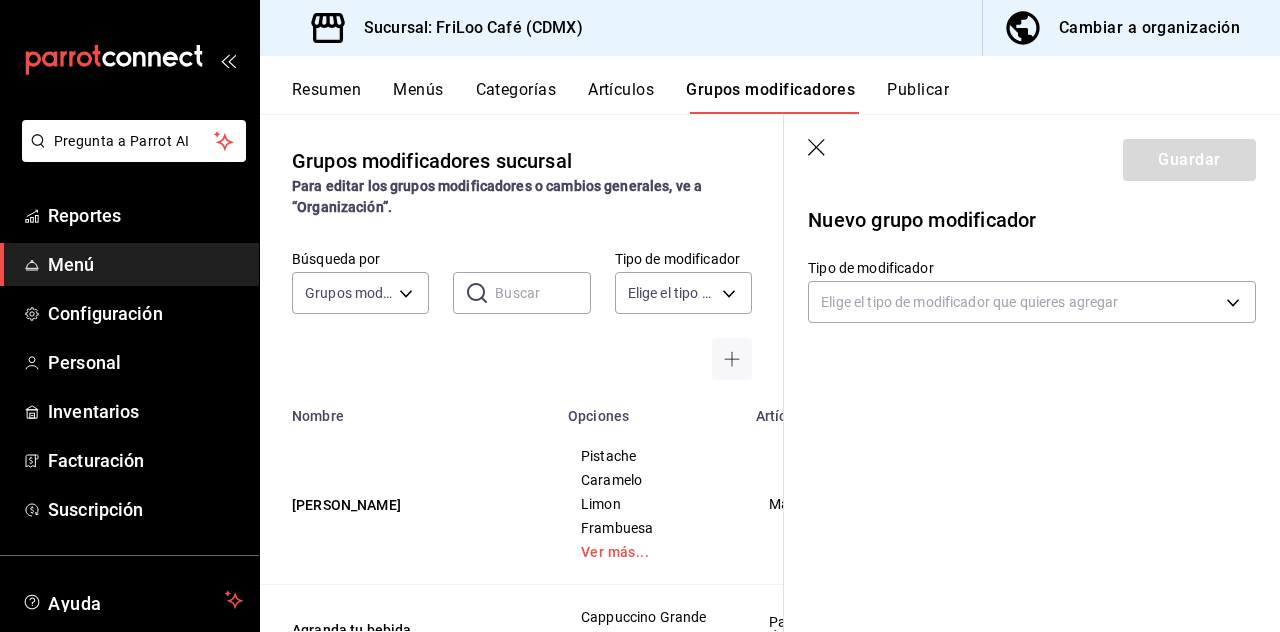 click on "Pregunta a Parrot AI Reportes   Menú   Configuración   Personal   Inventarios   Facturación   Suscripción   Ayuda Recomienda Parrot   [PERSON_NAME]   Sugerir nueva función   Sucursal: FriLoo Café (CDMX) Cambiar a organización Resumen Menús Categorías Artículos Grupos modificadores Publicar Grupos modificadores sucursal Para editar los grupos modificadores o cambios generales, ve a “Organización”. Búsqueda por Grupos modificadores GROUP ​ ​ Tipo de modificador Elige el tipo de modificador Nombre Opciones Artículos Sabor Macaron Pistache Caramelo [PERSON_NAME] Frambuesa Ver más... Macarons Agranda tu bebida Cappuccino Grande Americano Grande Paquete desayuno Tipo de refresco Coca cola regular Coca cola zero Coca cola light Fanta Ver más... Refresco Tipo de vaso Taza cerámica Taza [PERSON_NAME] Vaso [PERSON_NAME] Artículo papelería Clips colores Libreta Pluma Post it Ver más... Papelería Tipo de ropa Calceta corta Calceta mediana Calceta larga [PERSON_NAME] dog dad y mom Ver más... Ropa Tipo de bolsa" at bounding box center [640, 316] 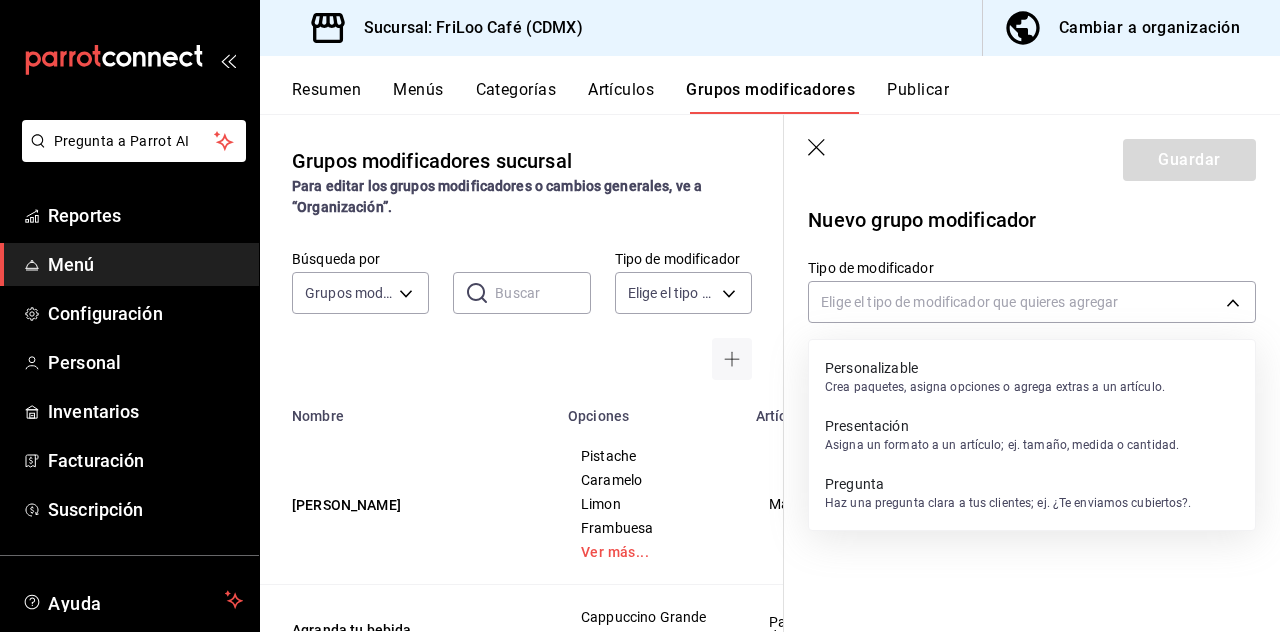 click on "Asigna un formato a un artículo; ej. tamaño, medida o cantidad." at bounding box center (1002, 445) 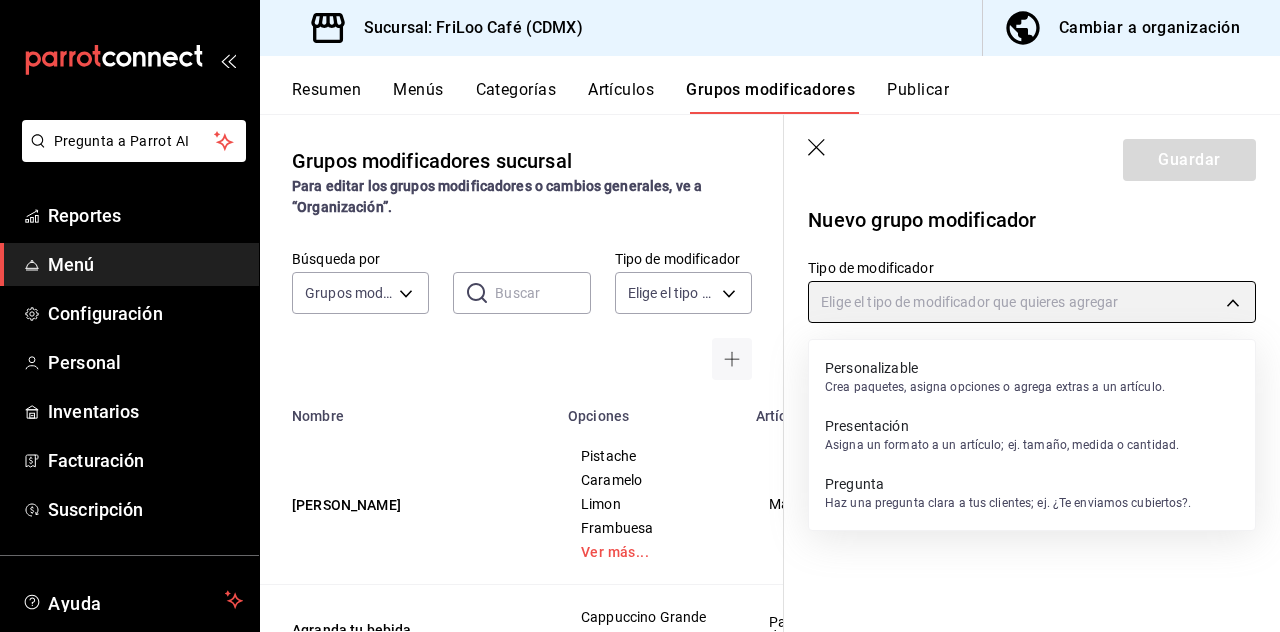 type on "PRESENTATION" 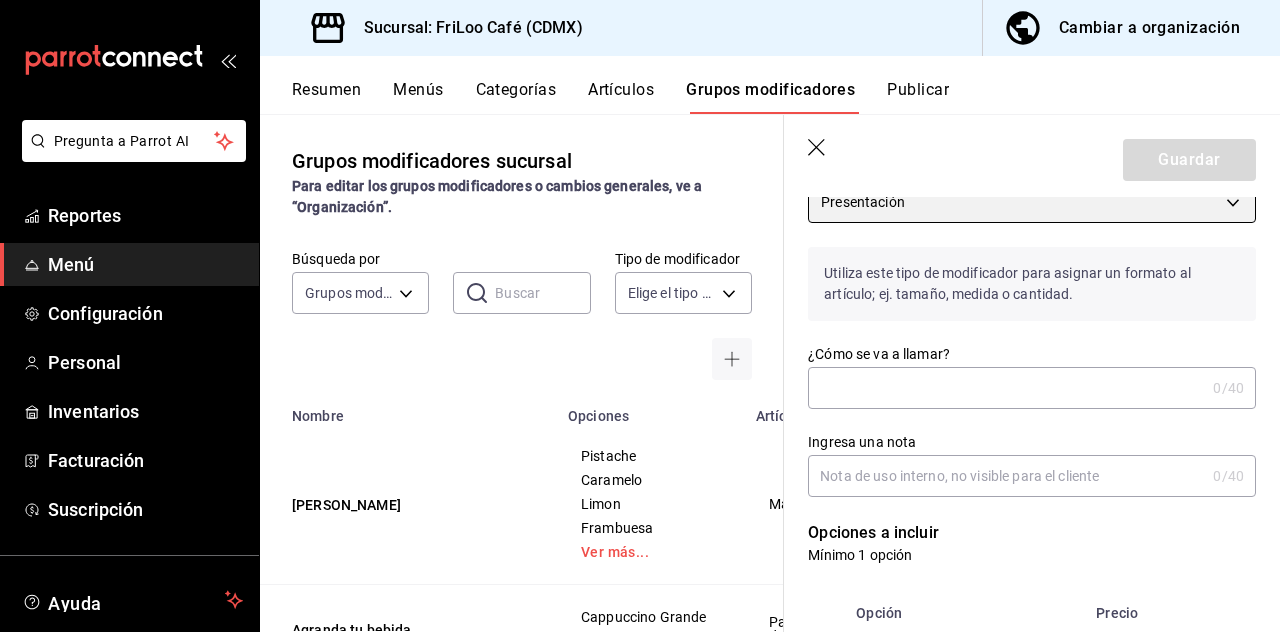 scroll, scrollTop: 101, scrollLeft: 0, axis: vertical 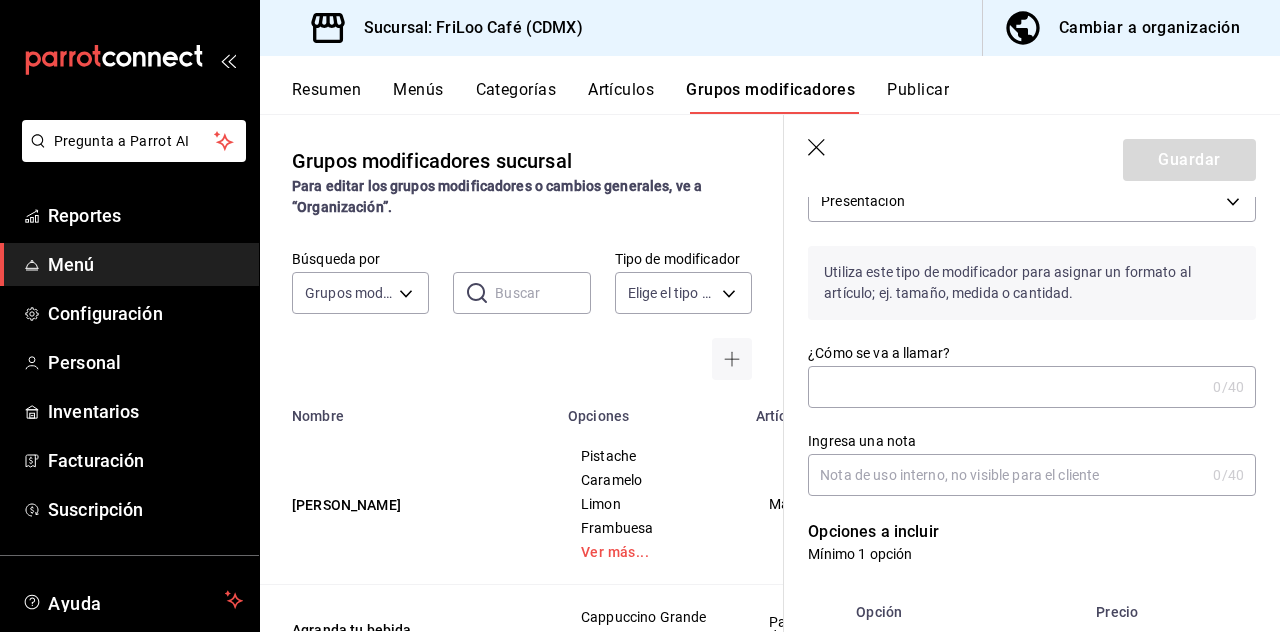 click on "¿Cómo se va a llamar?" at bounding box center (1006, 387) 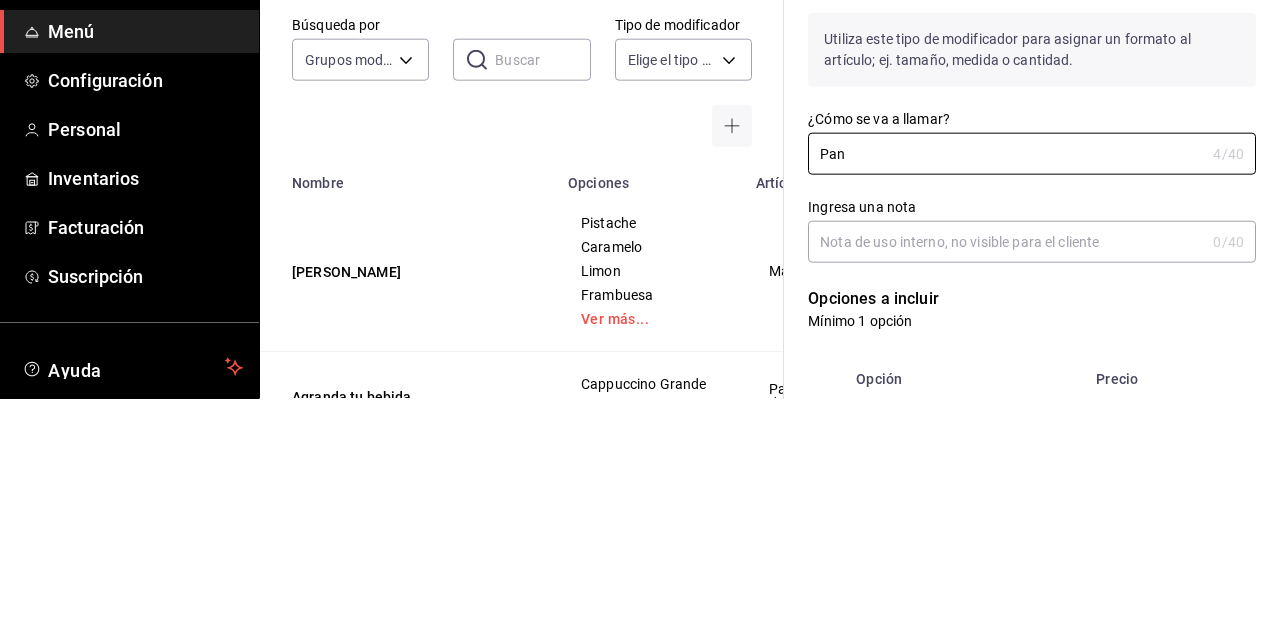 type on "Pan" 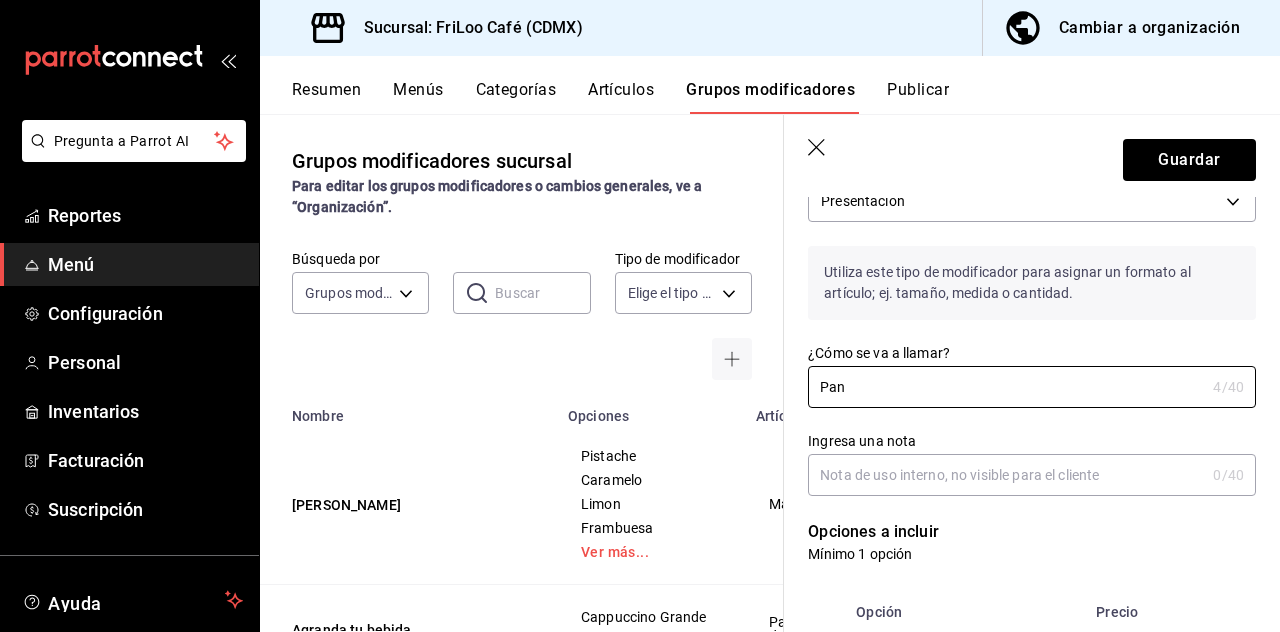 click on "Pan" at bounding box center (1006, 387) 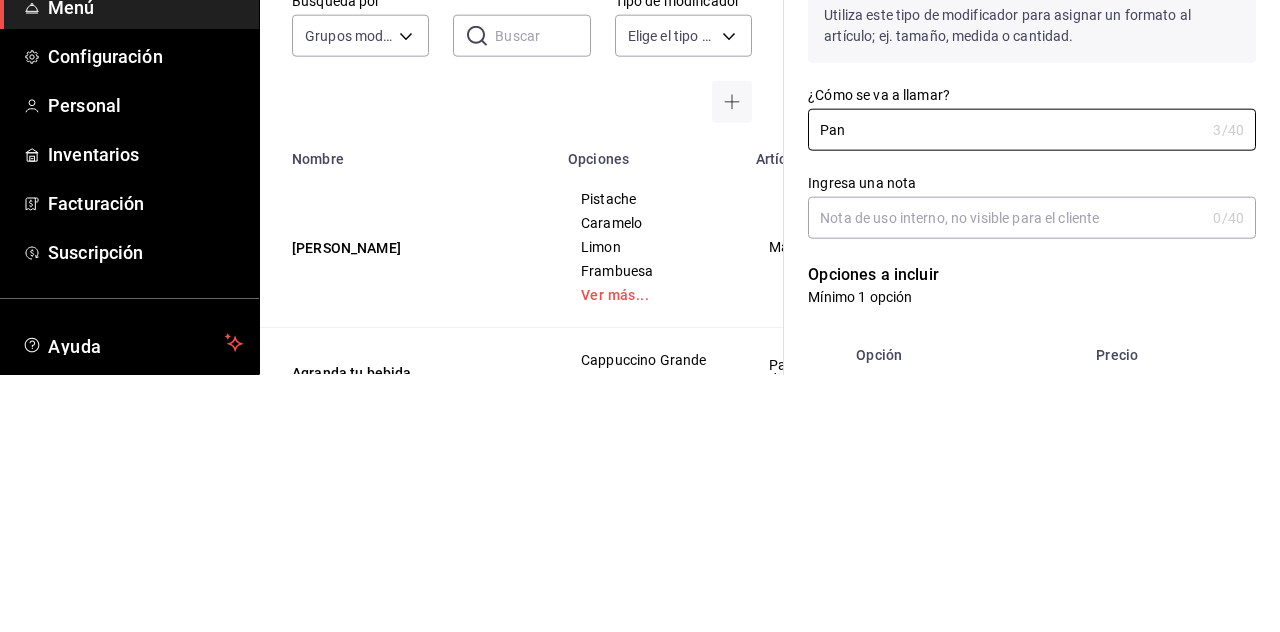 type on "Pan" 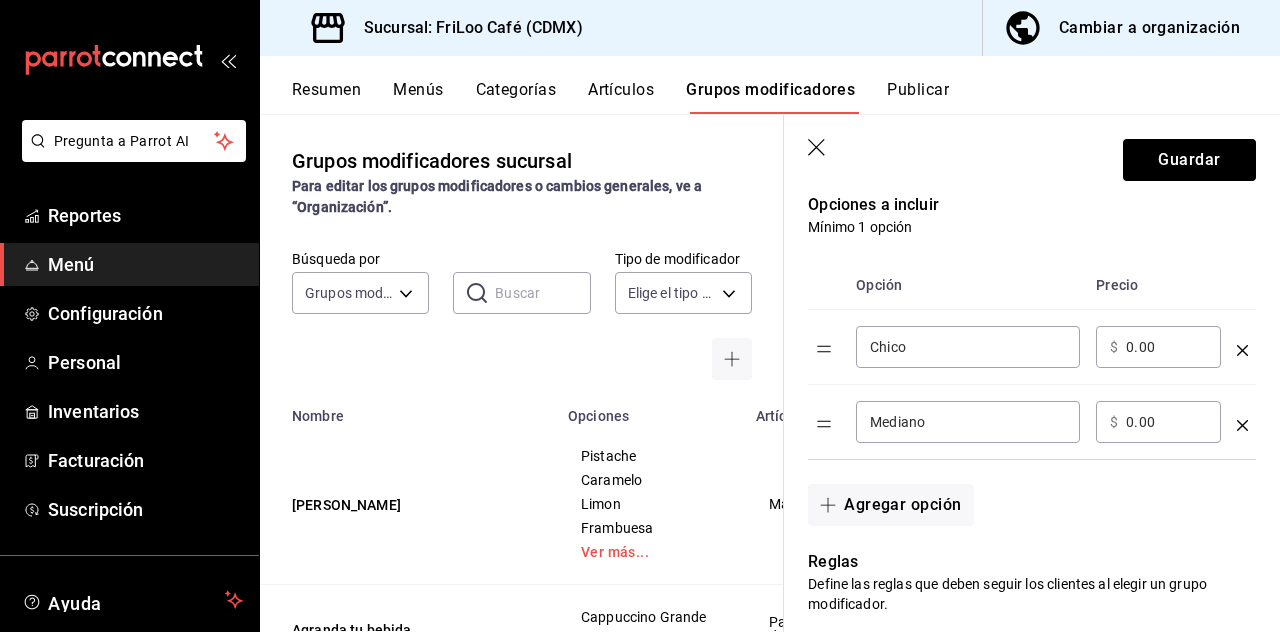 scroll, scrollTop: 428, scrollLeft: 0, axis: vertical 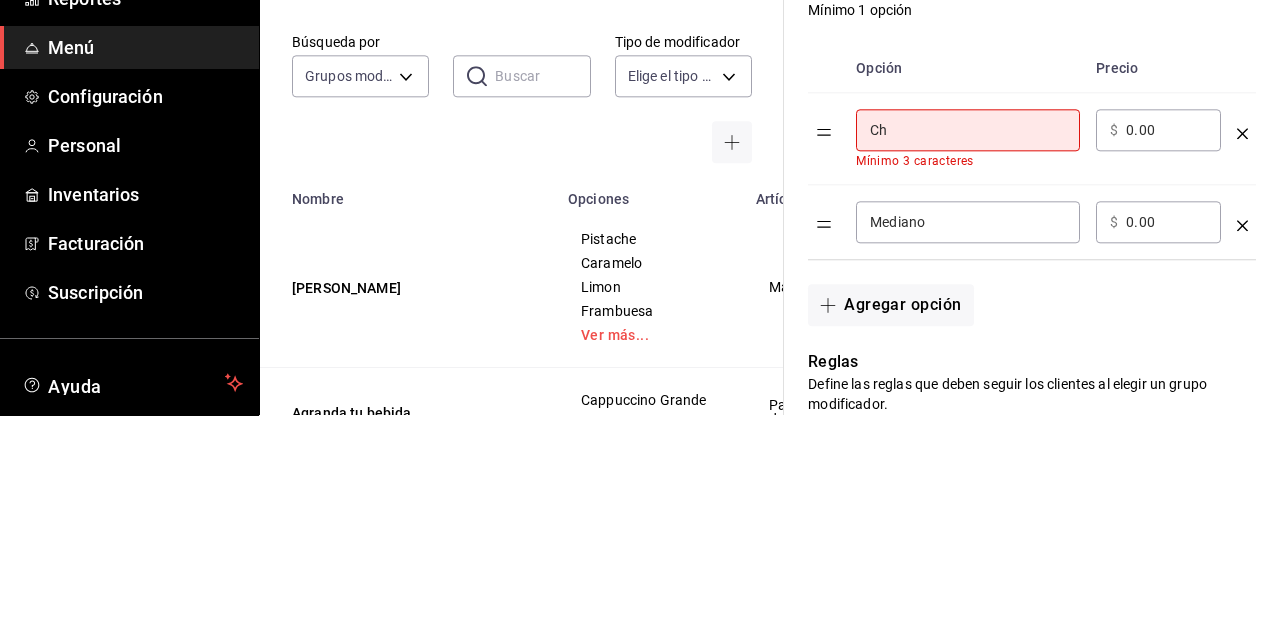 type on "C" 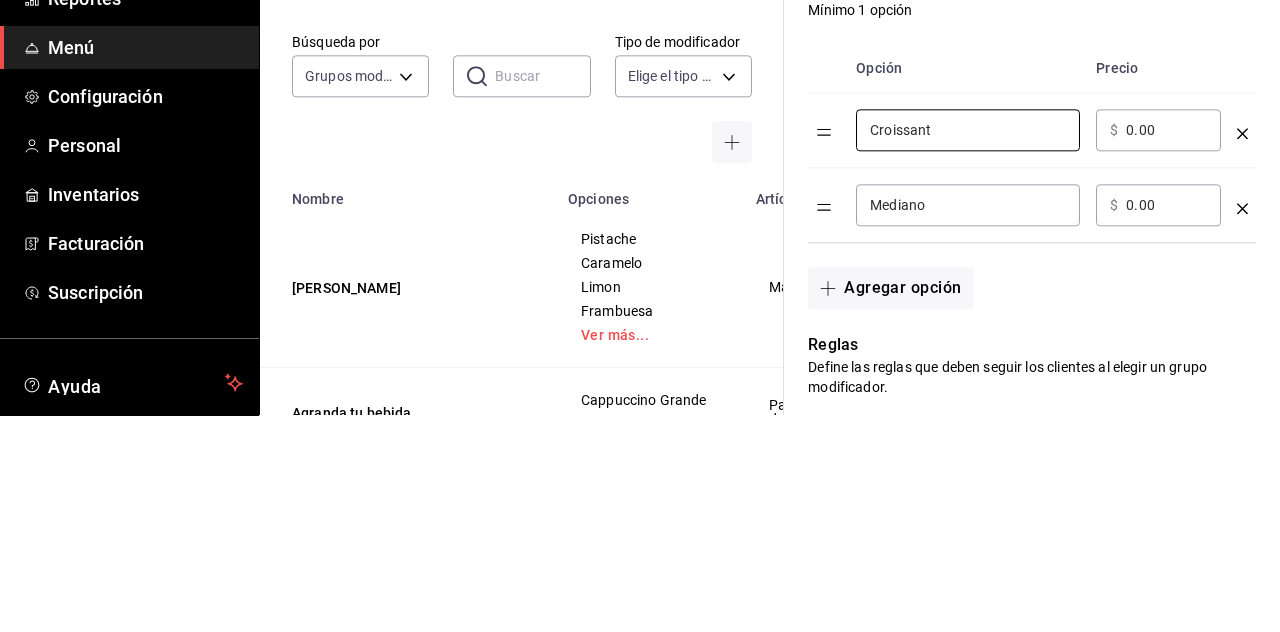 type on "Croissant" 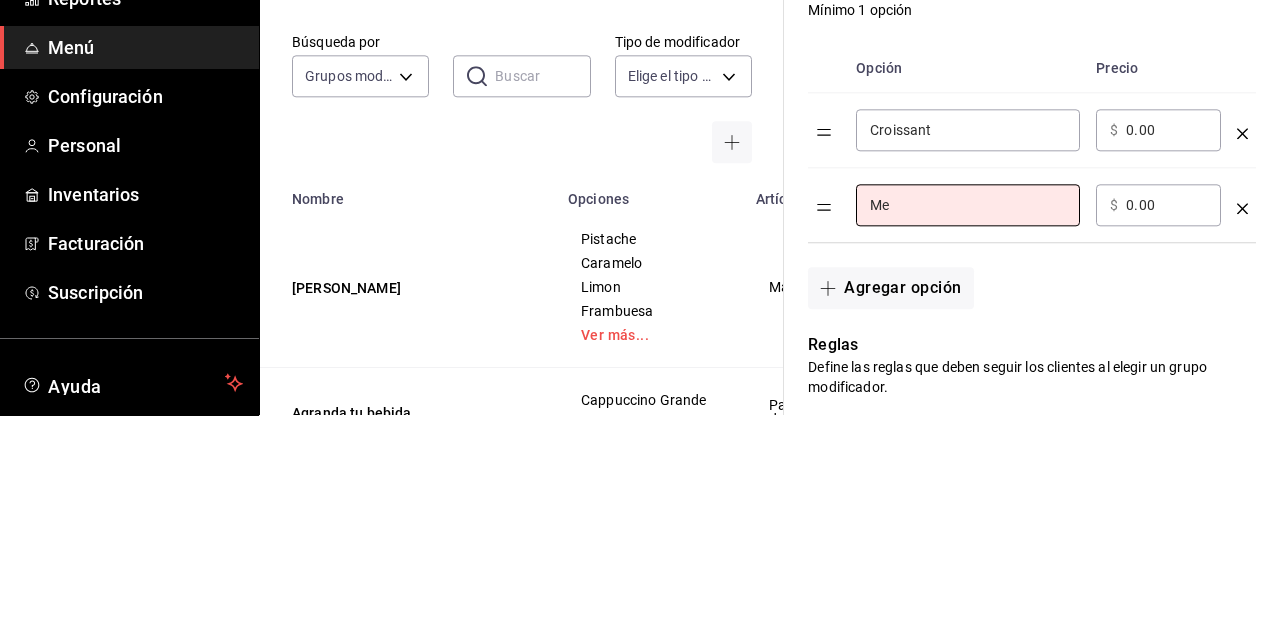 type on "M" 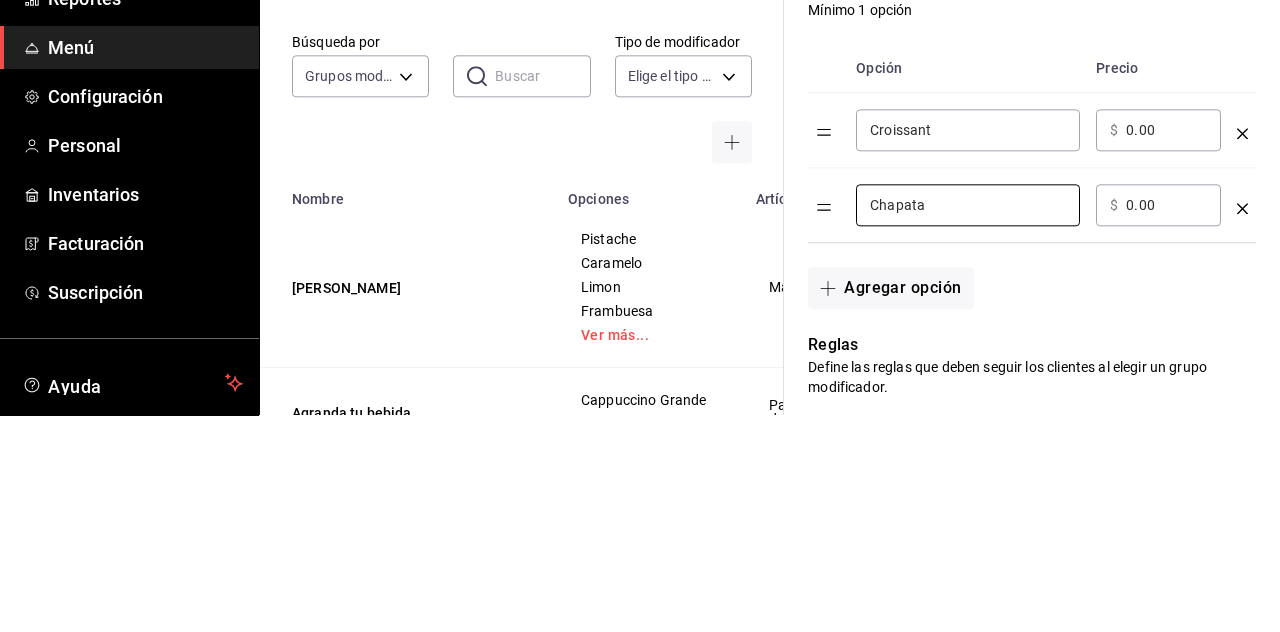 type on "Chapata" 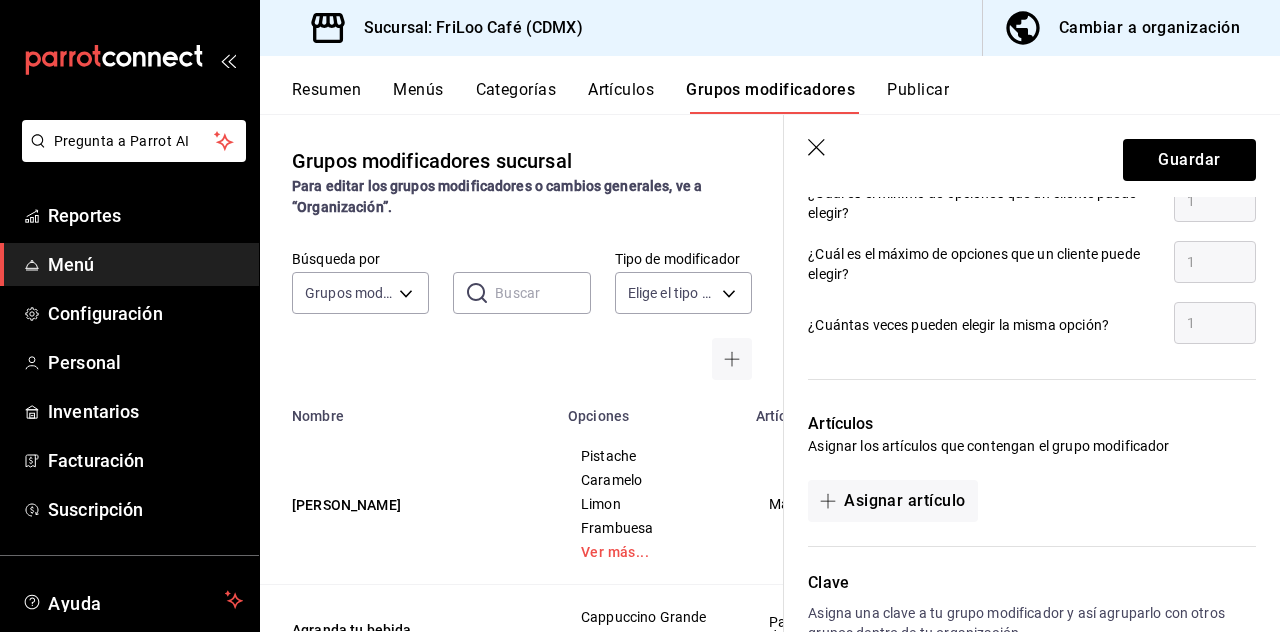 scroll, scrollTop: 992, scrollLeft: 0, axis: vertical 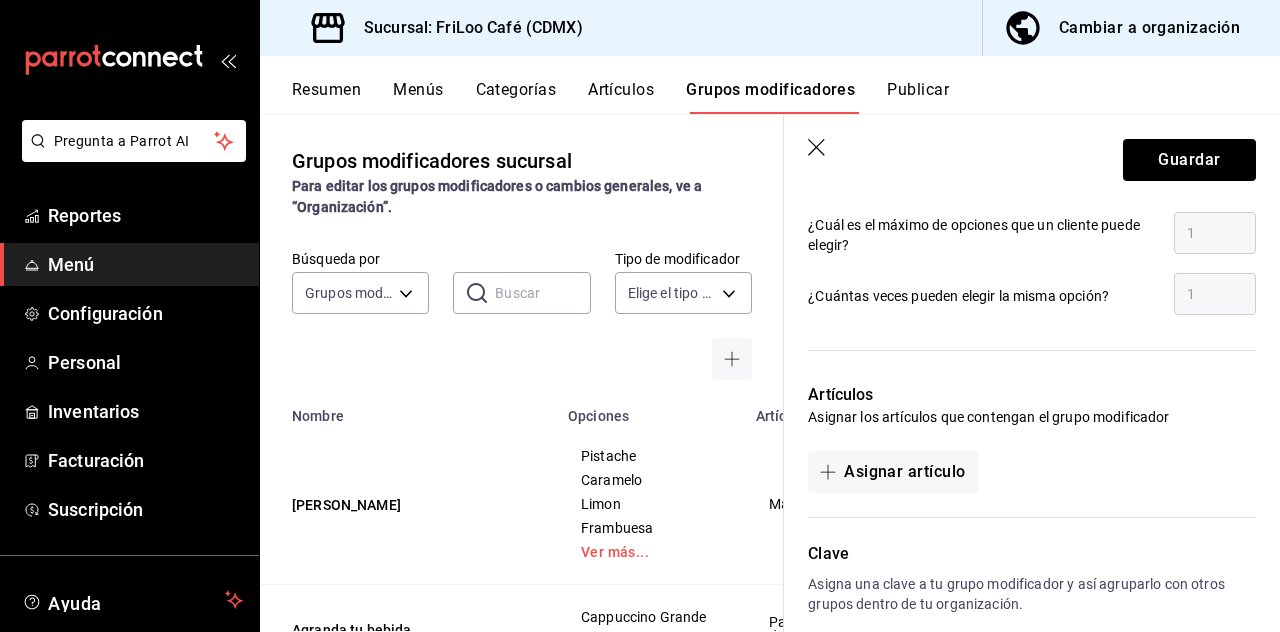 click on "Asignar artículo" at bounding box center (892, 472) 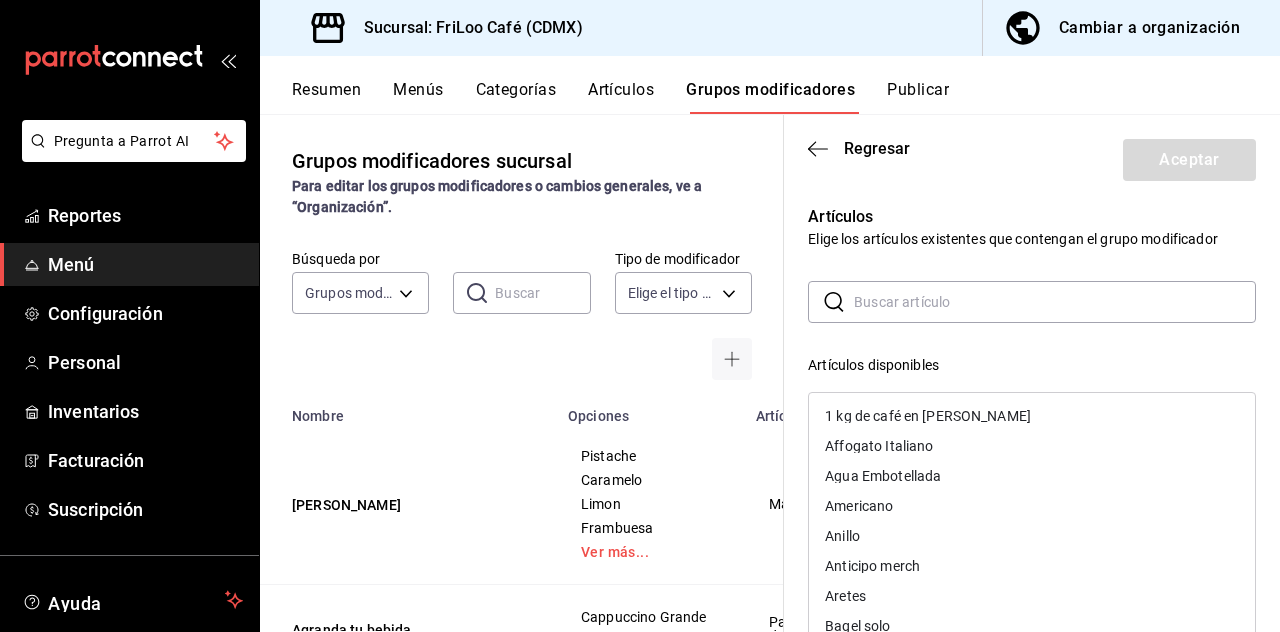 click at bounding box center [1055, 302] 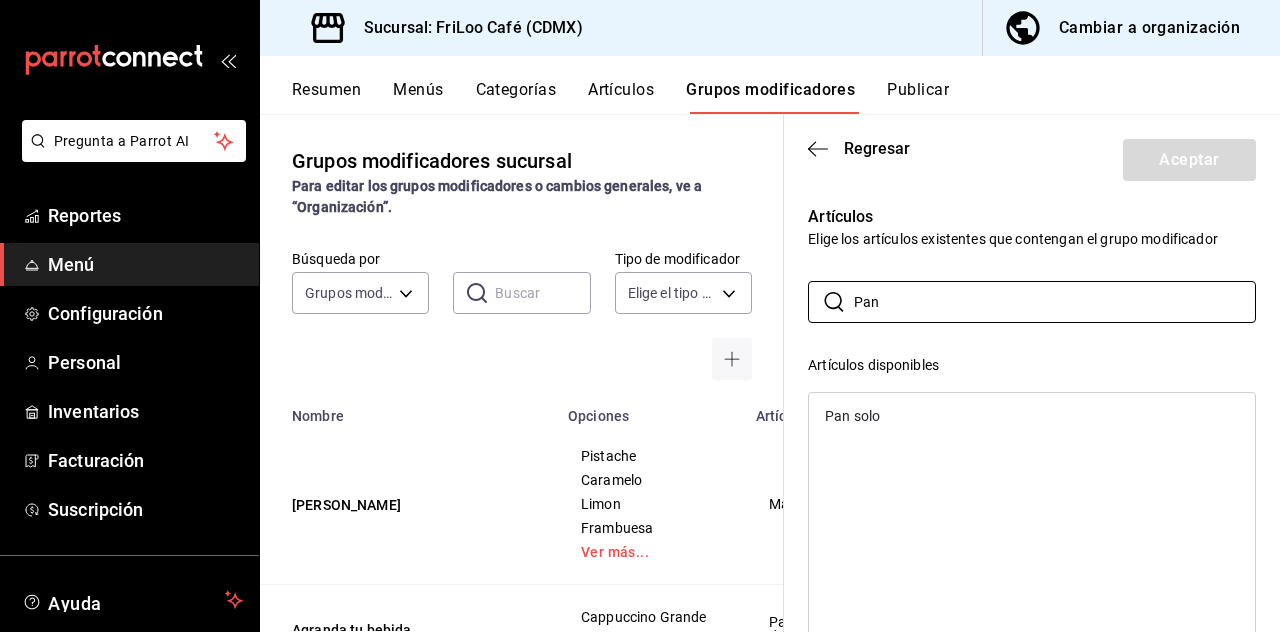 type on "Pan" 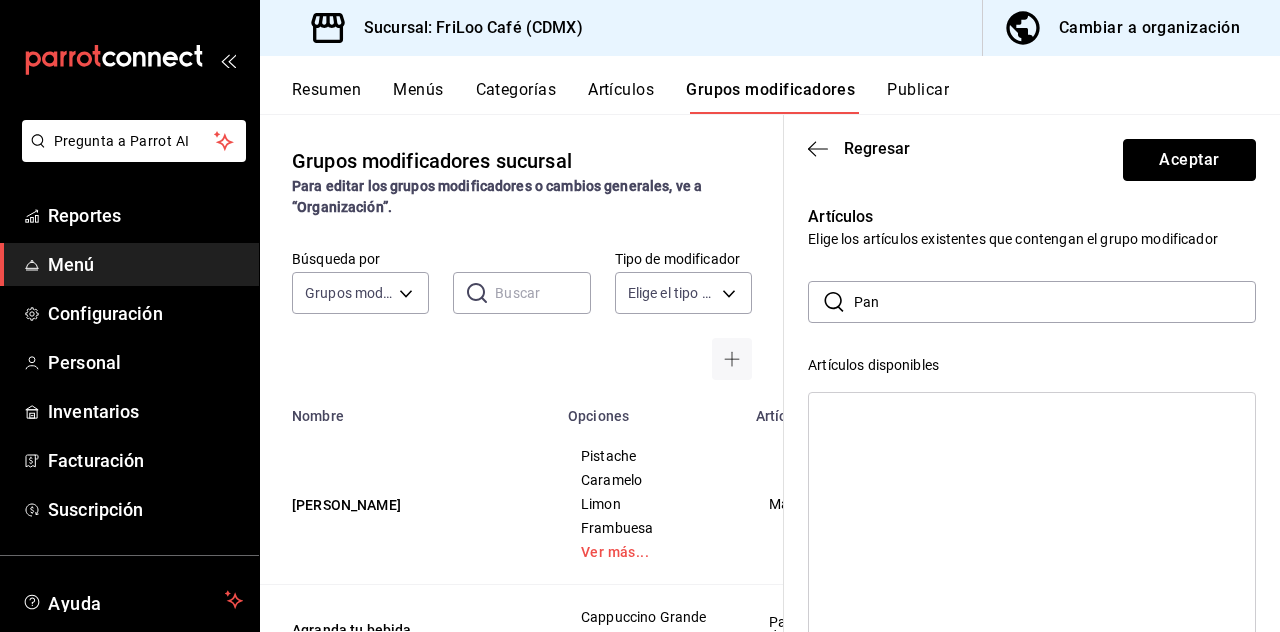 click on "Aceptar" at bounding box center [1189, 160] 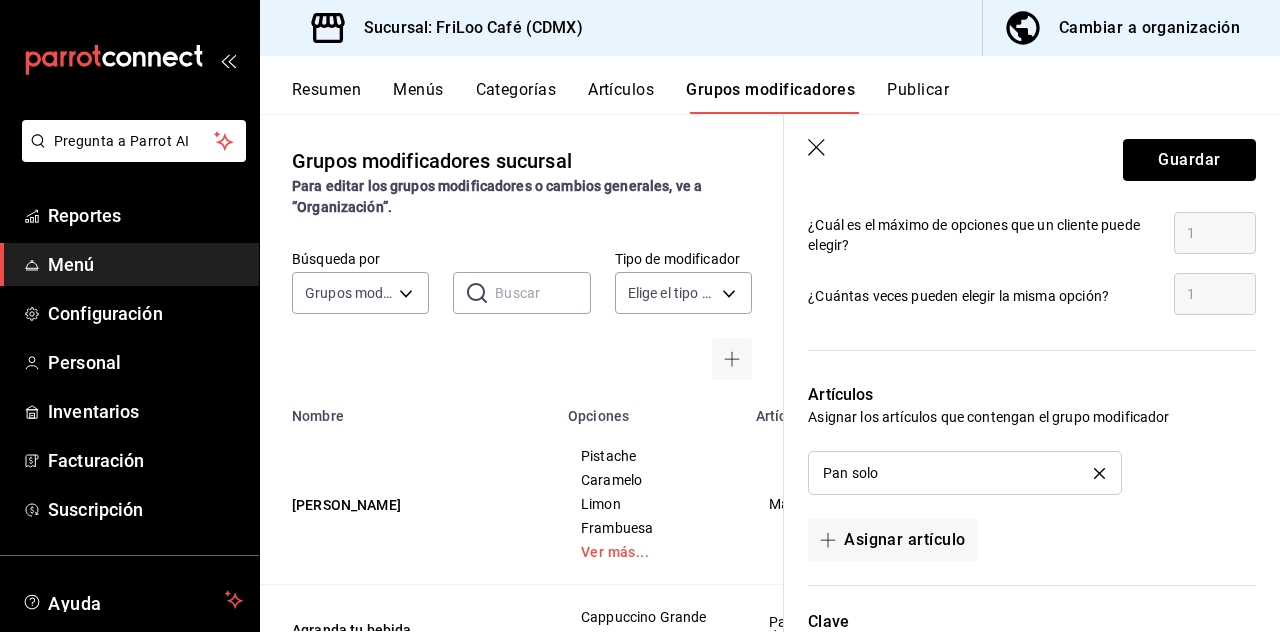 click on "Guardar" at bounding box center [1189, 160] 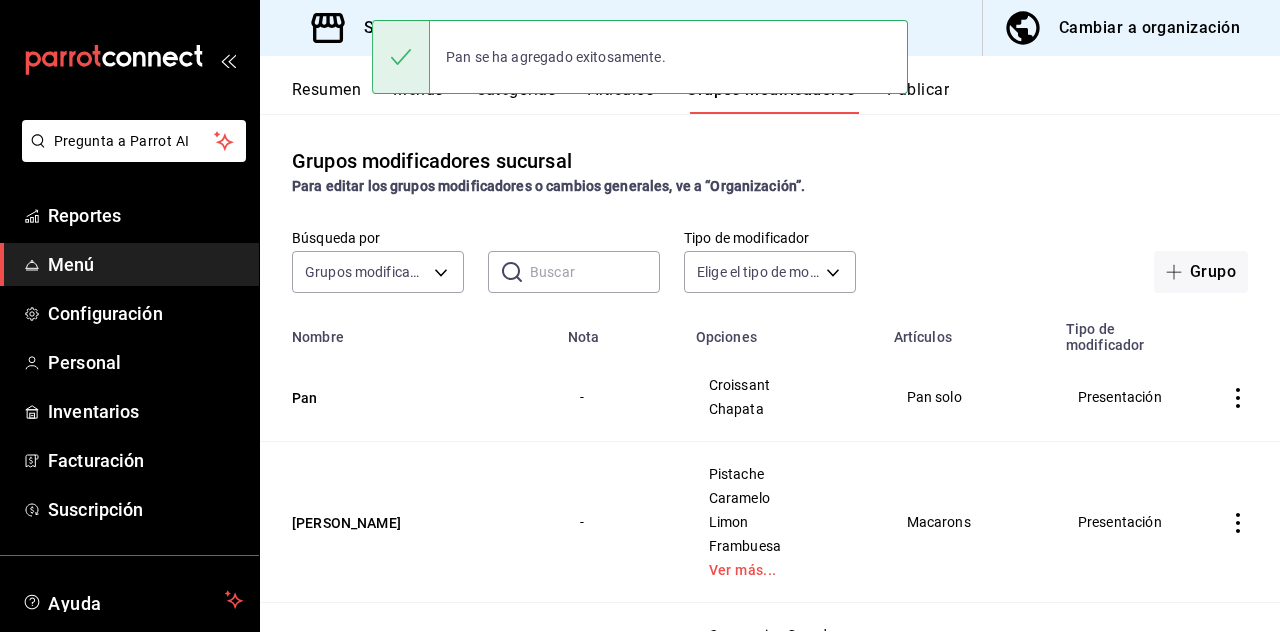 scroll, scrollTop: 0, scrollLeft: 0, axis: both 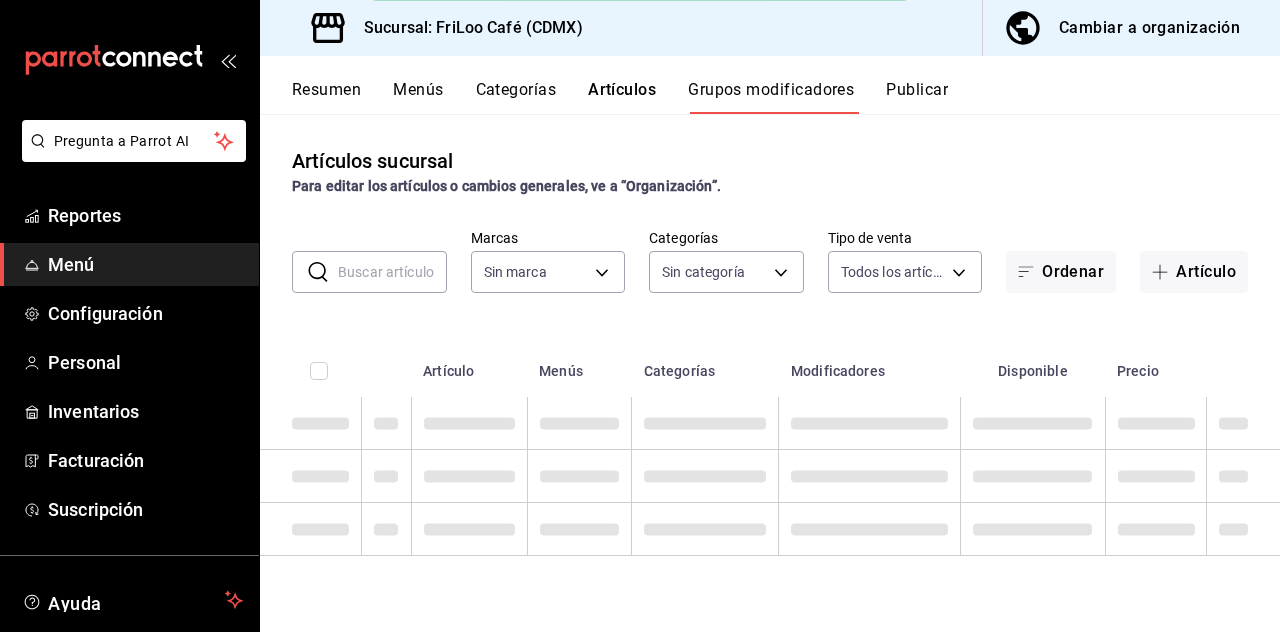 type on "e4bdba6b-3afc-4633-b0eb-b84fb118c14c" 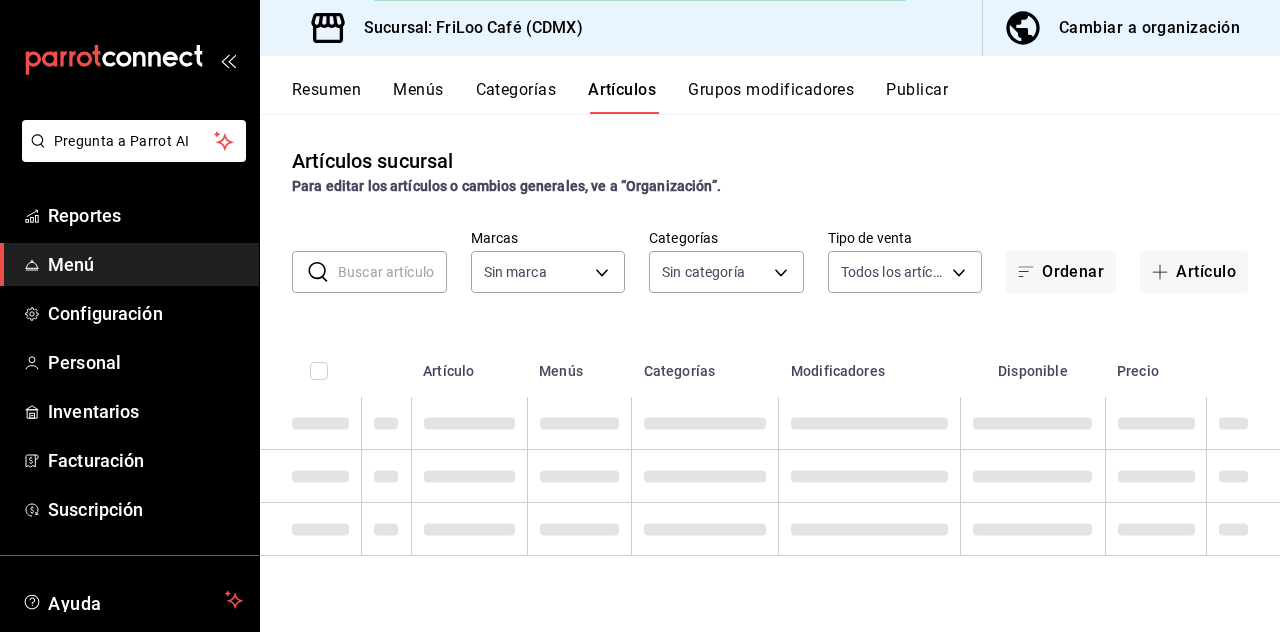 type 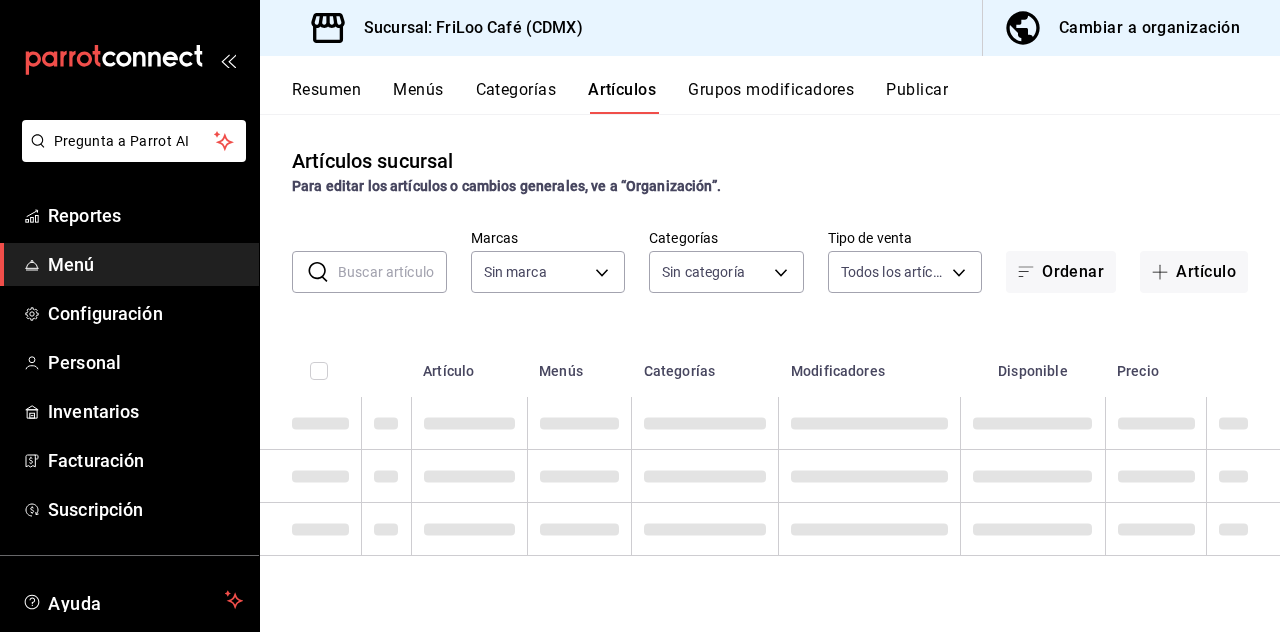 click at bounding box center [392, 272] 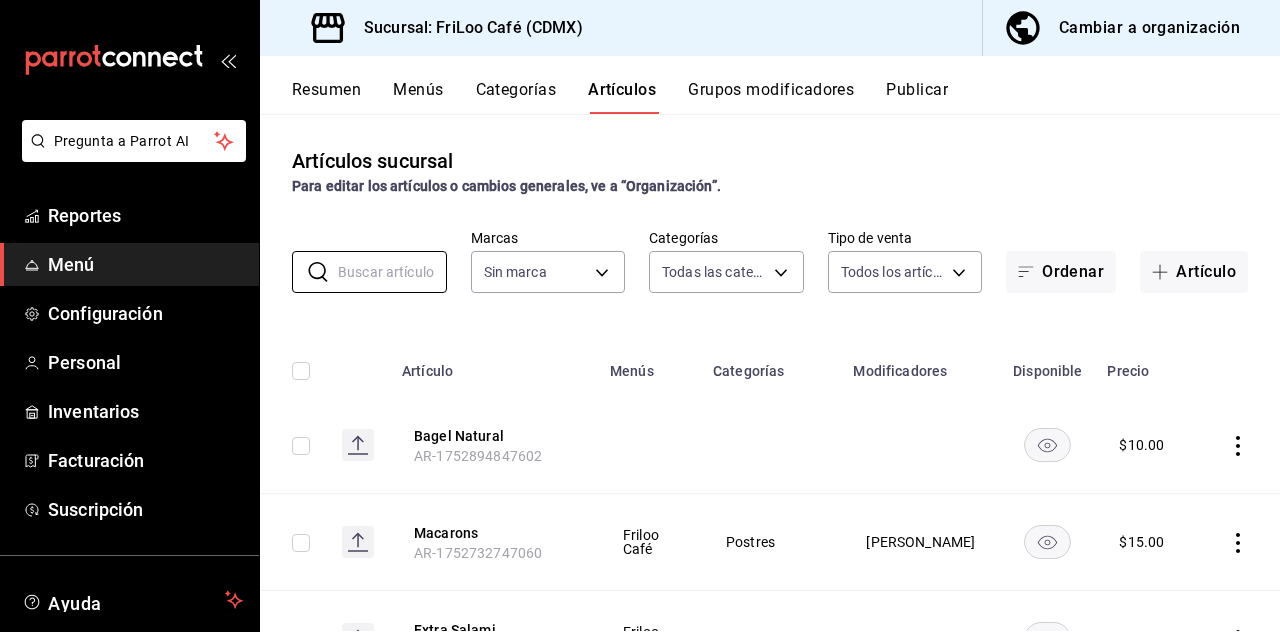 type on "dbe13013-e321-4a4b-a4f1-56a3aaec2584,08f8b5d9-2177-4405-952d-5605cade9e40,bbaed9c5-a020-48c3-994a-098dcf4a3186,34783835-49f5-40f9-85cc-6317dbc95199,50fb442c-bb76-497c-b7f7-ab07bd65b562,f5dd6bd0-7cbc-443c-b89b-bec8ff61ad23,4a7dbf2a-7cb6-4403-a266-e9df71833af6,ab18d3f9-0b18-41b7-9938-dad8ad78df72,663980dd-8b84-4353-9f23-c5cb4eb38217,89bee048-a8f9-4687-84b4-8e63bfd3d66e,4eb2820d-40ad-45c3-b27d-368c5308ec59,03f937b9-51a5-4d7b-87a3-9f7a6f3313a7,2c7ba25c-8ddd-46bf-9d57-b94ecae30303,f41b13bd-a827-493a-8156-014df723f76c,6b955a39-425d-4174-8b92-590af2c06725,ddeb940e-b2d6-448f-817f-80f5b18b683e,d36ef837-729d-4e4e-8d62-706b26f0eb35,ab41184e-e4ba-45f4-a59d-68aa2d50253b,0c744042-81e2-46dd-818d-1c3e251482bc" 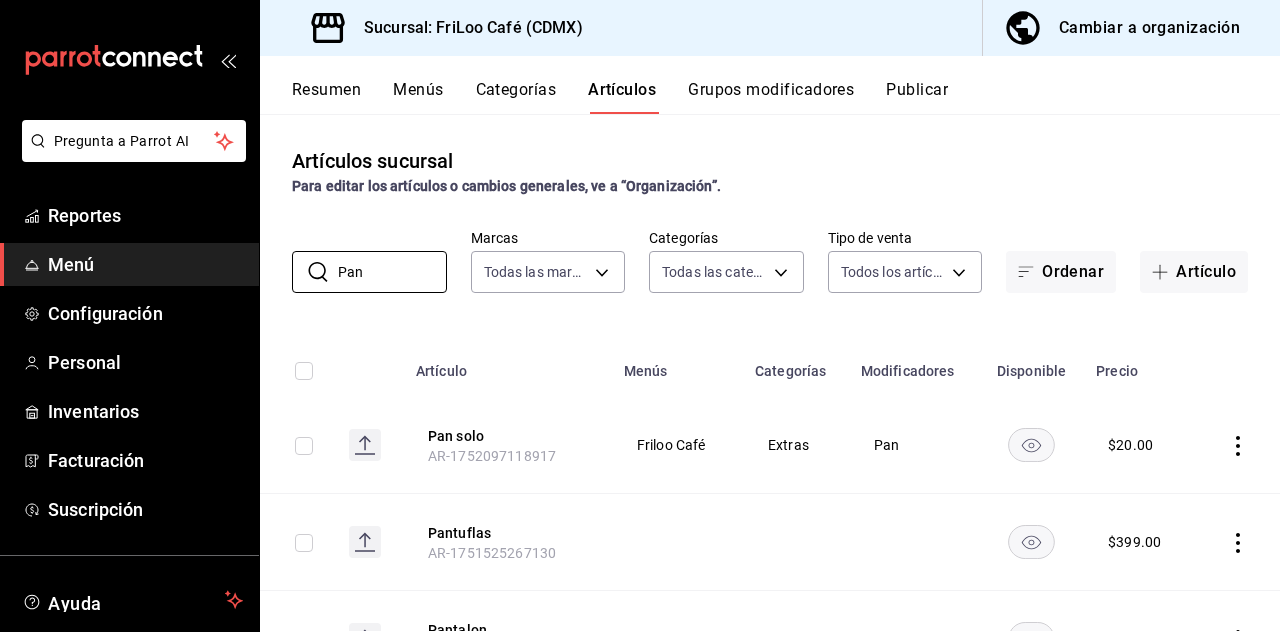 type on "Pan" 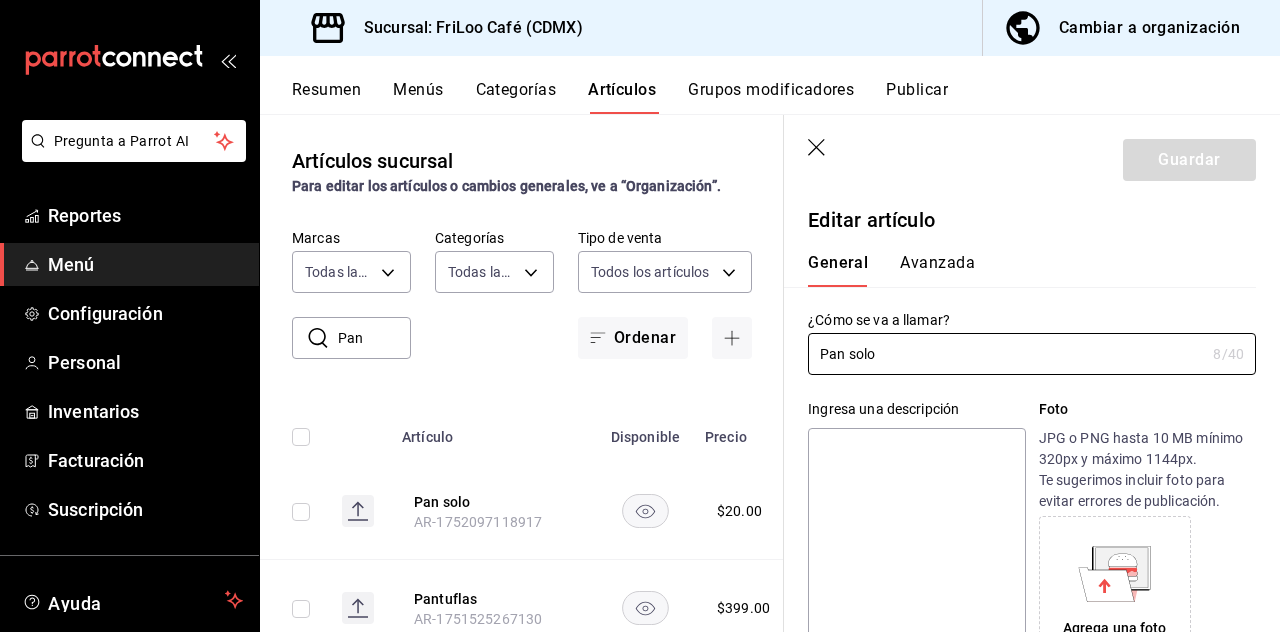 type on "$20.00" 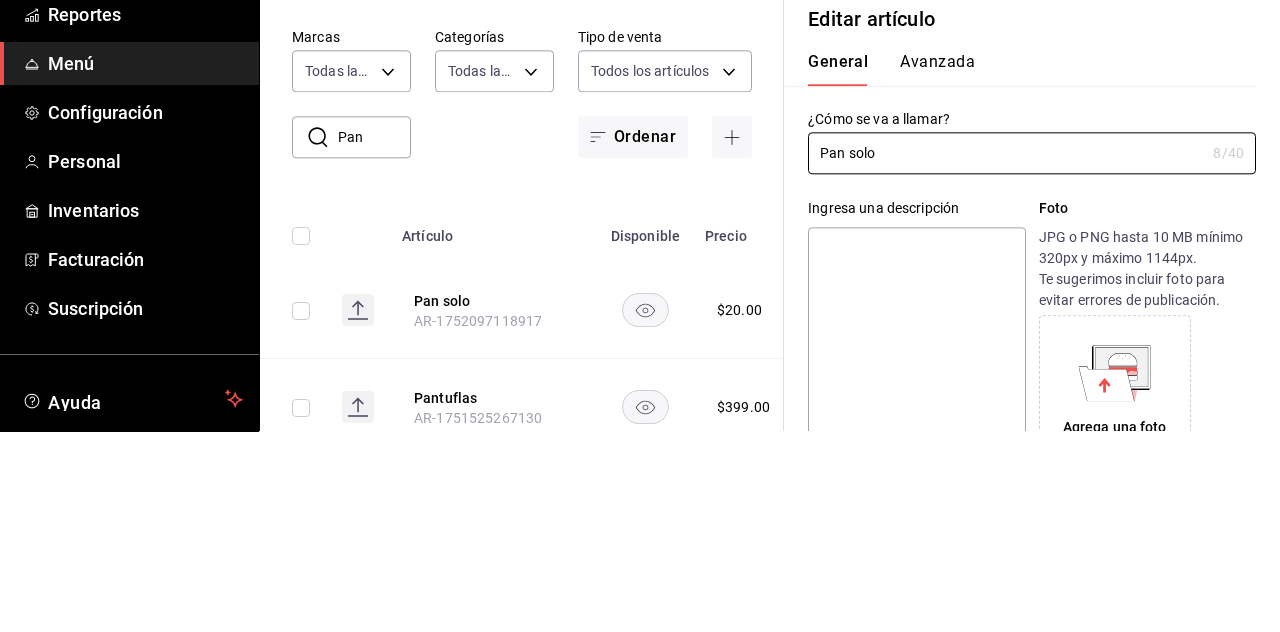 click on "¿Cómo se va a llamar? Pan solo 8 /40 ¿Cómo se va a llamar?" at bounding box center (1020, 331) 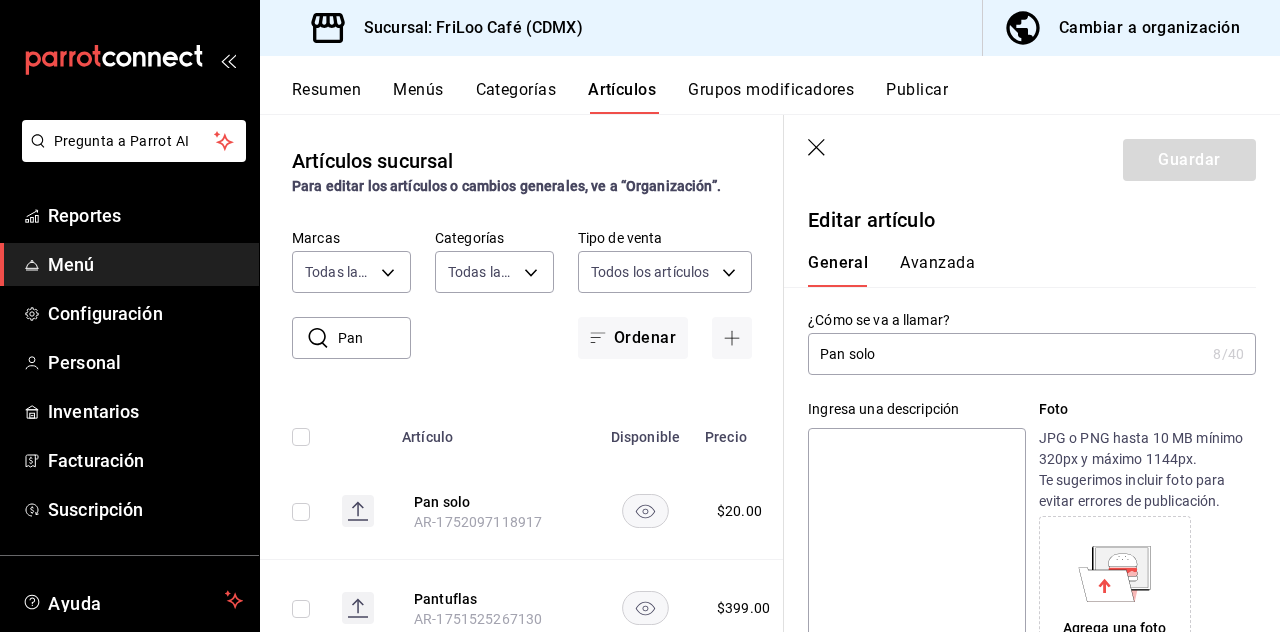 click 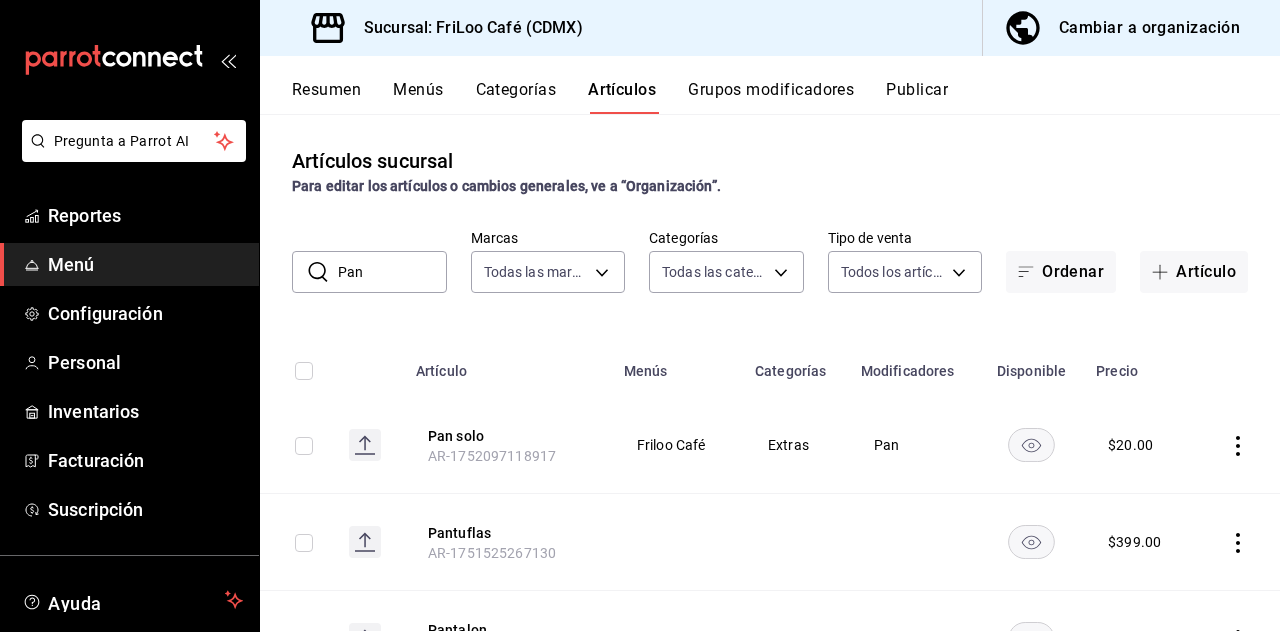 click 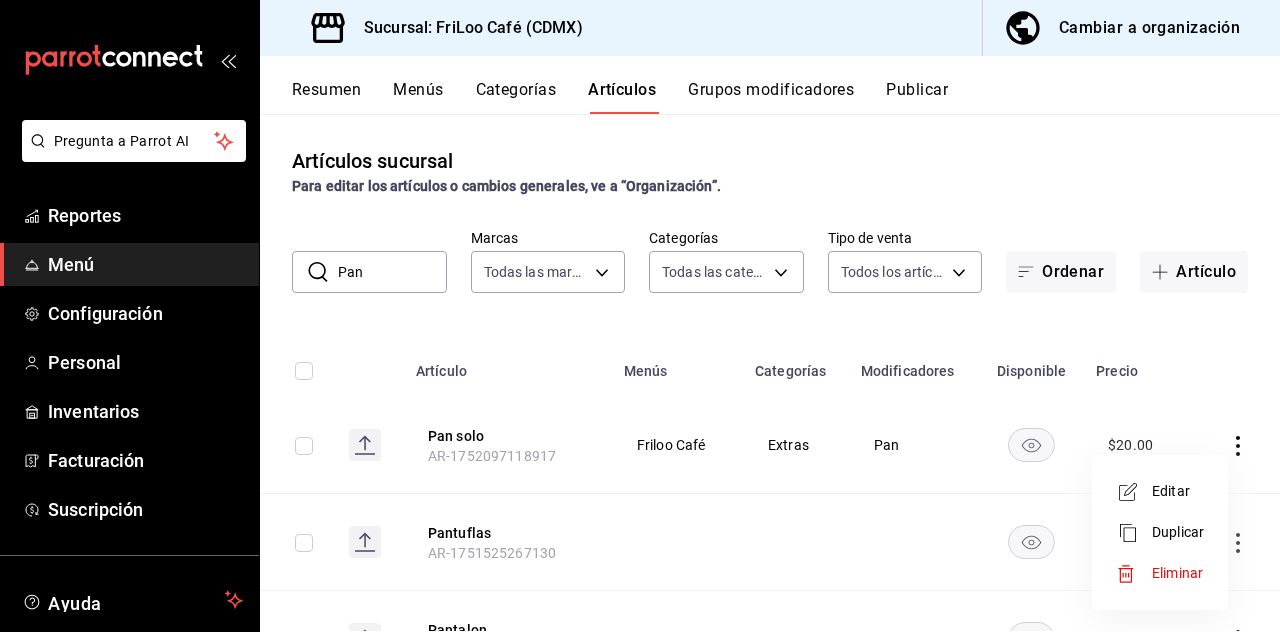 click on "Eliminar" at bounding box center [1160, 573] 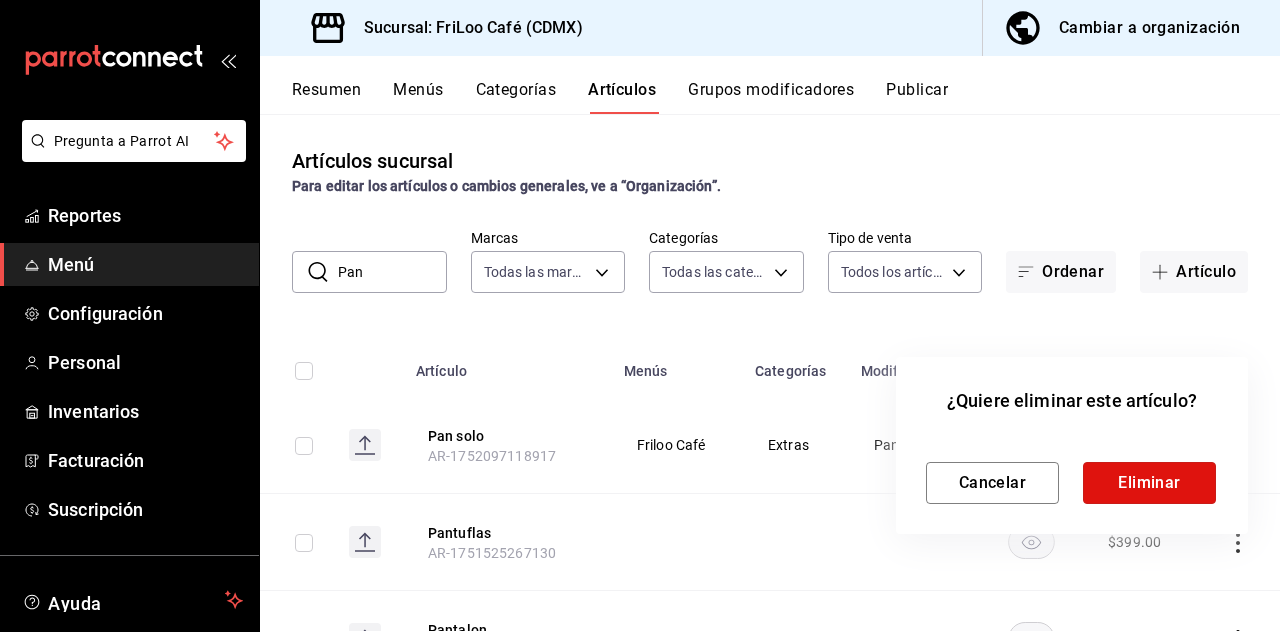 click on "Eliminar" at bounding box center (1149, 483) 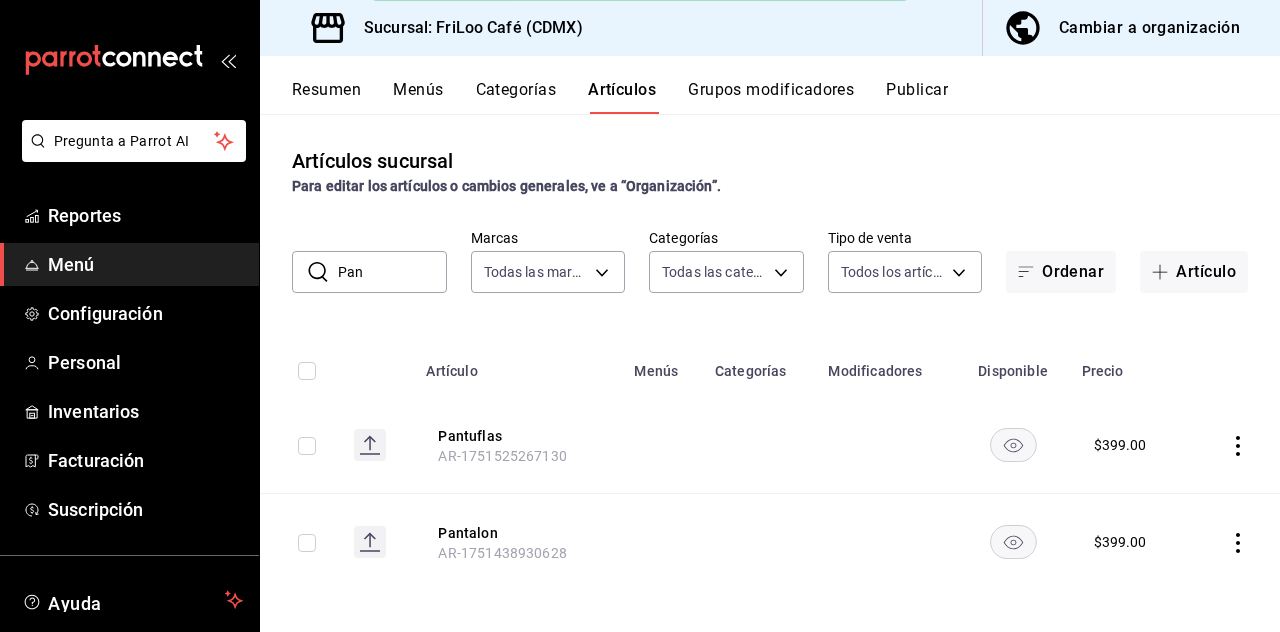 click on "Pan" at bounding box center (392, 272) 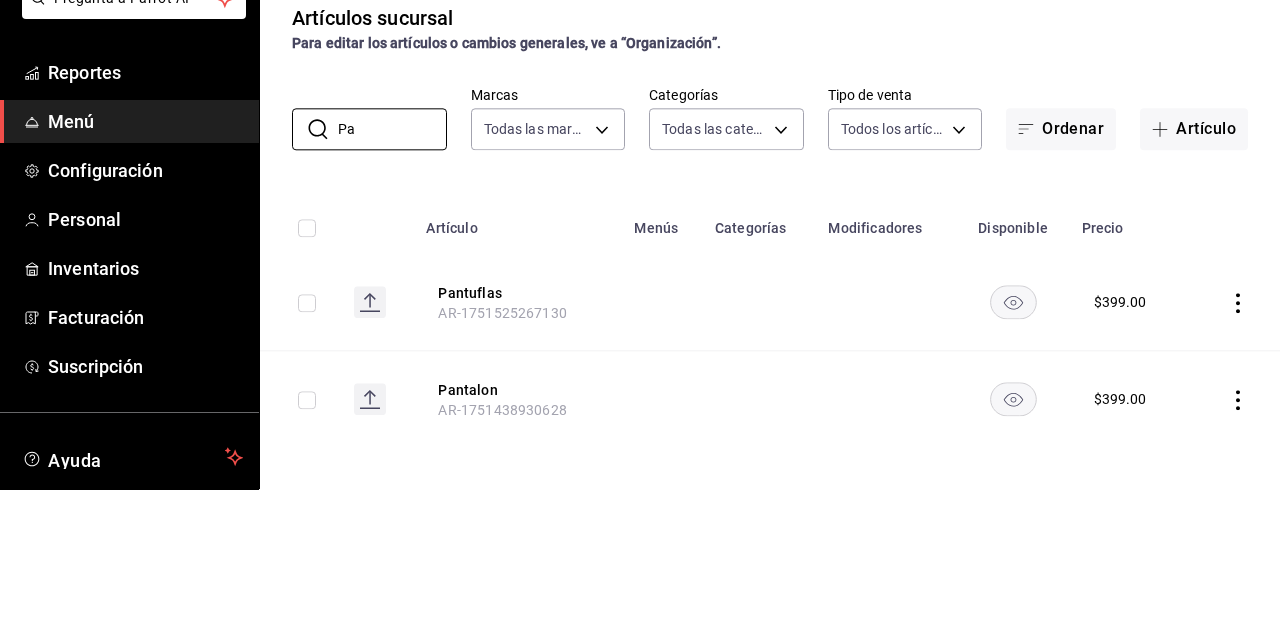 type on "P" 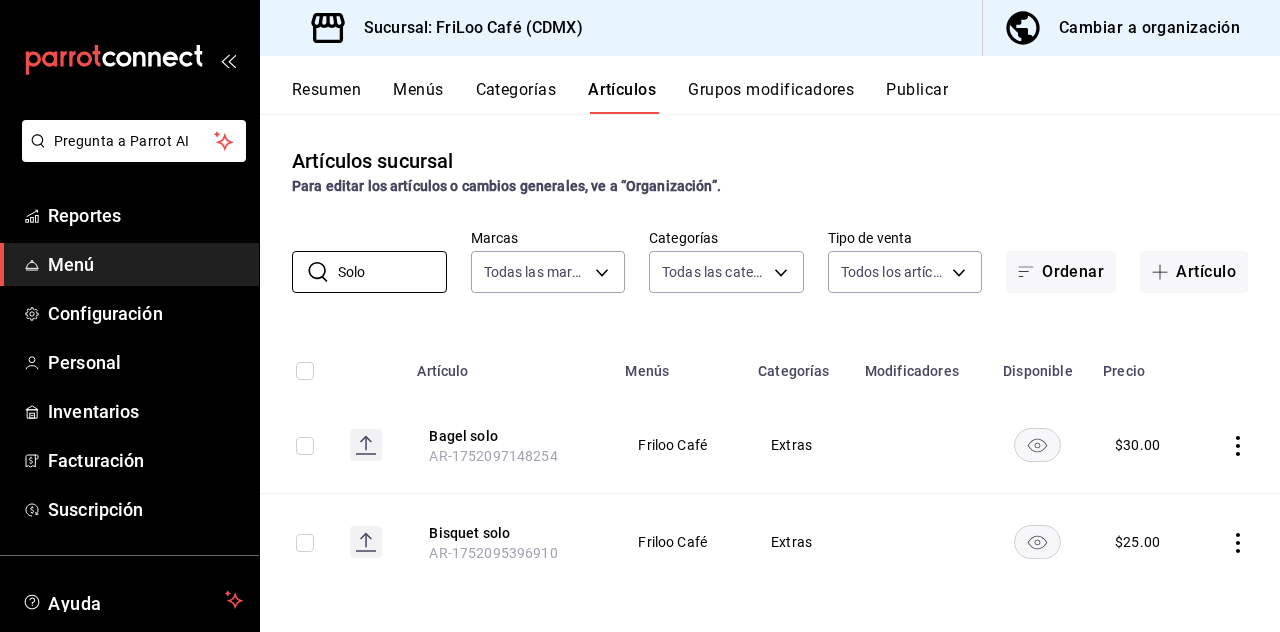 type on "Solo" 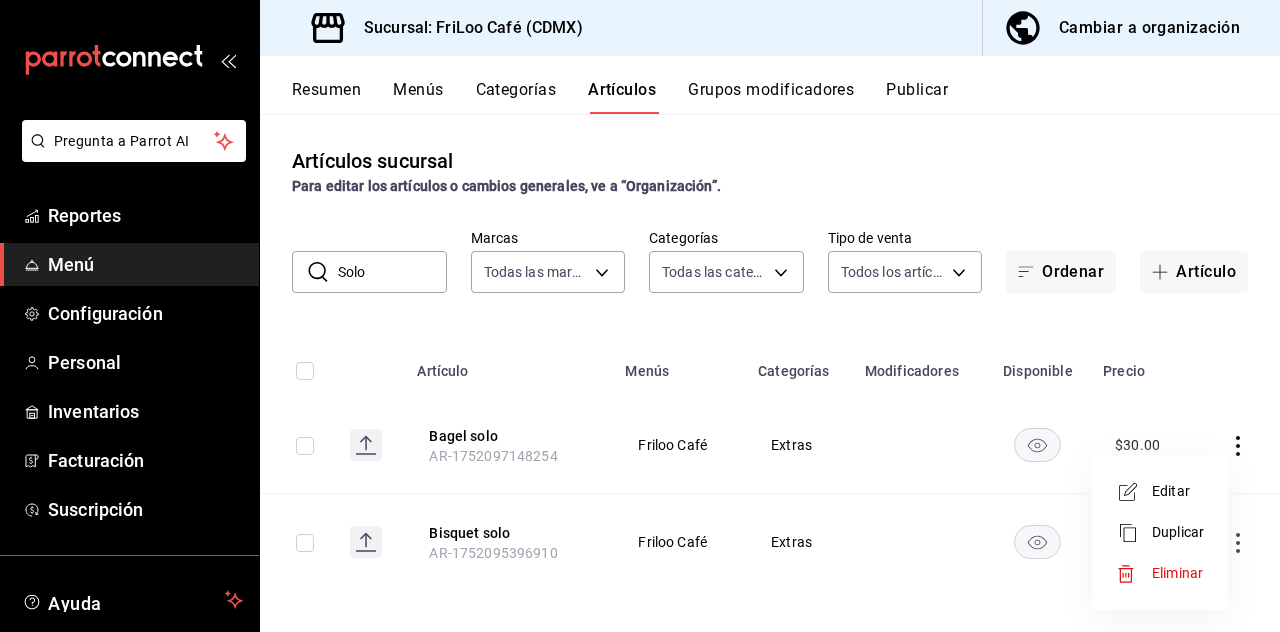 click on "Eliminar" at bounding box center [1160, 573] 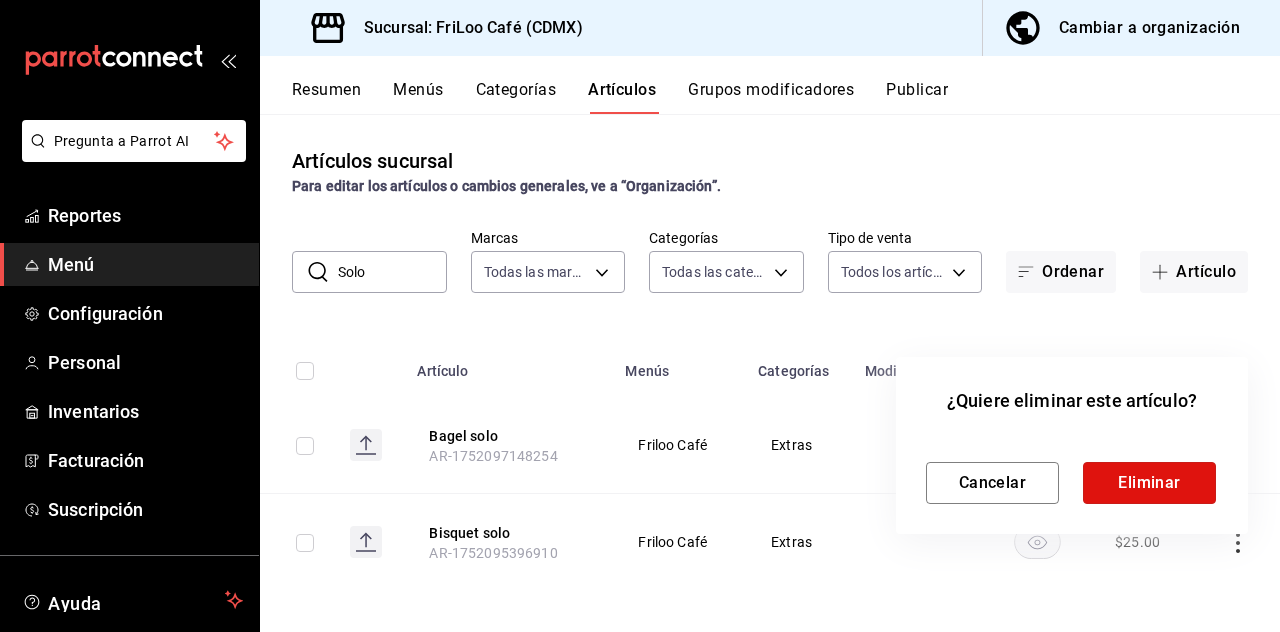 click on "Eliminar" at bounding box center (1149, 483) 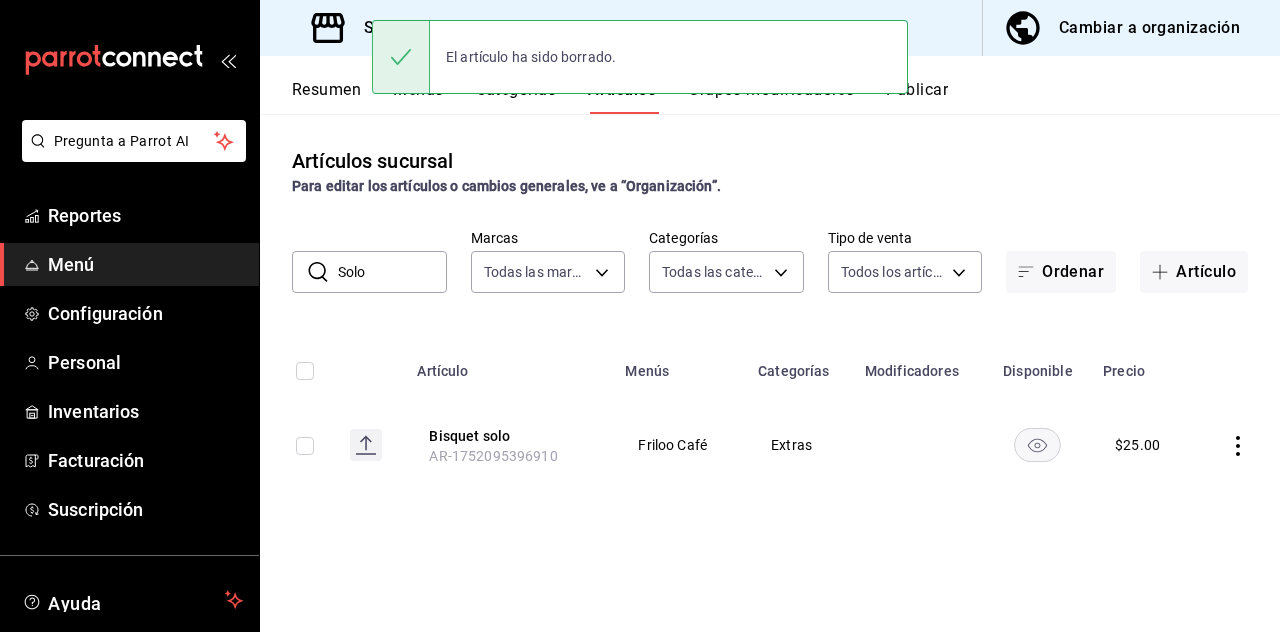click 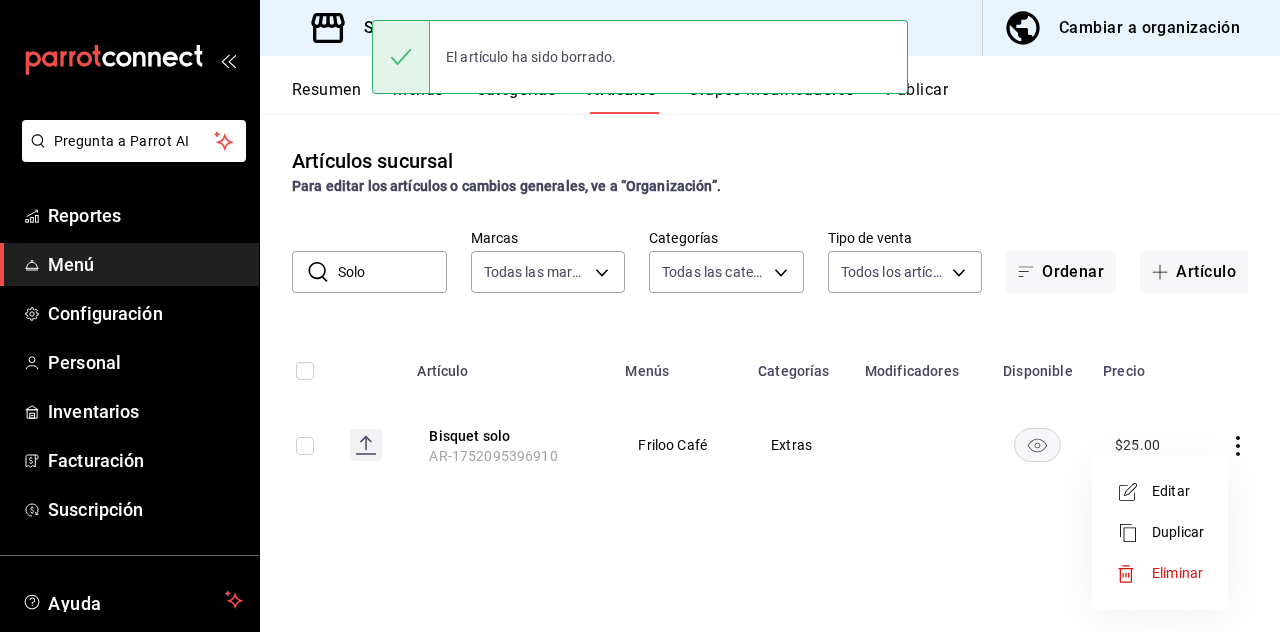 click on "Eliminar" at bounding box center (1177, 573) 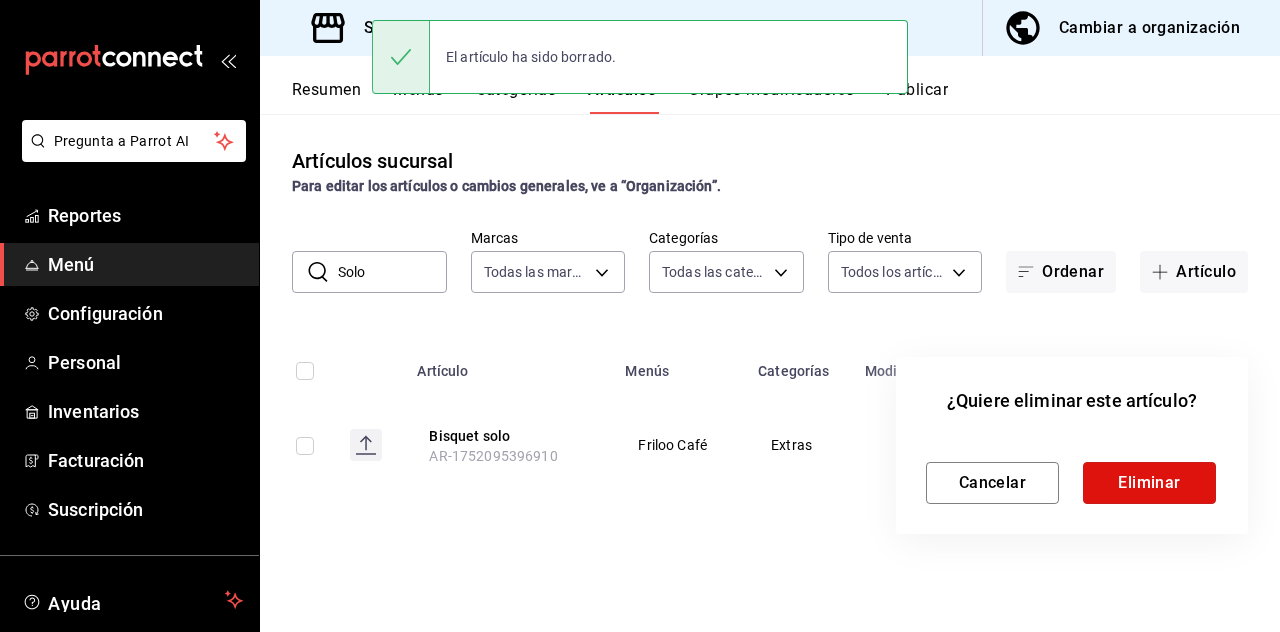click on "Eliminar" at bounding box center [1149, 483] 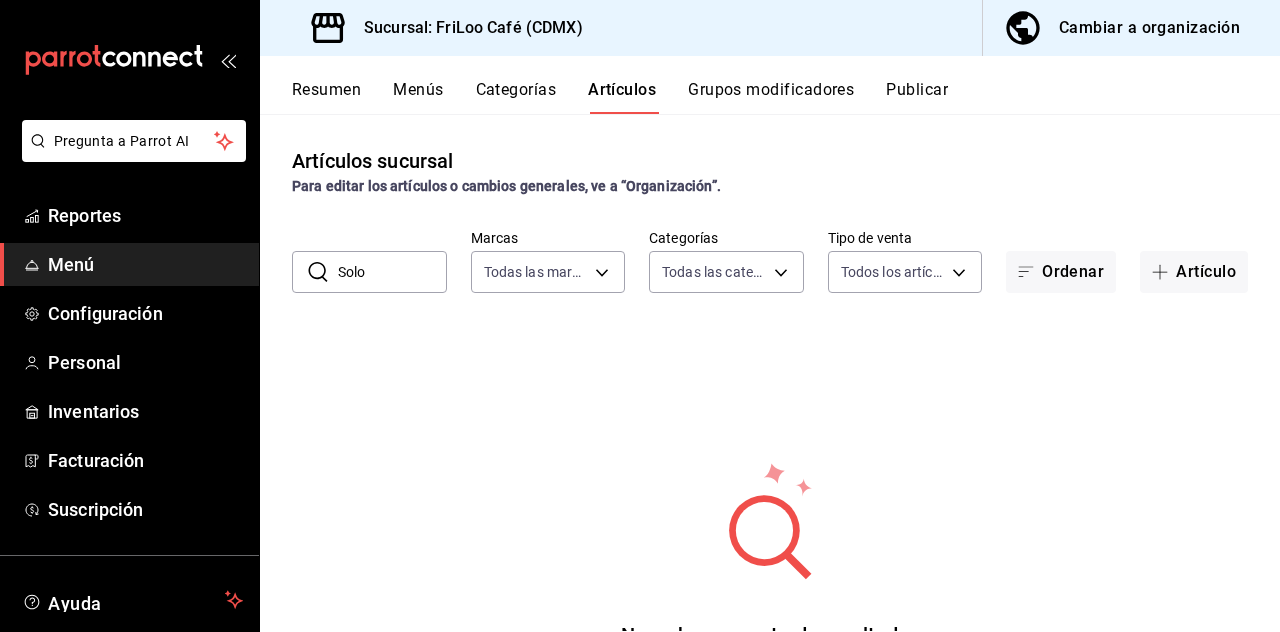 click on "Artículo" at bounding box center (1194, 272) 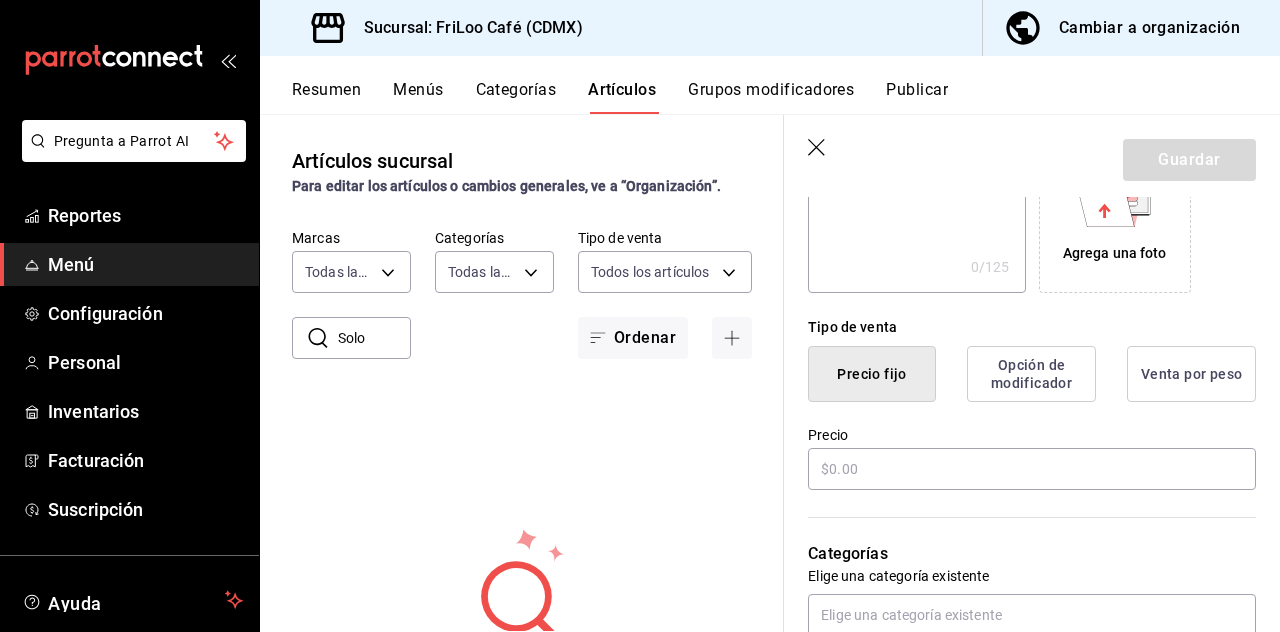 scroll, scrollTop: 376, scrollLeft: 0, axis: vertical 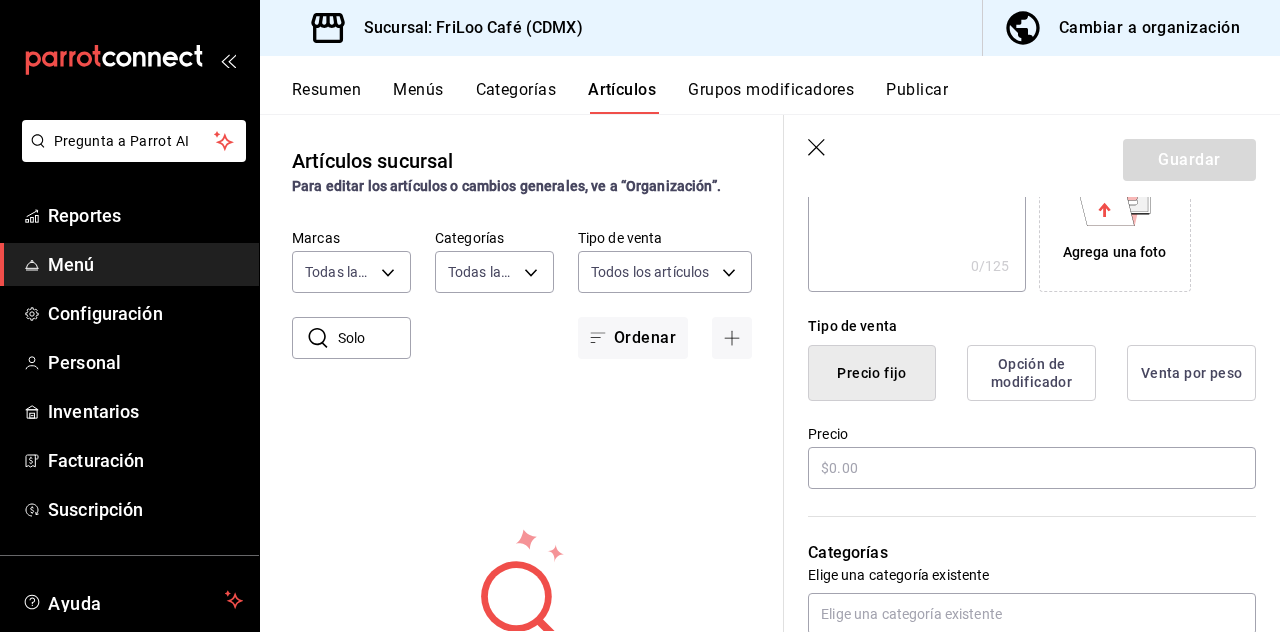 type on "Pan solo" 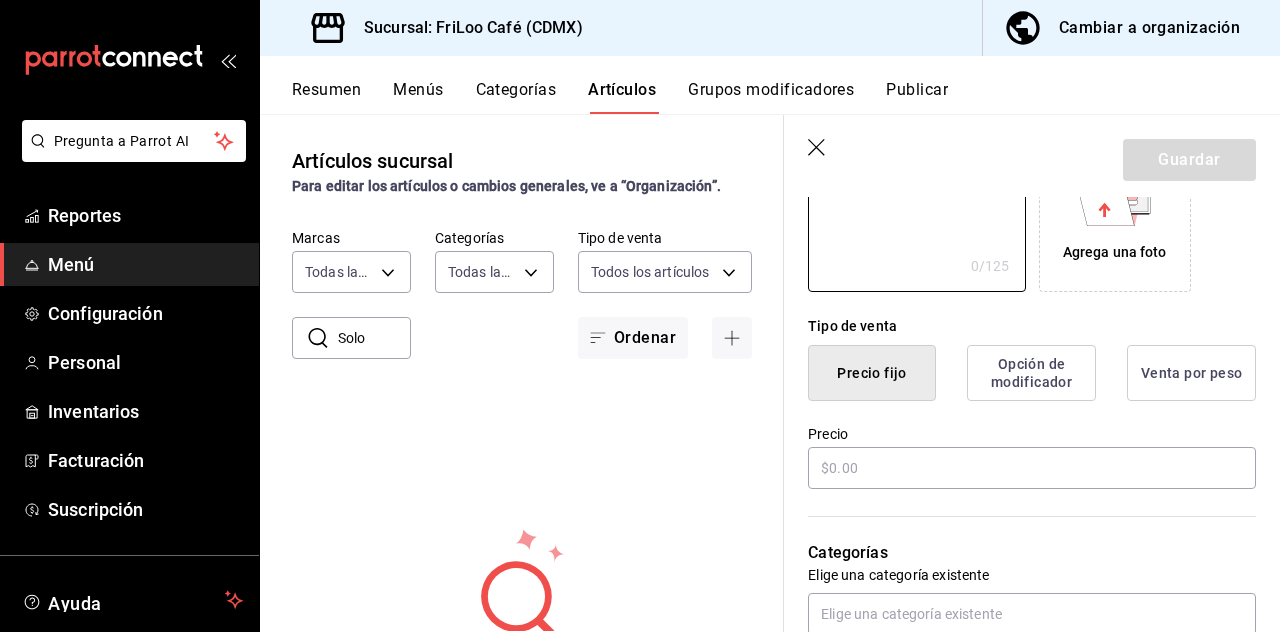 scroll, scrollTop: 32, scrollLeft: 0, axis: vertical 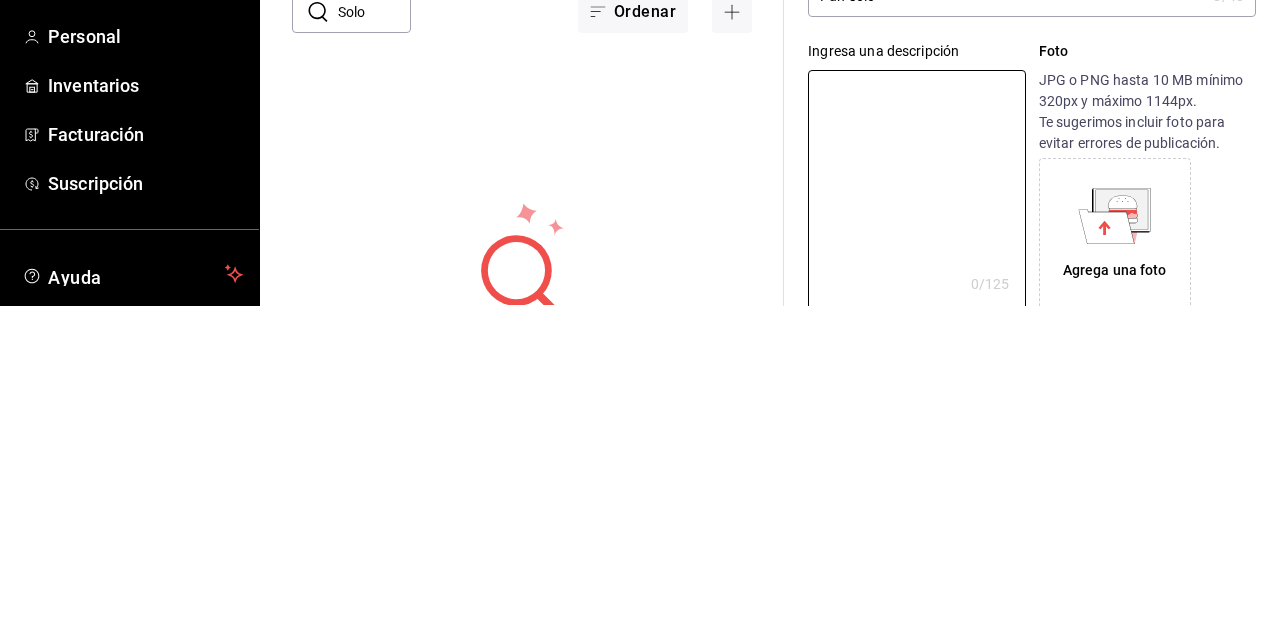 type on "S" 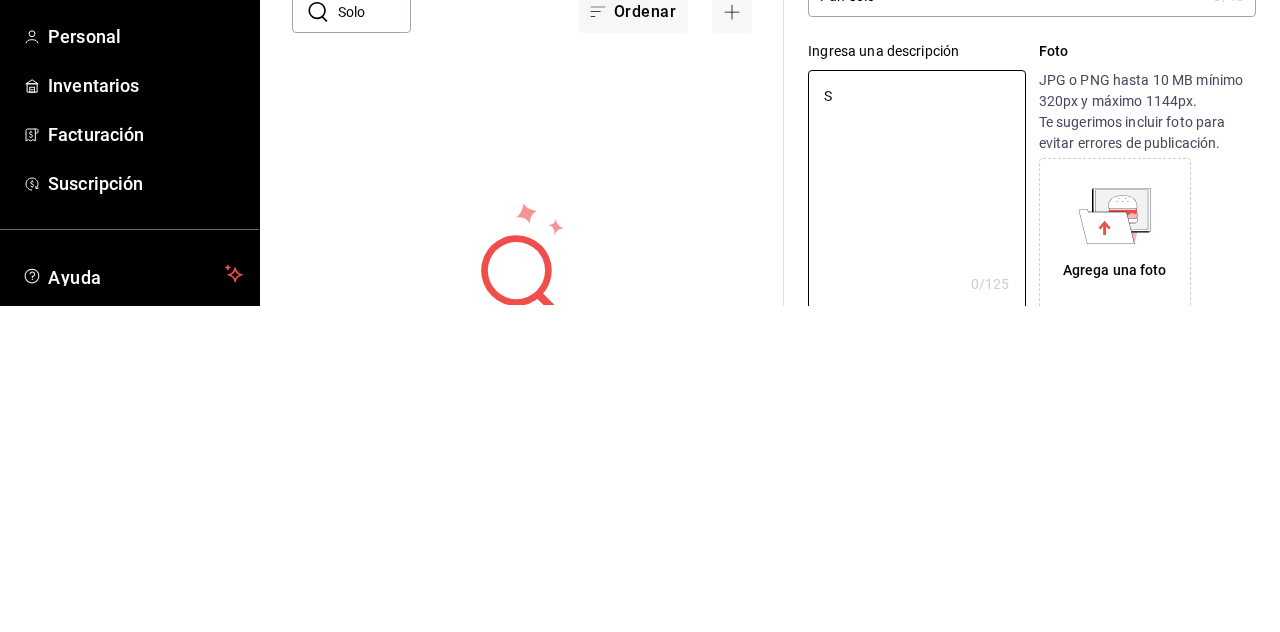 type on "x" 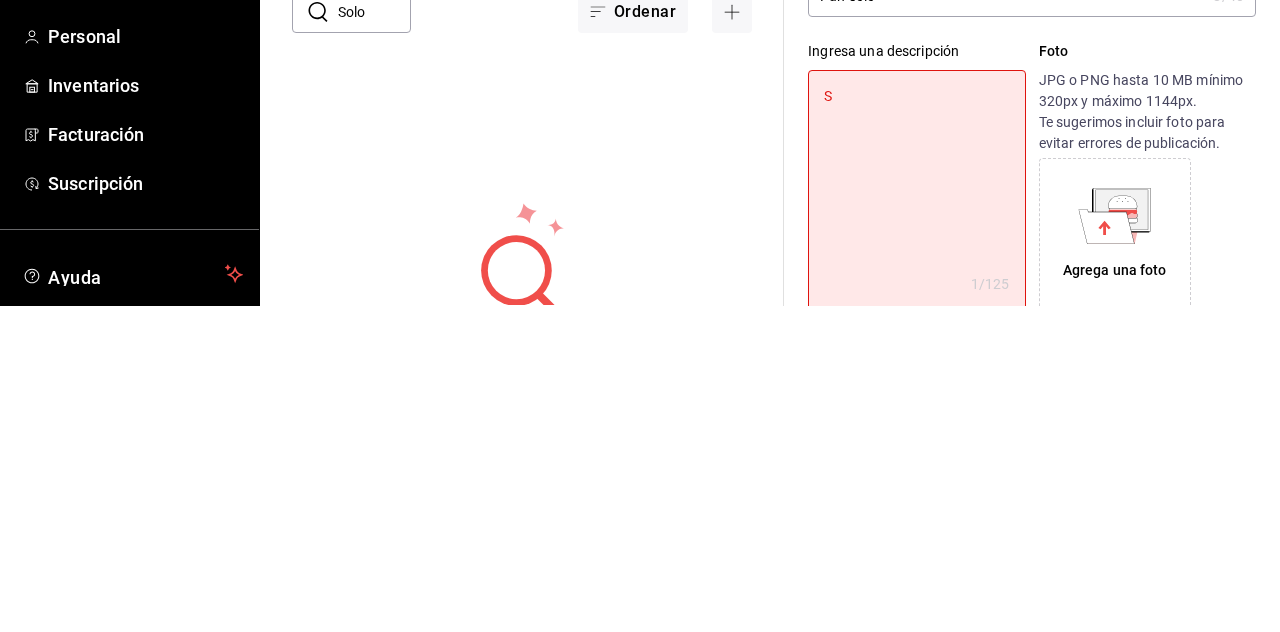 type on "Si" 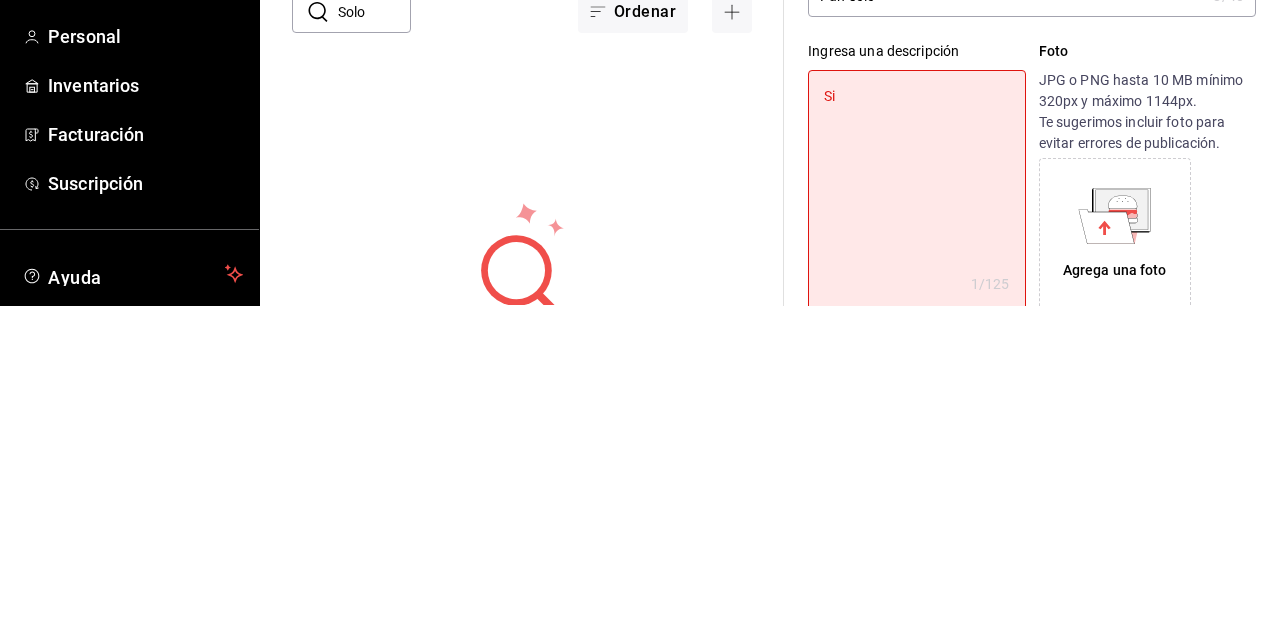 type on "x" 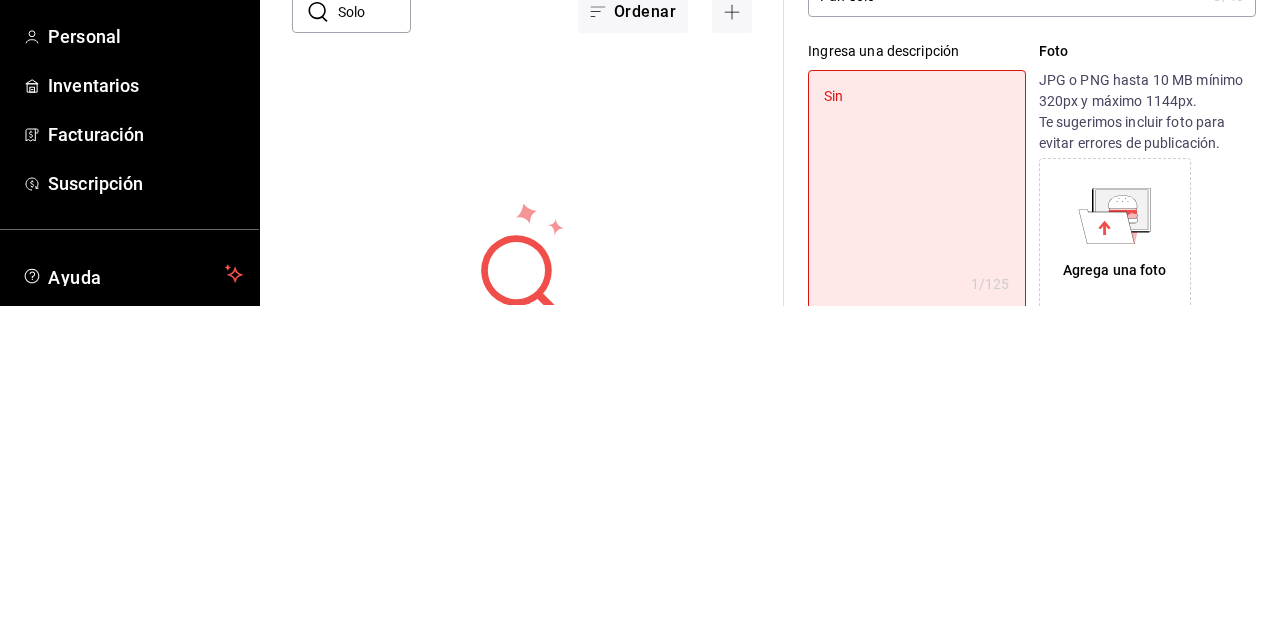 type on "Sin" 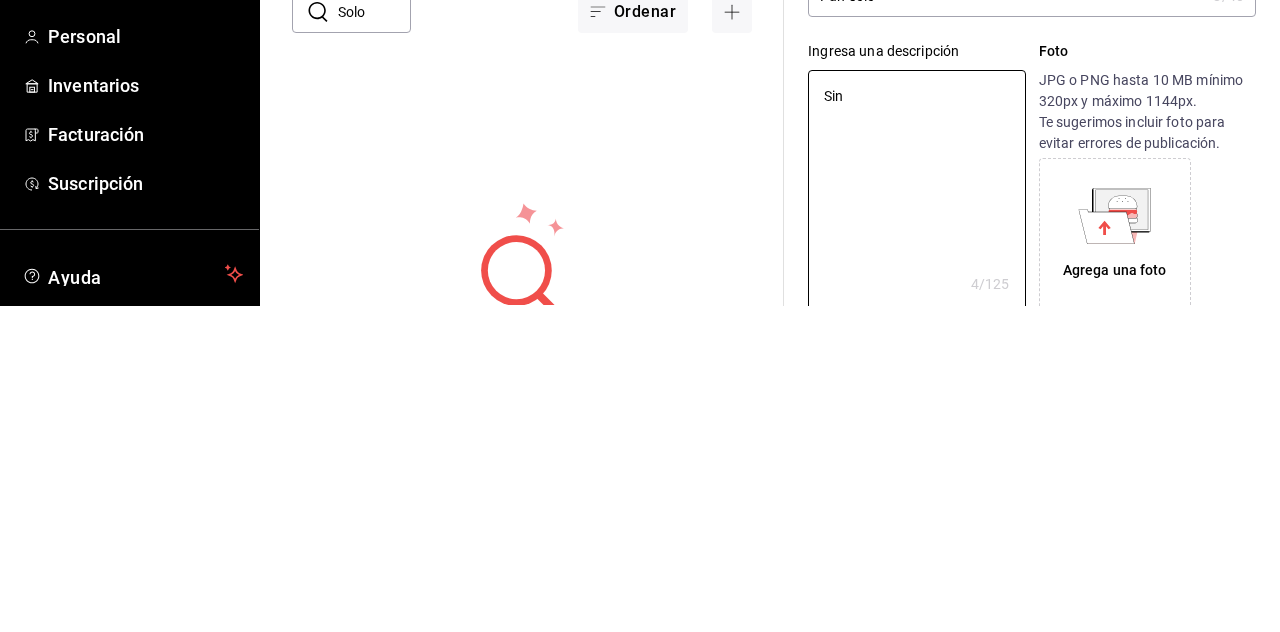 type on "Sin a" 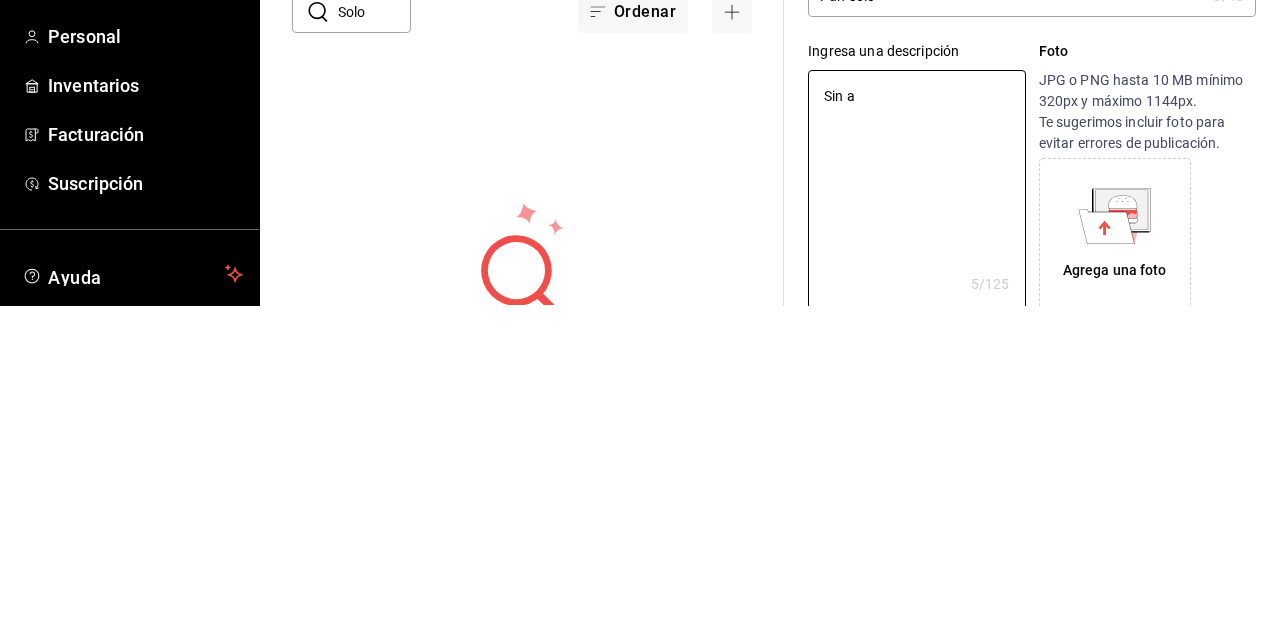 type on "x" 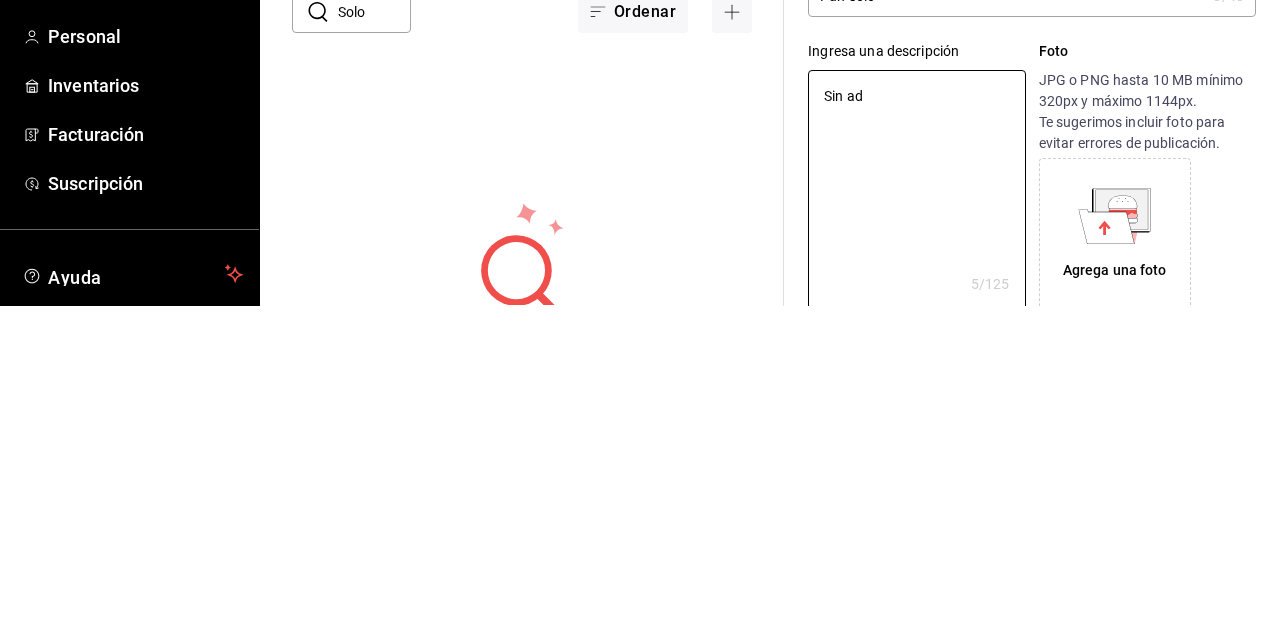 type on "x" 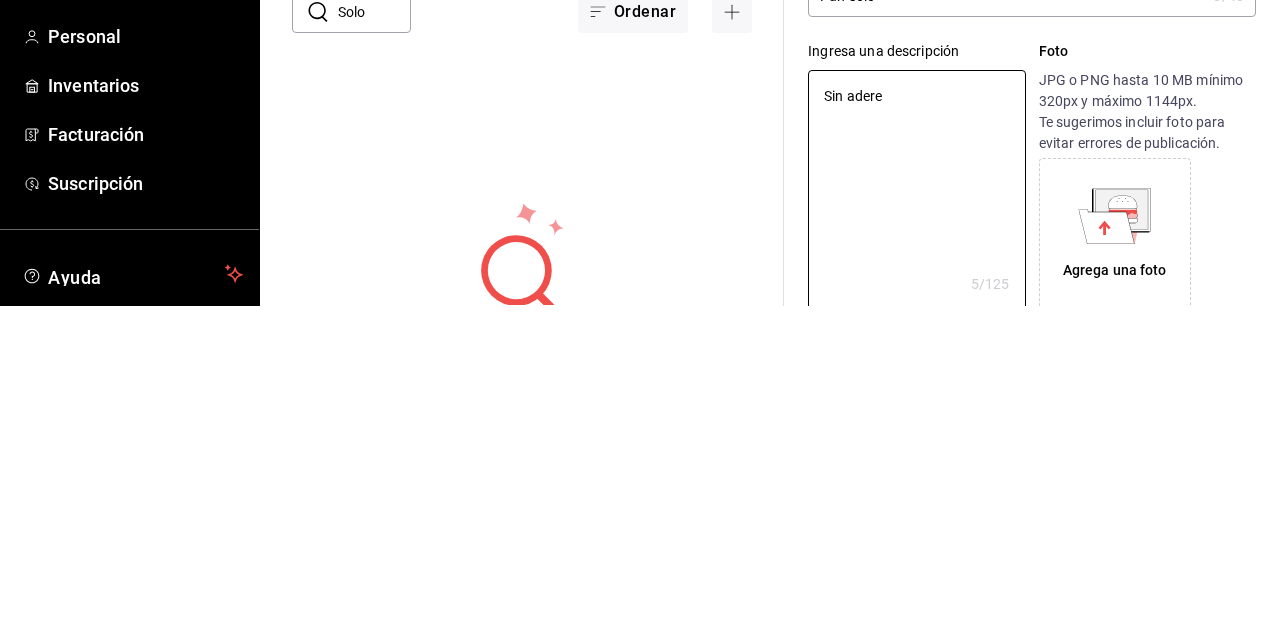 type on "Sin aderez" 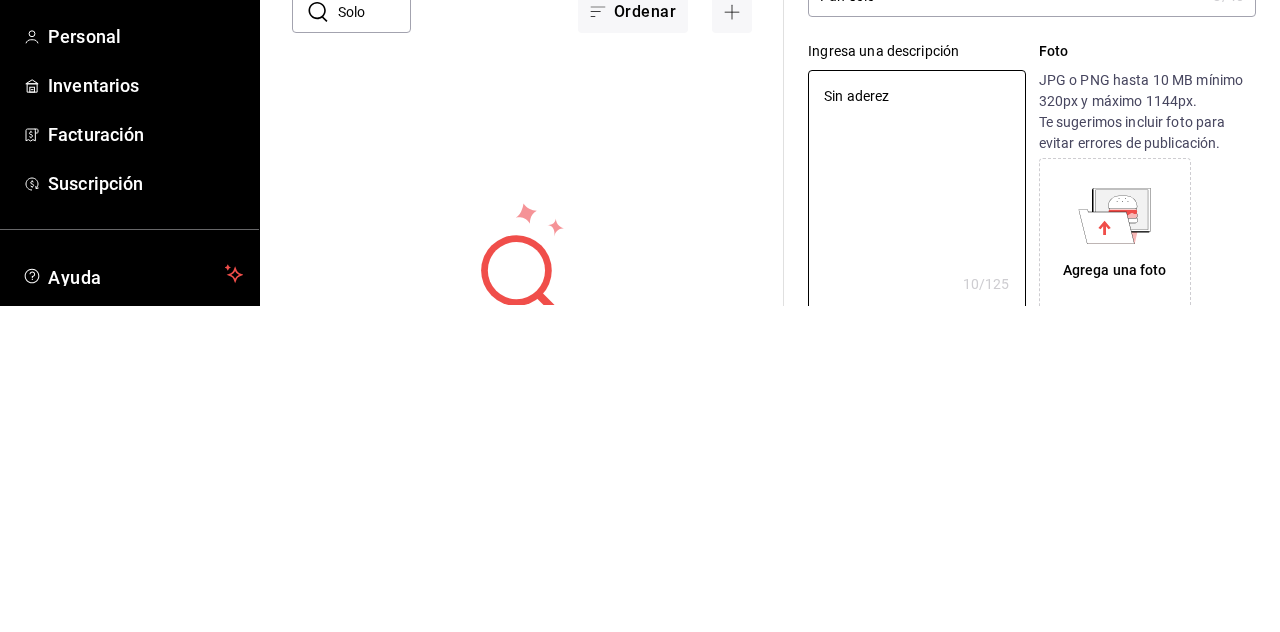 type on "x" 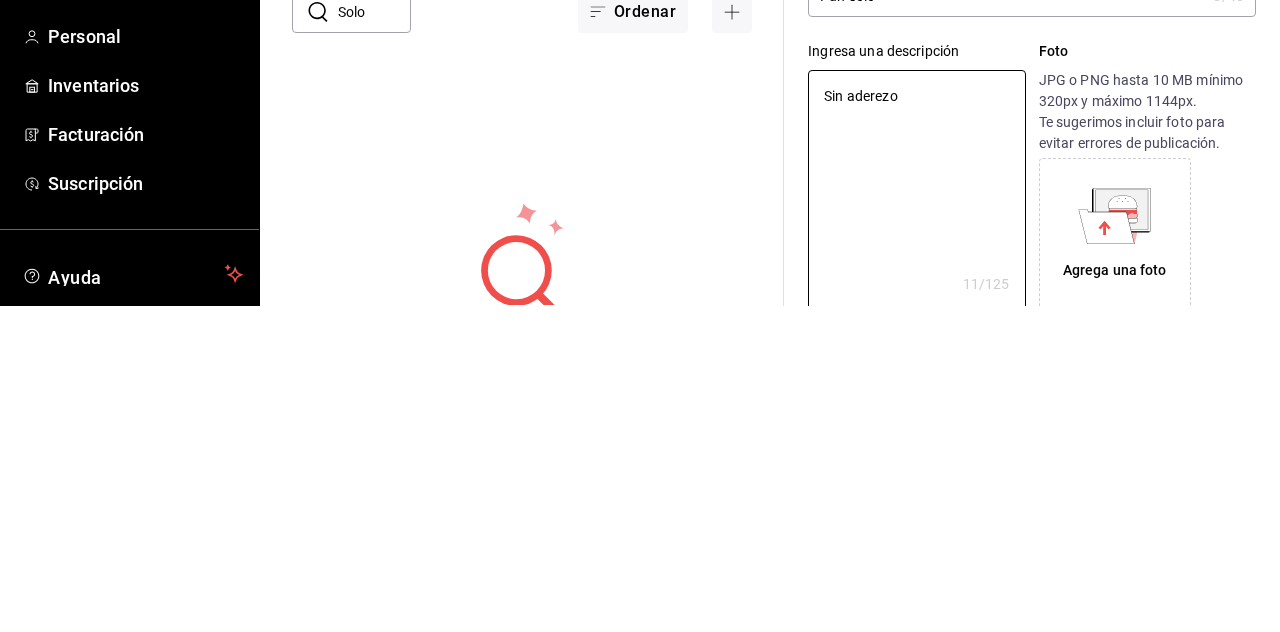 type on "x" 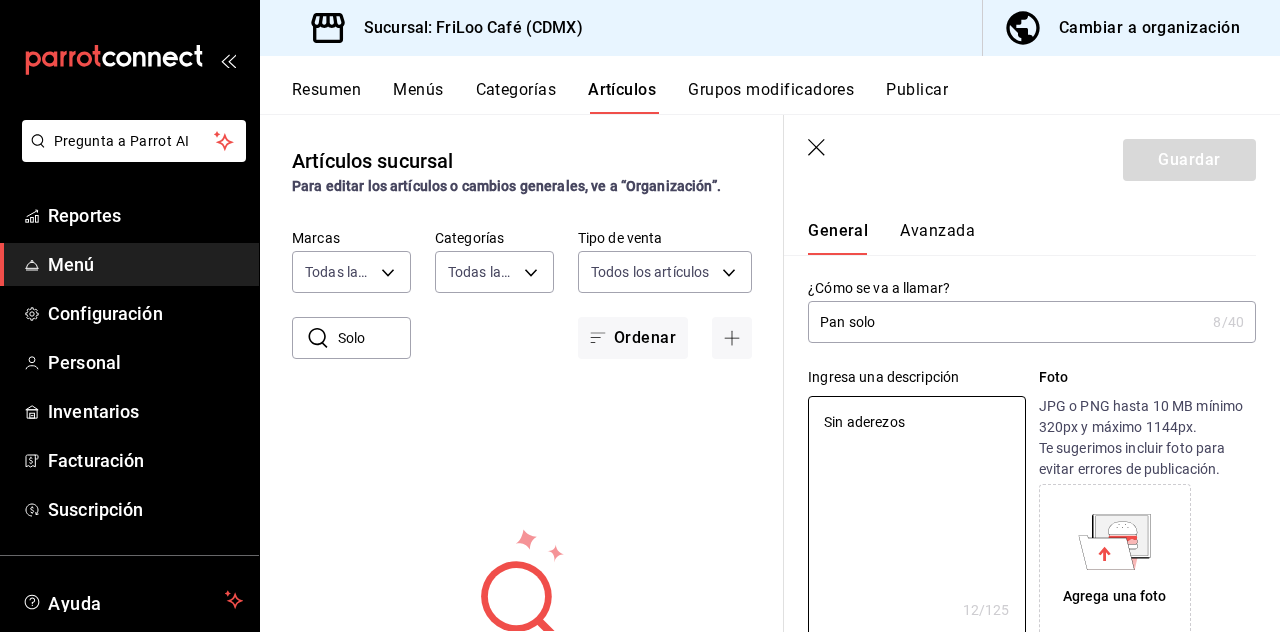 type on "x" 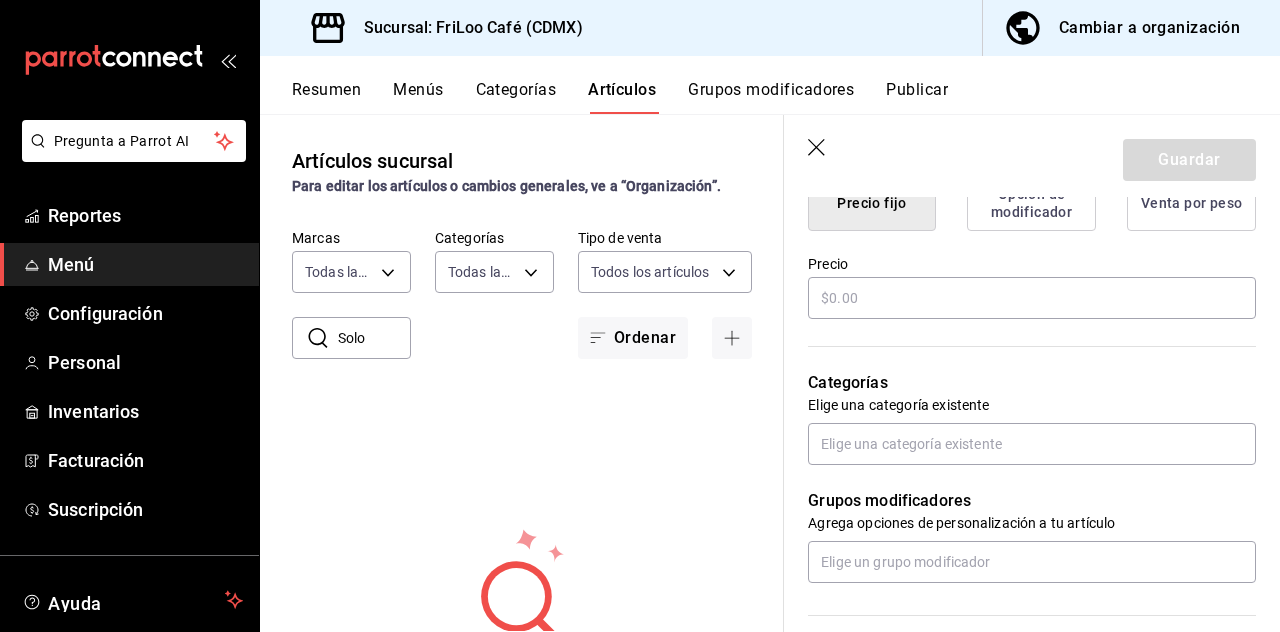 scroll, scrollTop: 542, scrollLeft: 0, axis: vertical 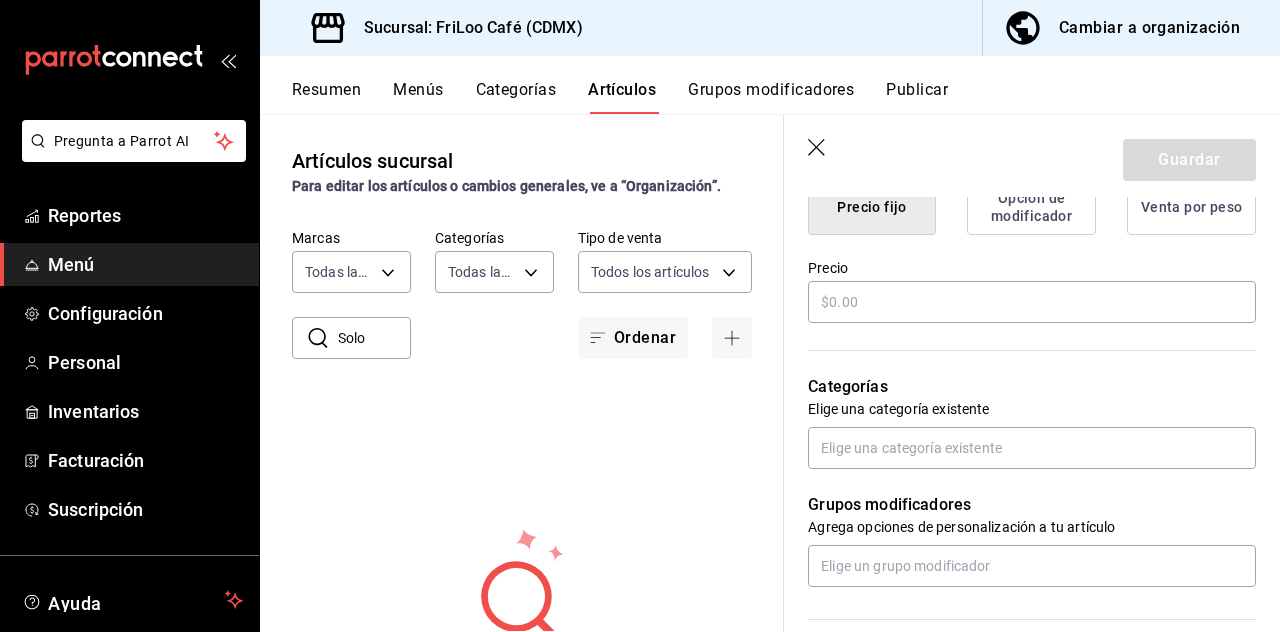 type on "Sin aderezos" 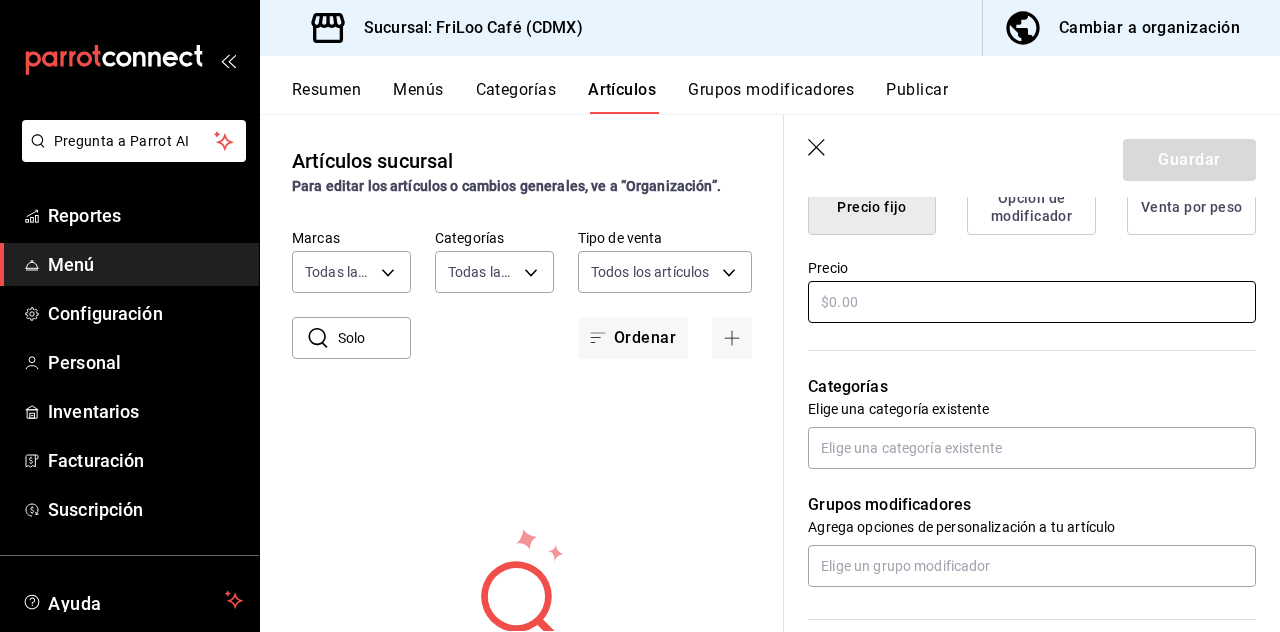 click at bounding box center [1032, 302] 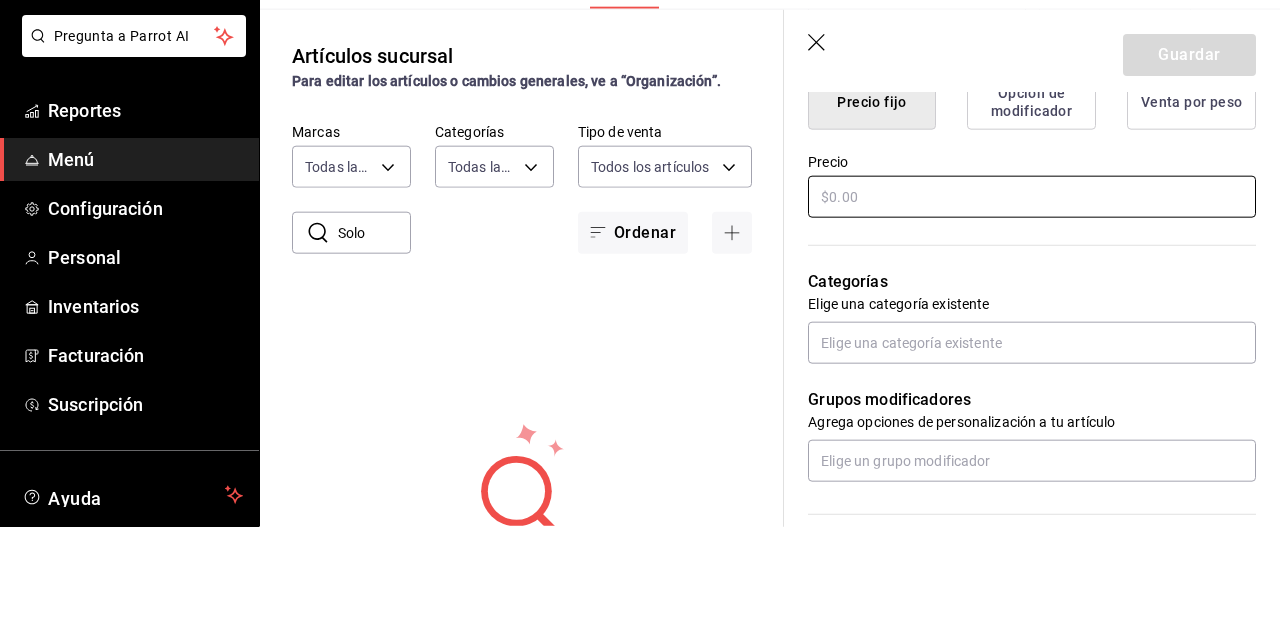 scroll, scrollTop: 36, scrollLeft: 0, axis: vertical 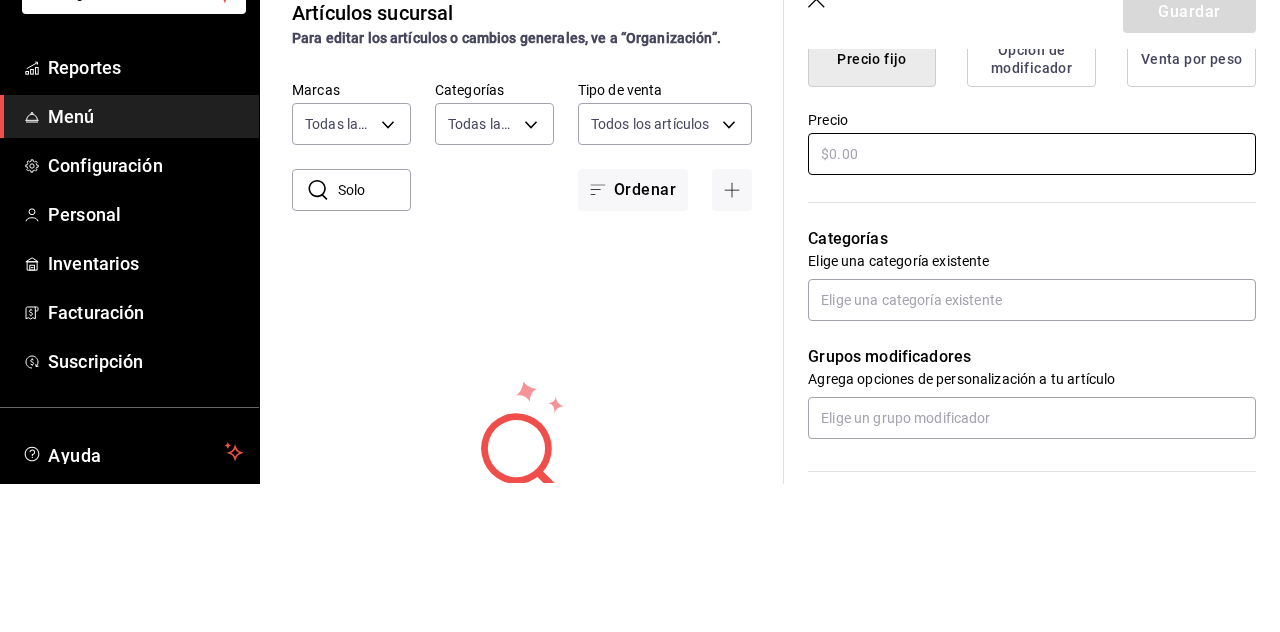 type on "x" 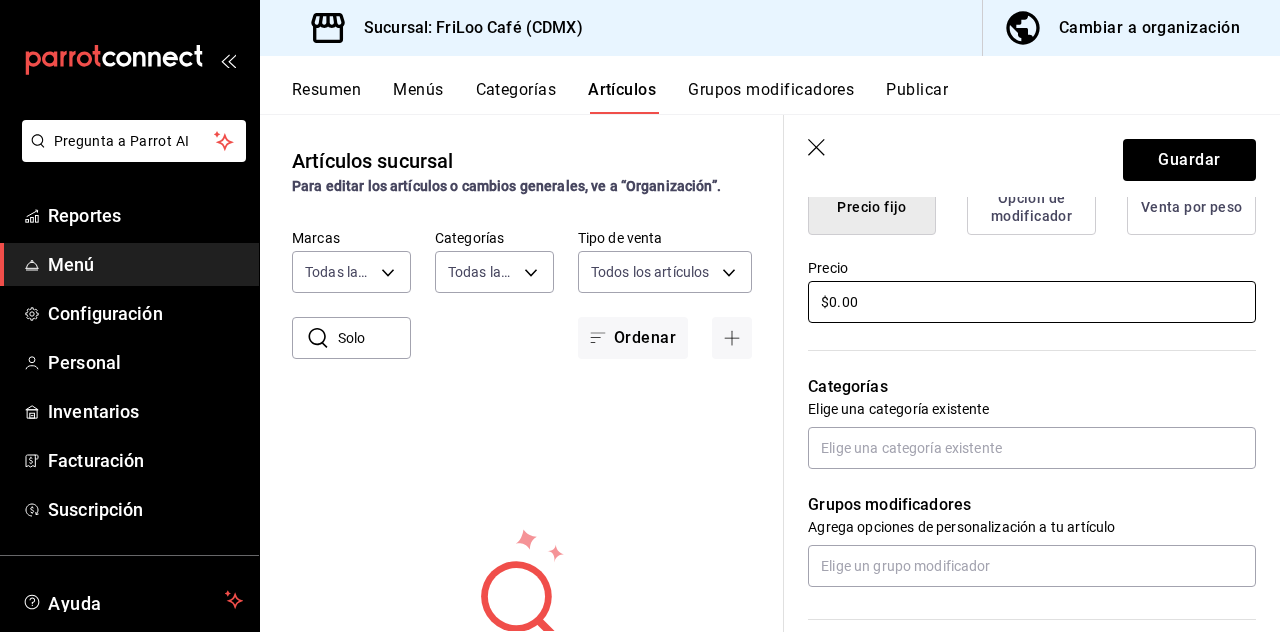 type on "x" 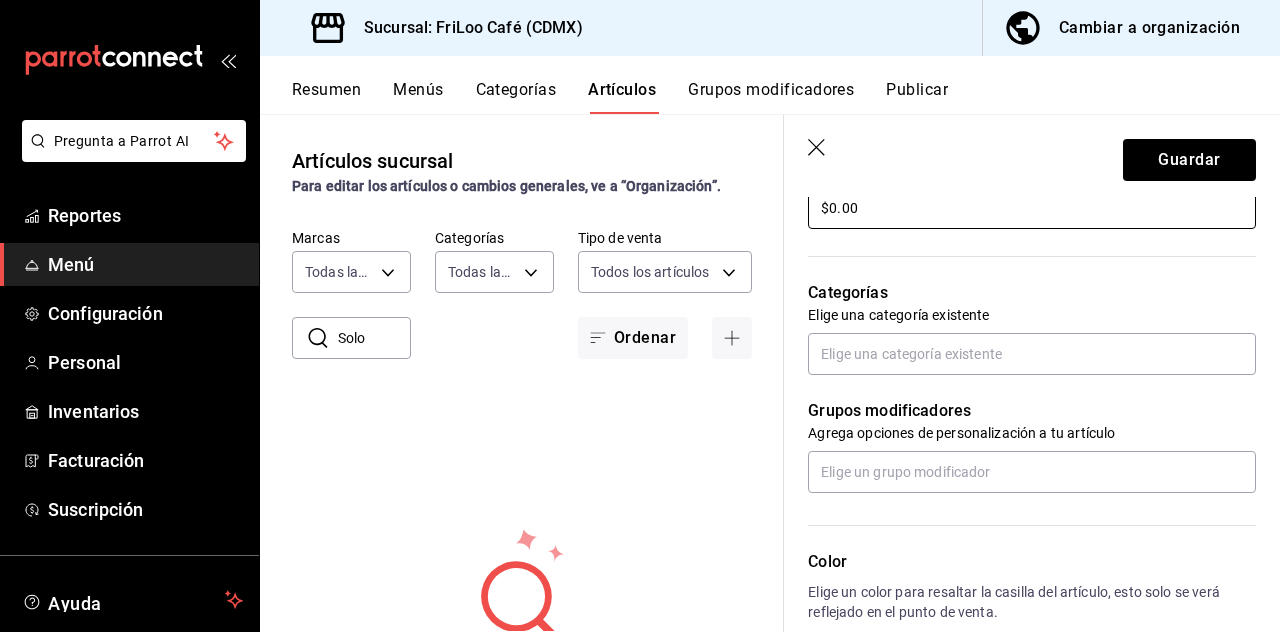 scroll, scrollTop: 636, scrollLeft: 0, axis: vertical 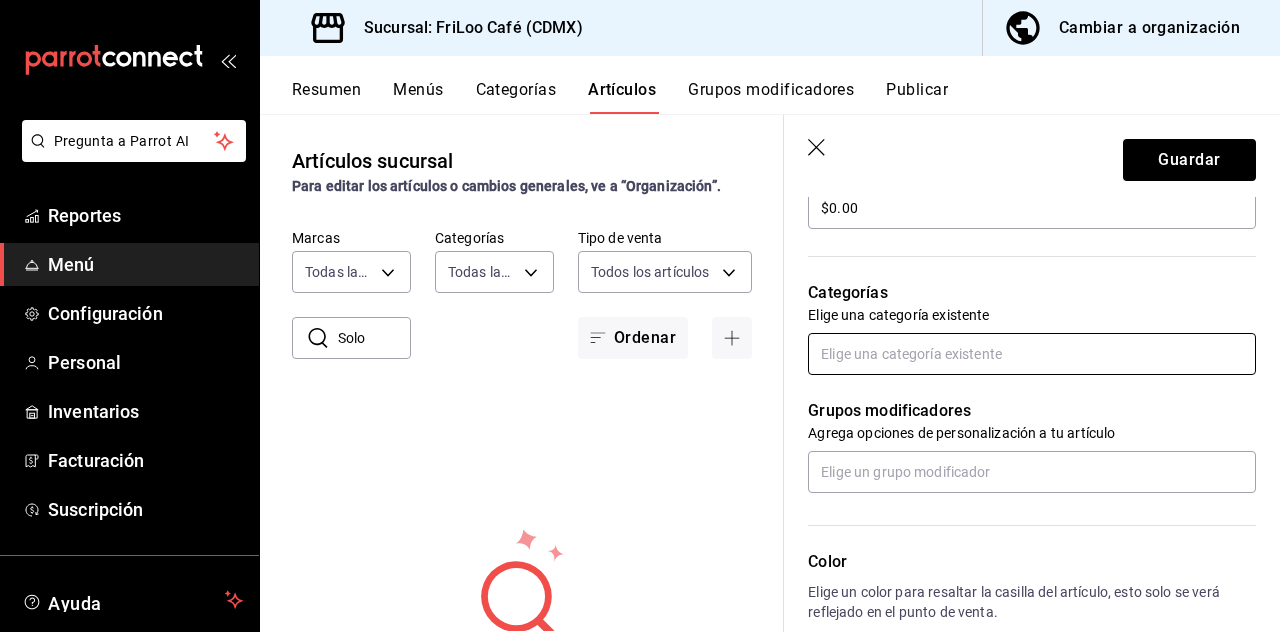 click at bounding box center [1032, 354] 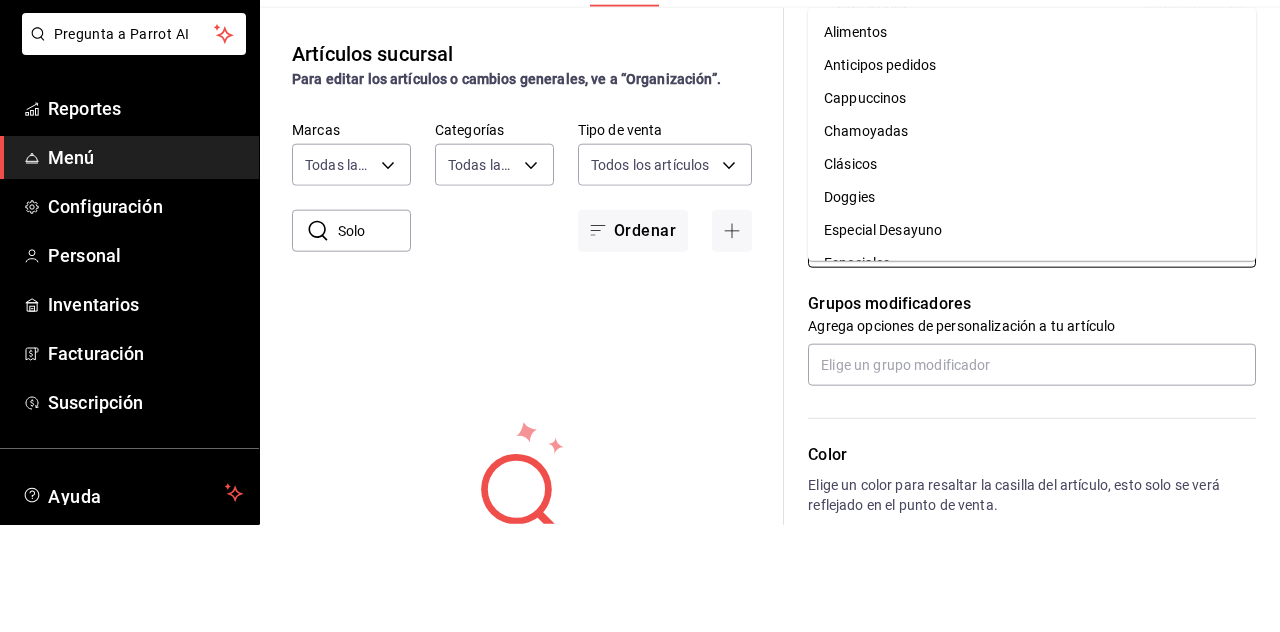 scroll, scrollTop: 36, scrollLeft: 0, axis: vertical 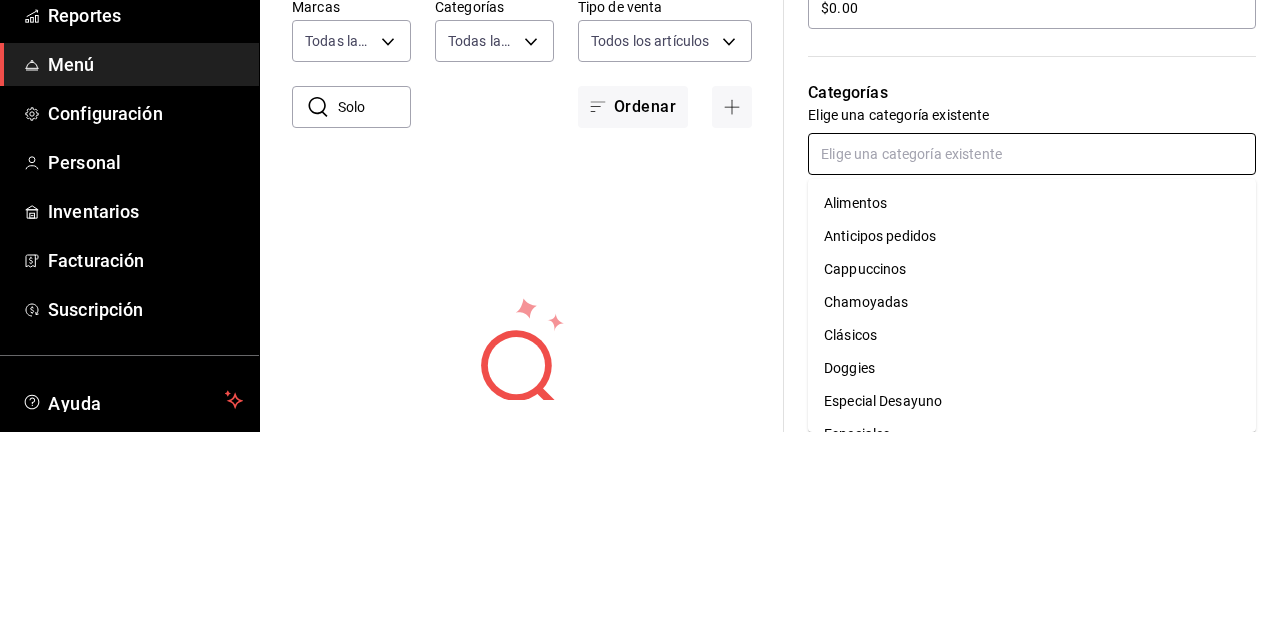 type on "x" 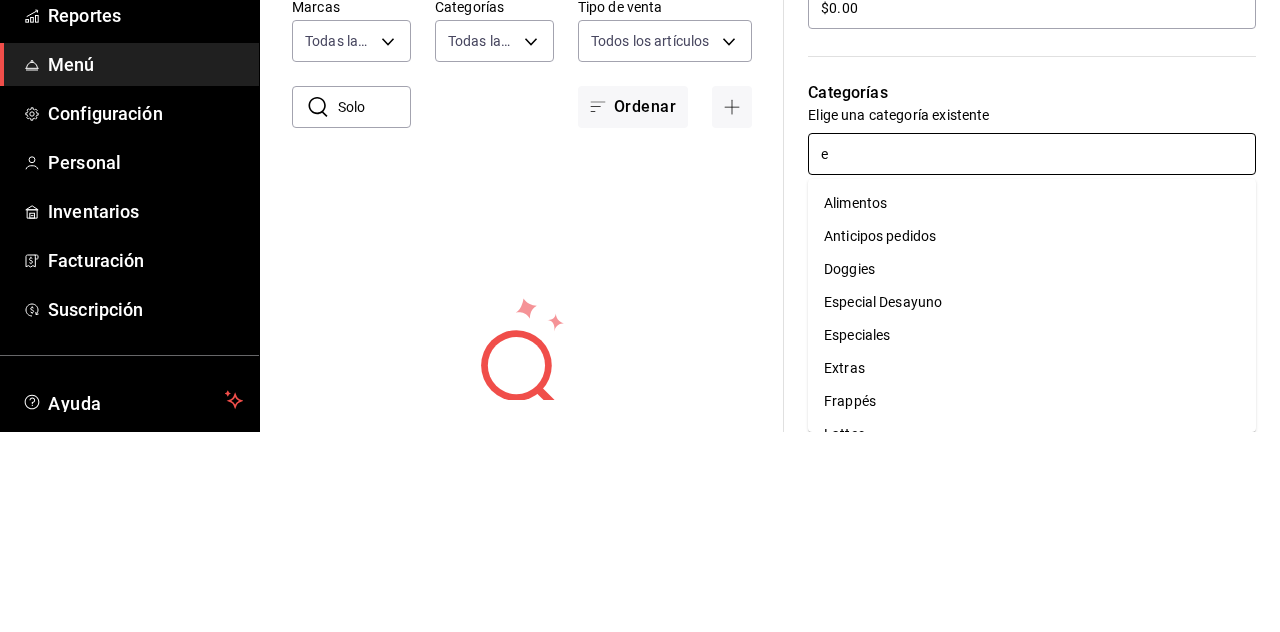 type on "ex" 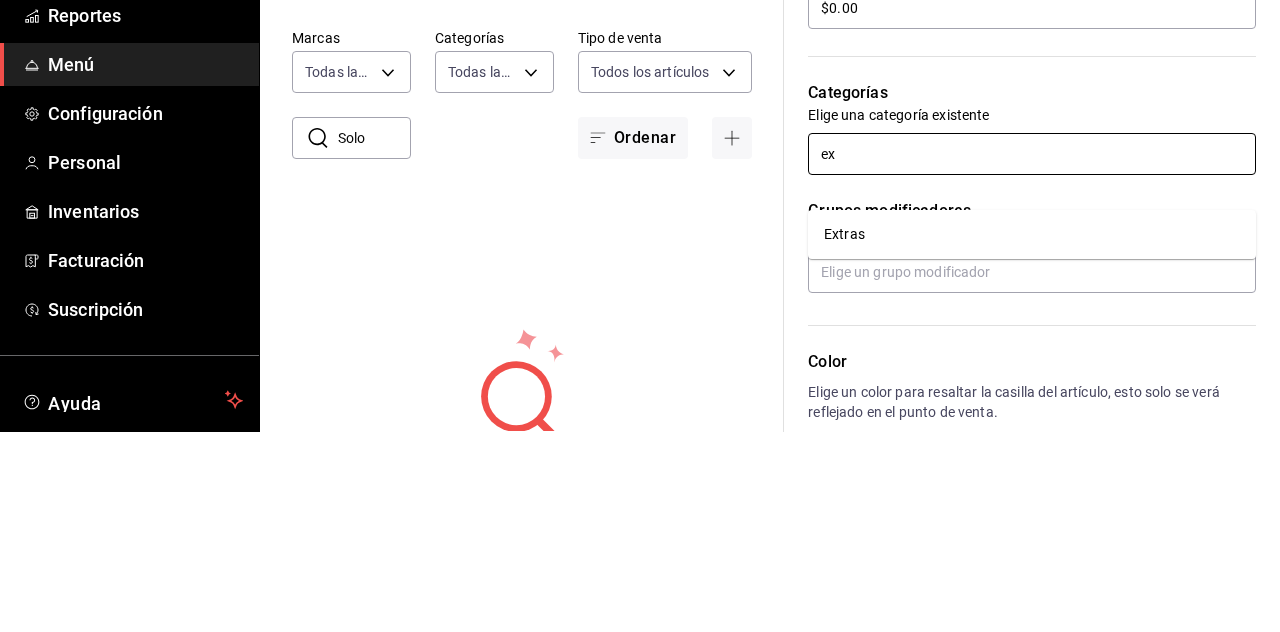click on "Extras" at bounding box center (1032, 434) 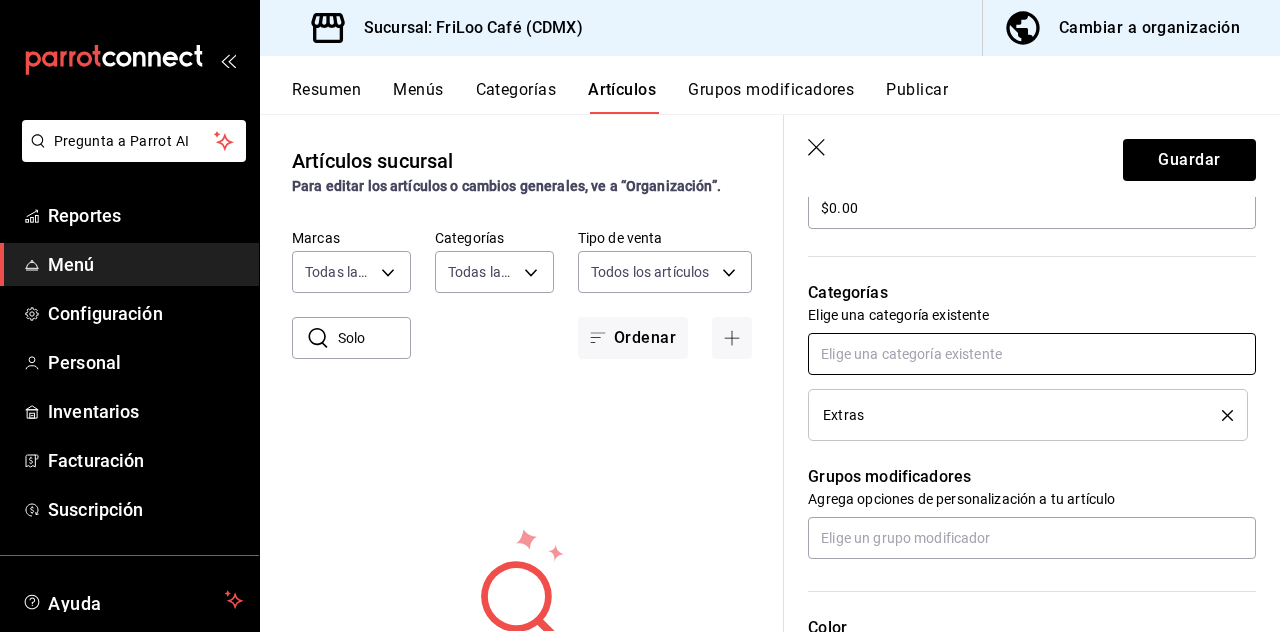 type on "x" 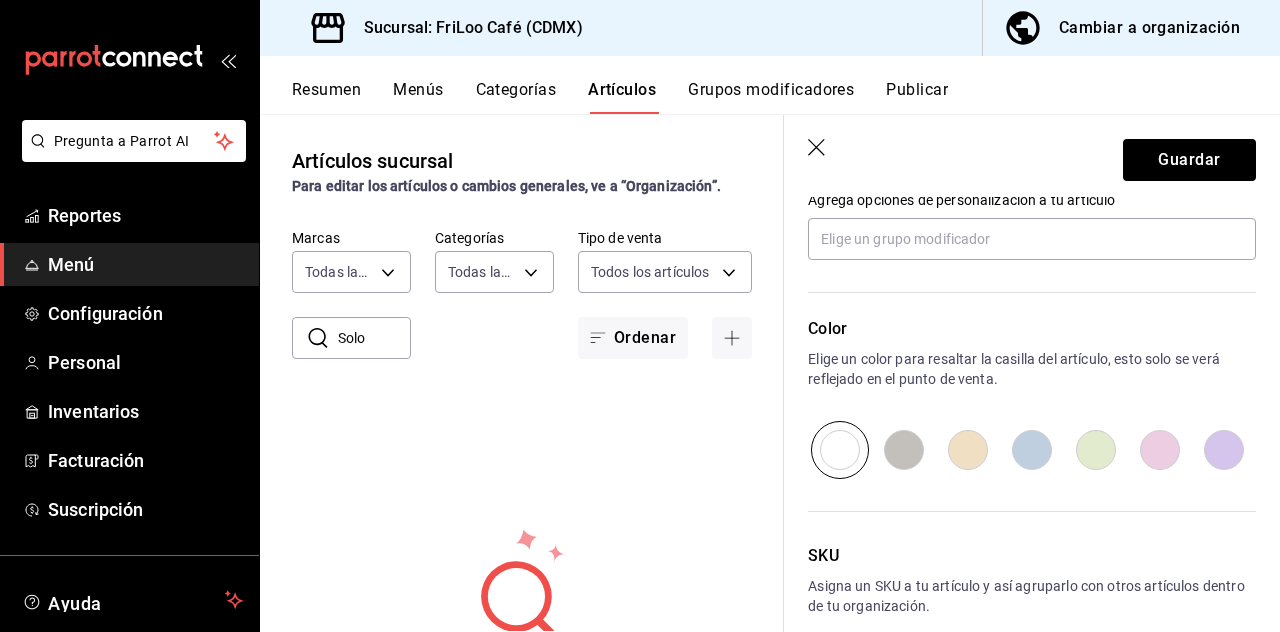 scroll, scrollTop: 934, scrollLeft: 0, axis: vertical 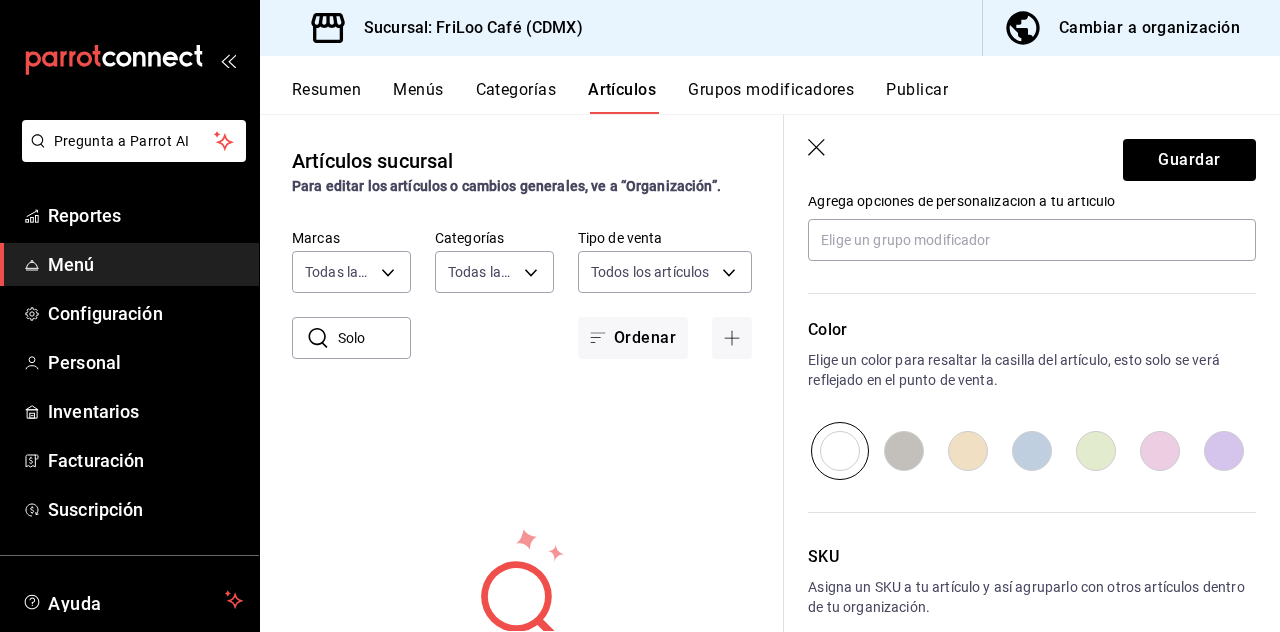 click at bounding box center (1224, 451) 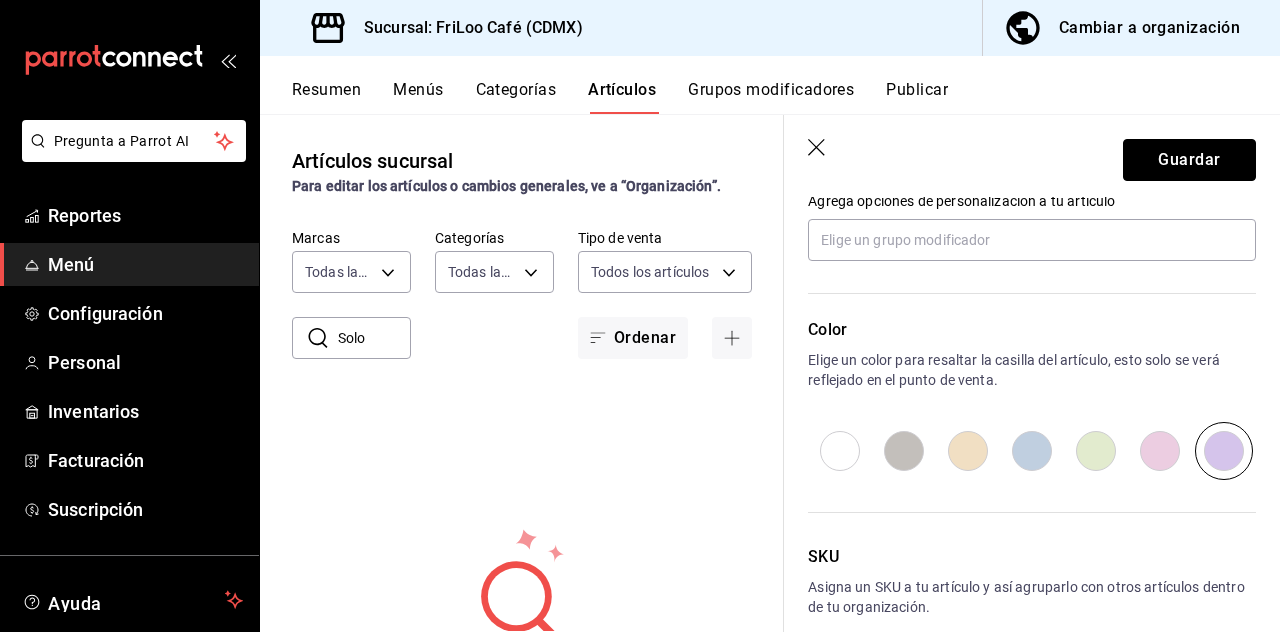 click on "Guardar" at bounding box center [1189, 160] 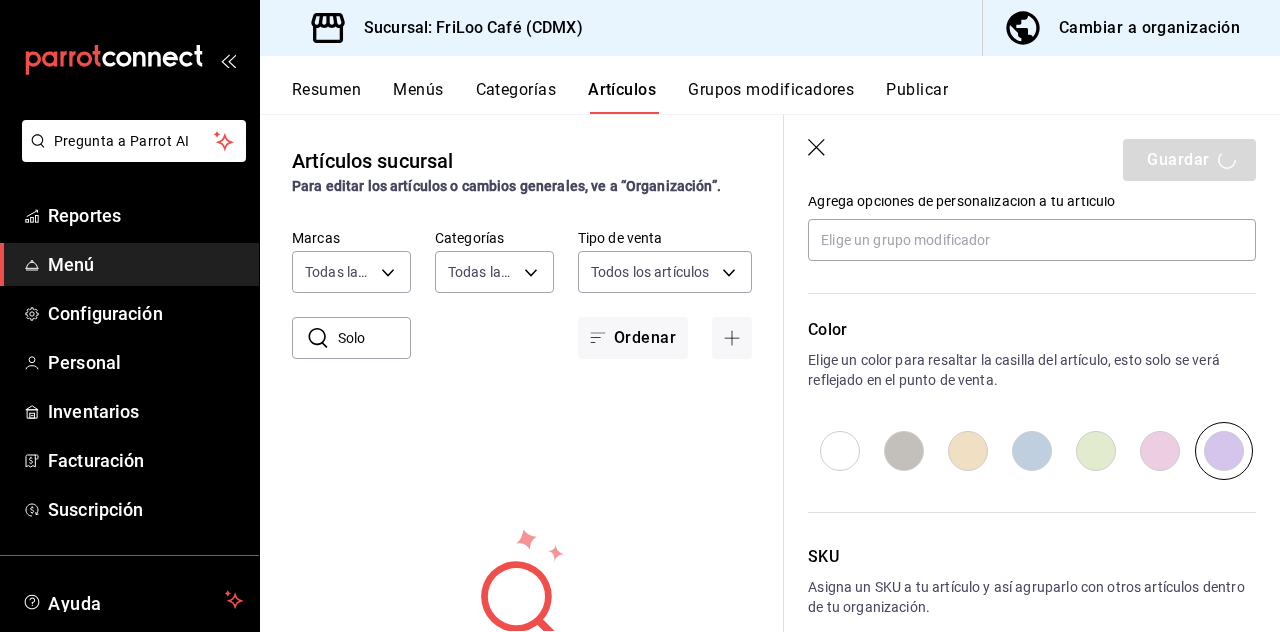 type on "x" 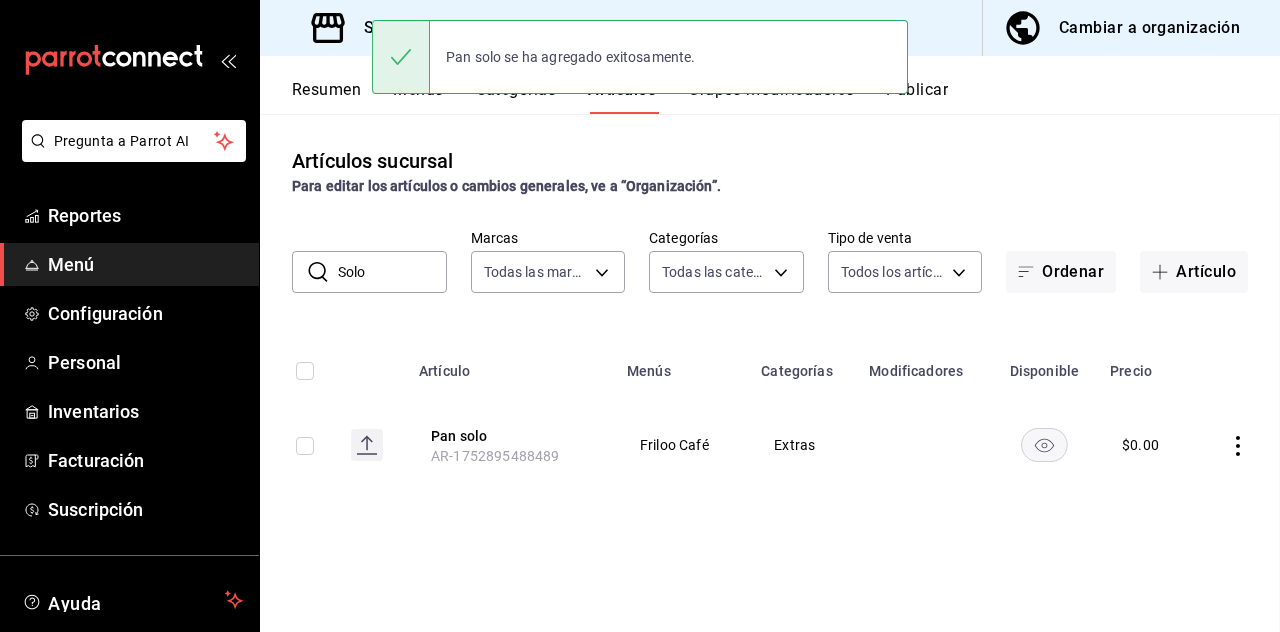 scroll, scrollTop: 0, scrollLeft: 0, axis: both 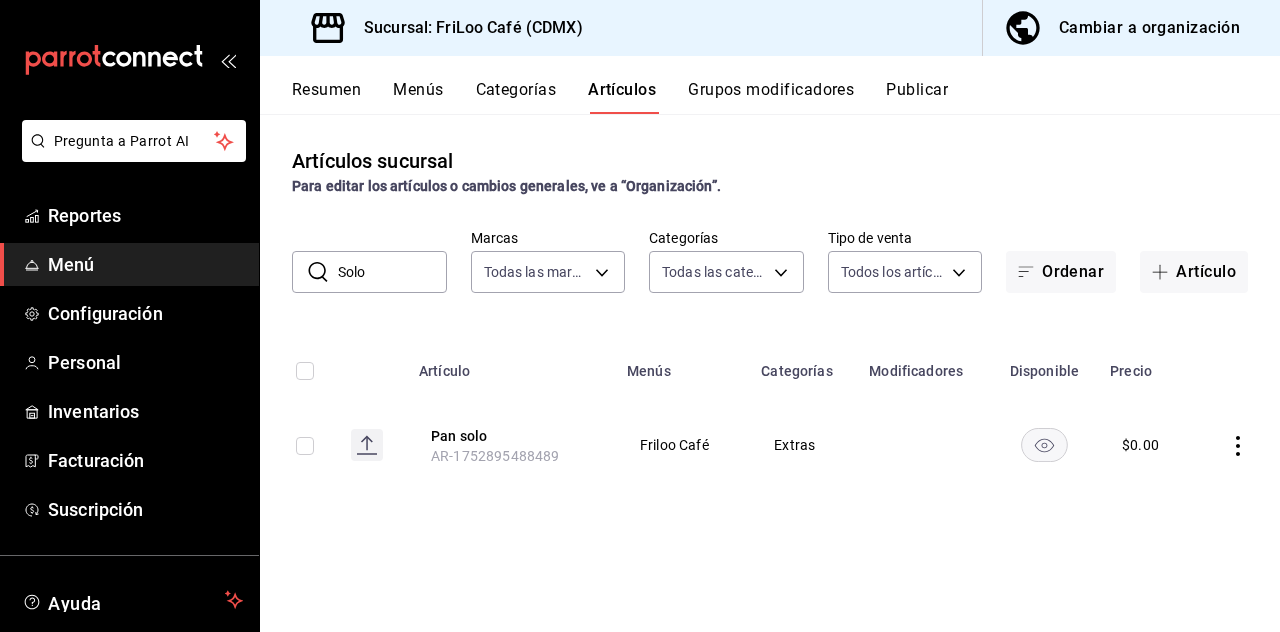 click on "Grupos modificadores" at bounding box center (771, 97) 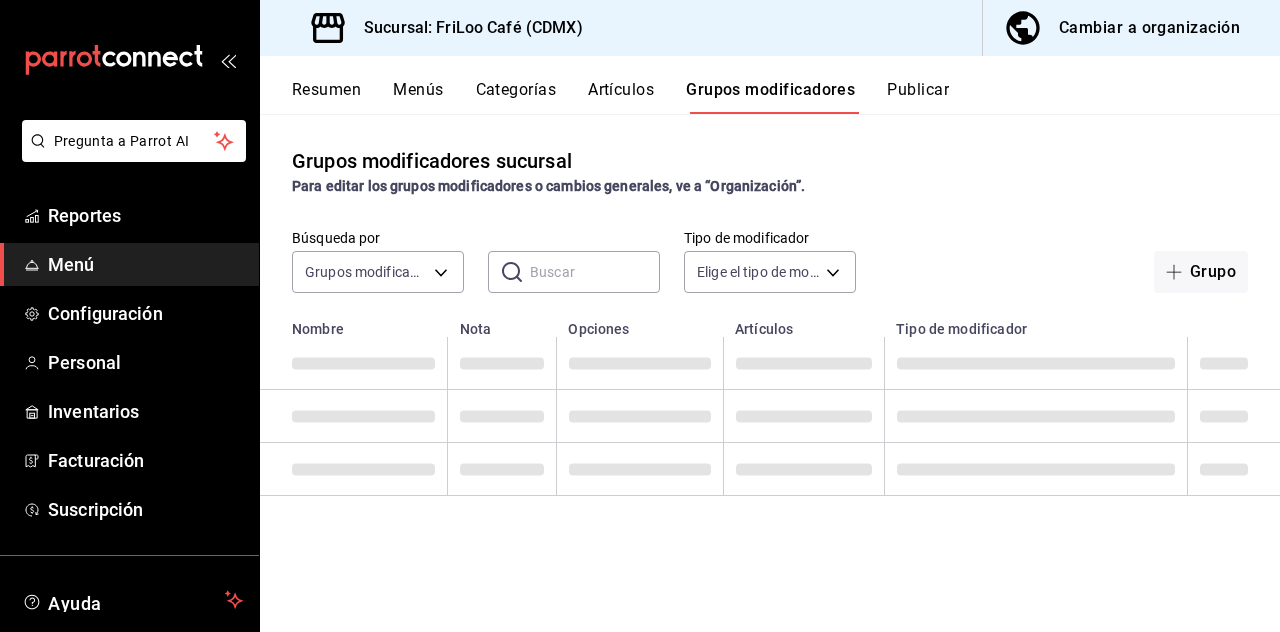 click on "Grupo" at bounding box center [1201, 272] 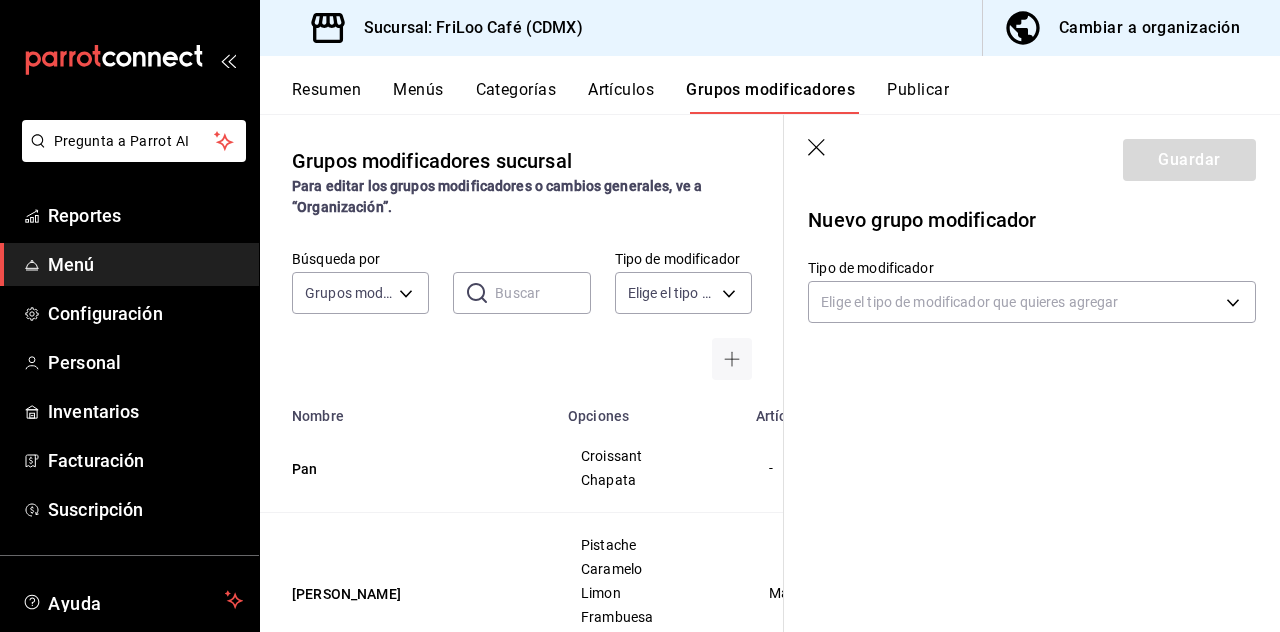 click 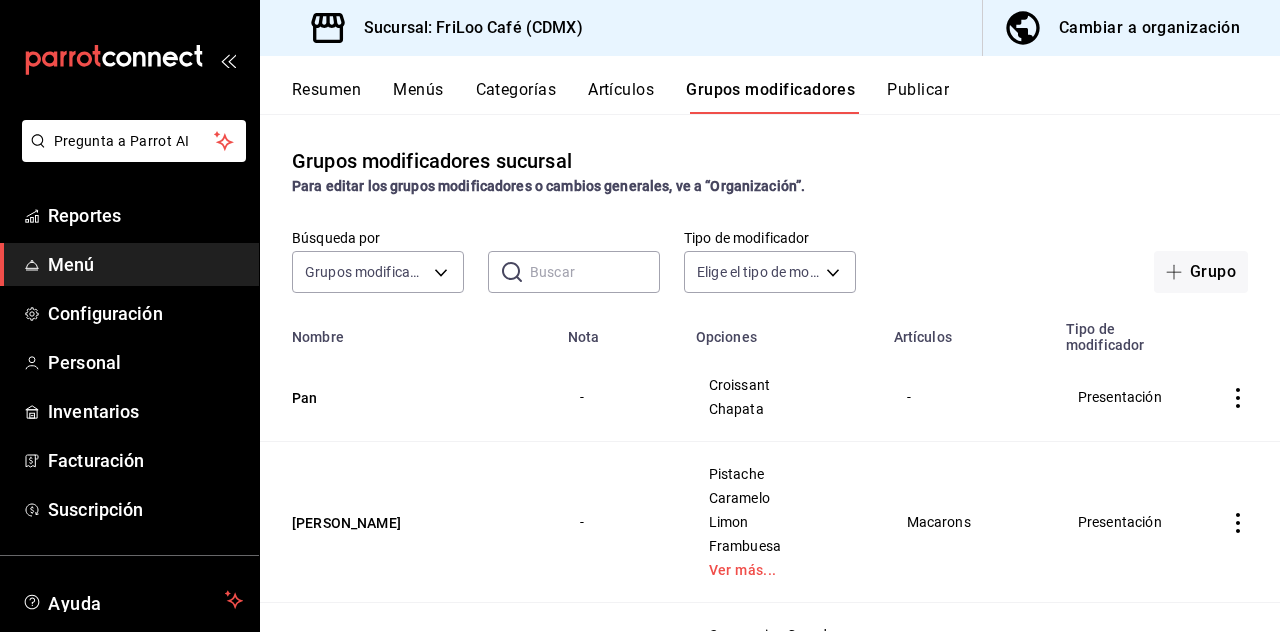 click on "Pan" at bounding box center [412, 398] 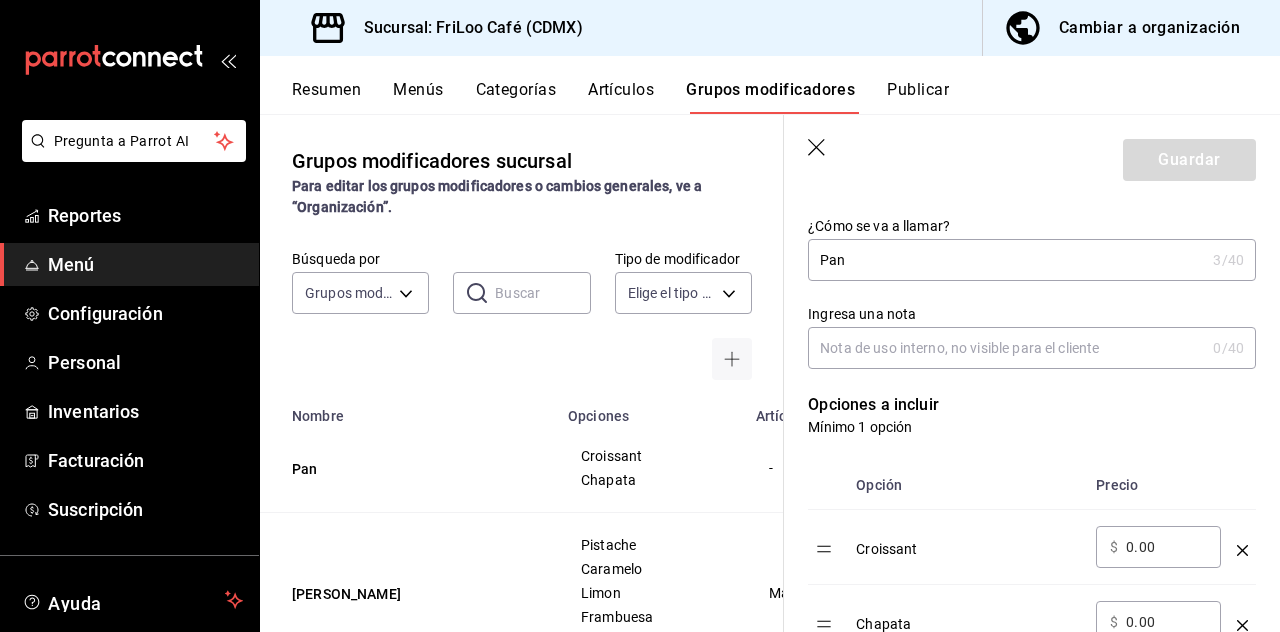 scroll, scrollTop: 327, scrollLeft: 0, axis: vertical 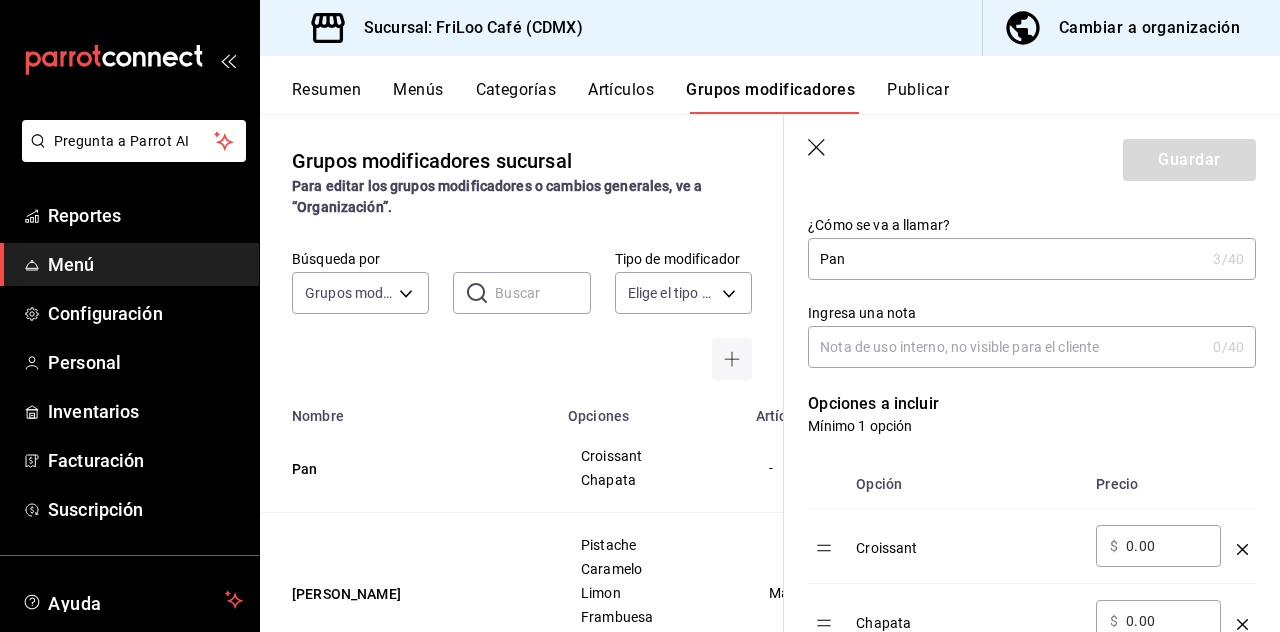 click on "Pan" at bounding box center [1006, 259] 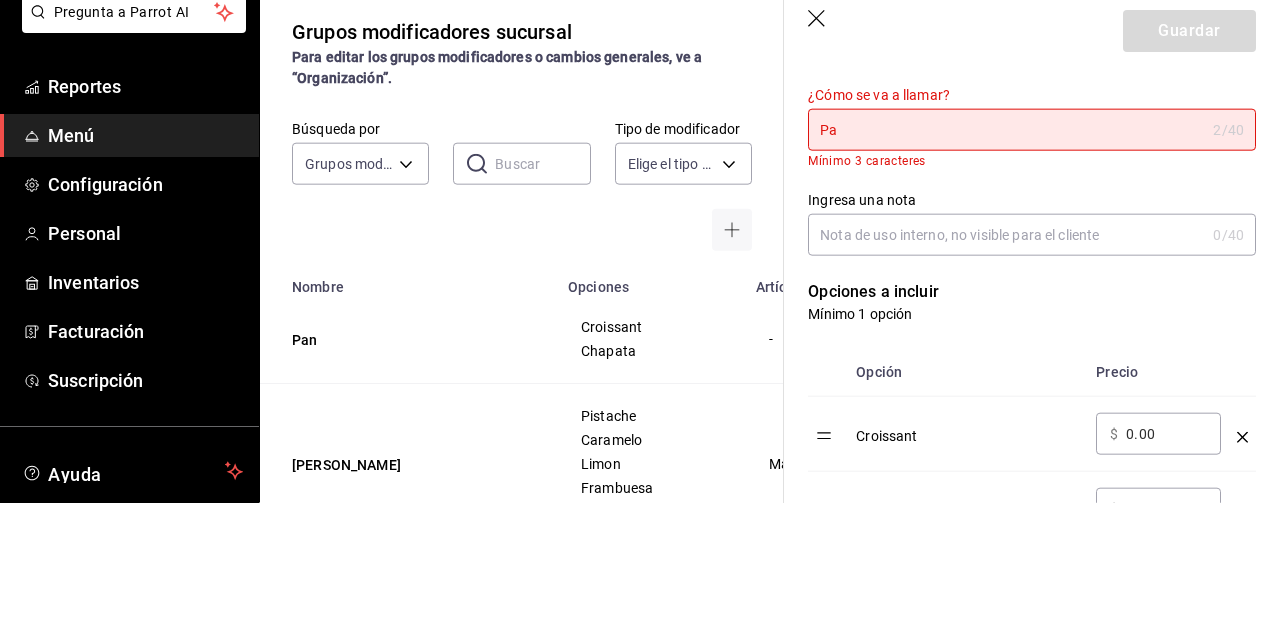 type on "P" 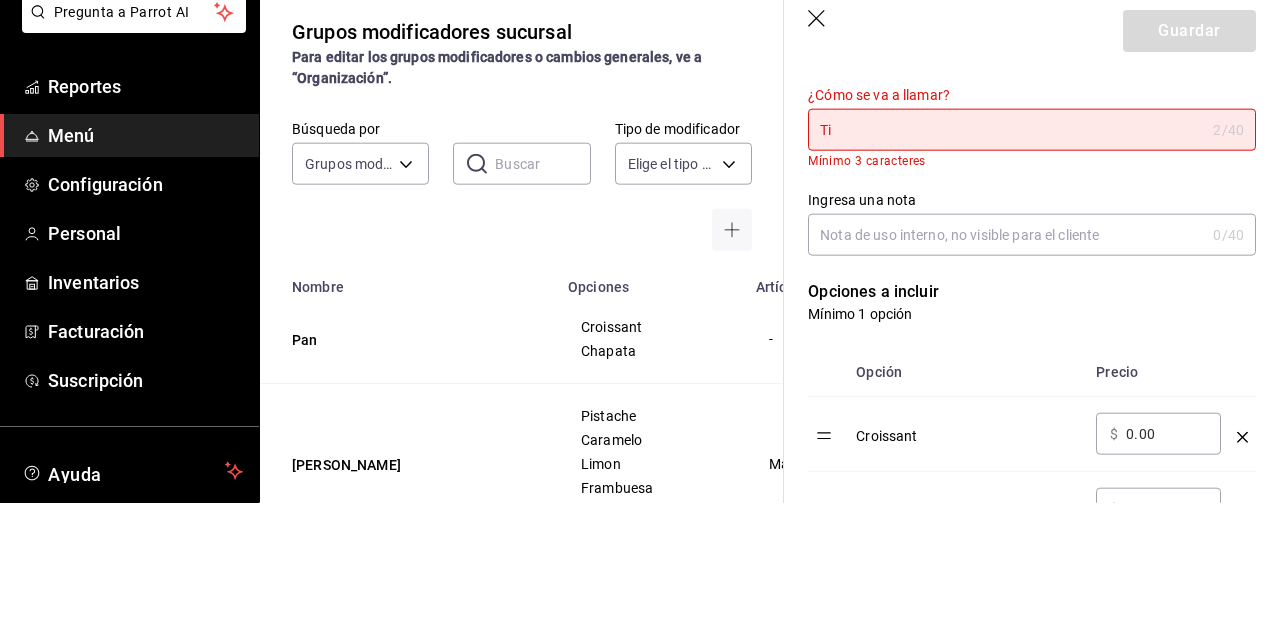 type on "T" 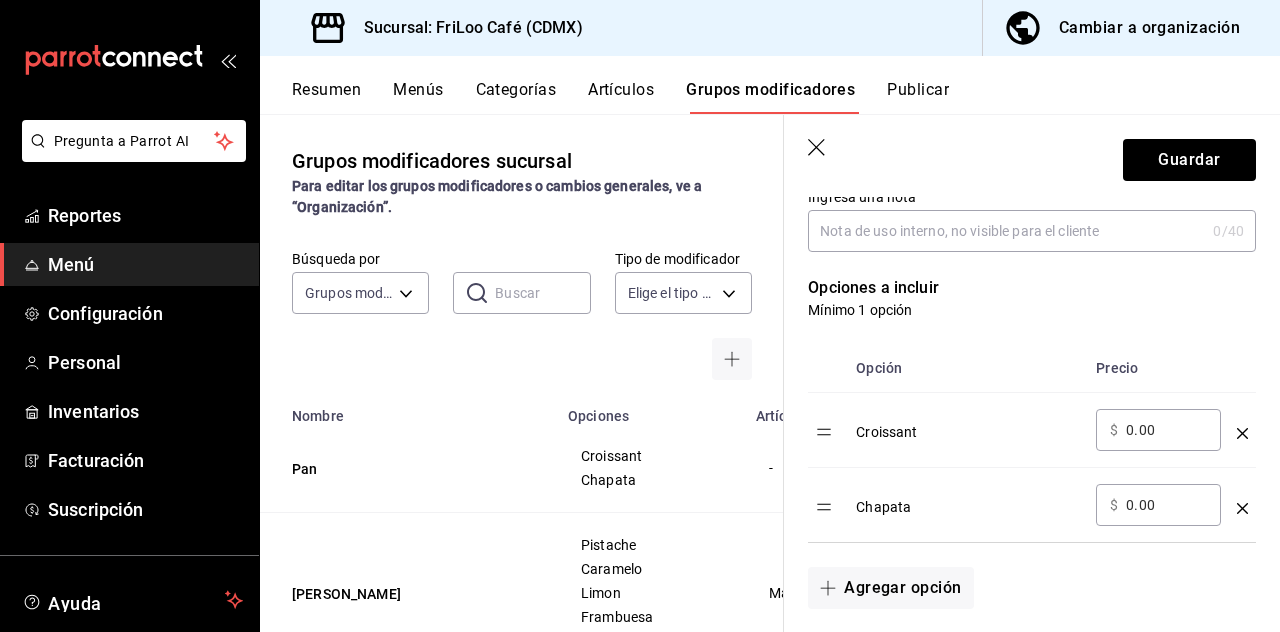 scroll, scrollTop: 454, scrollLeft: 0, axis: vertical 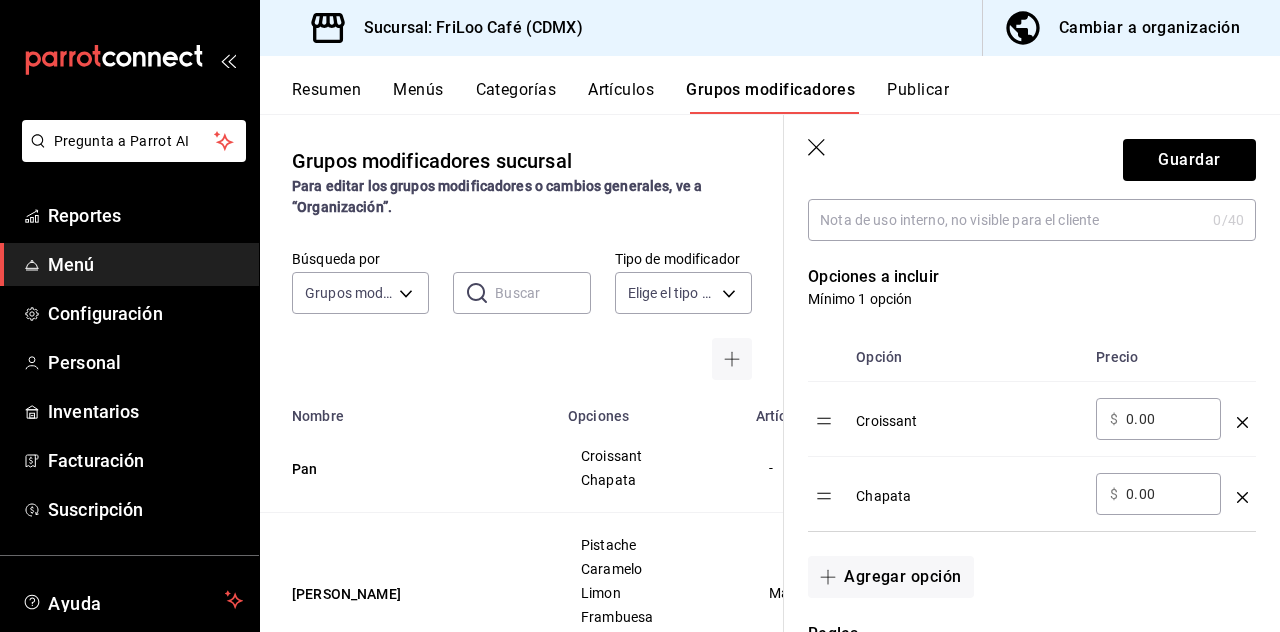 type on "Pan" 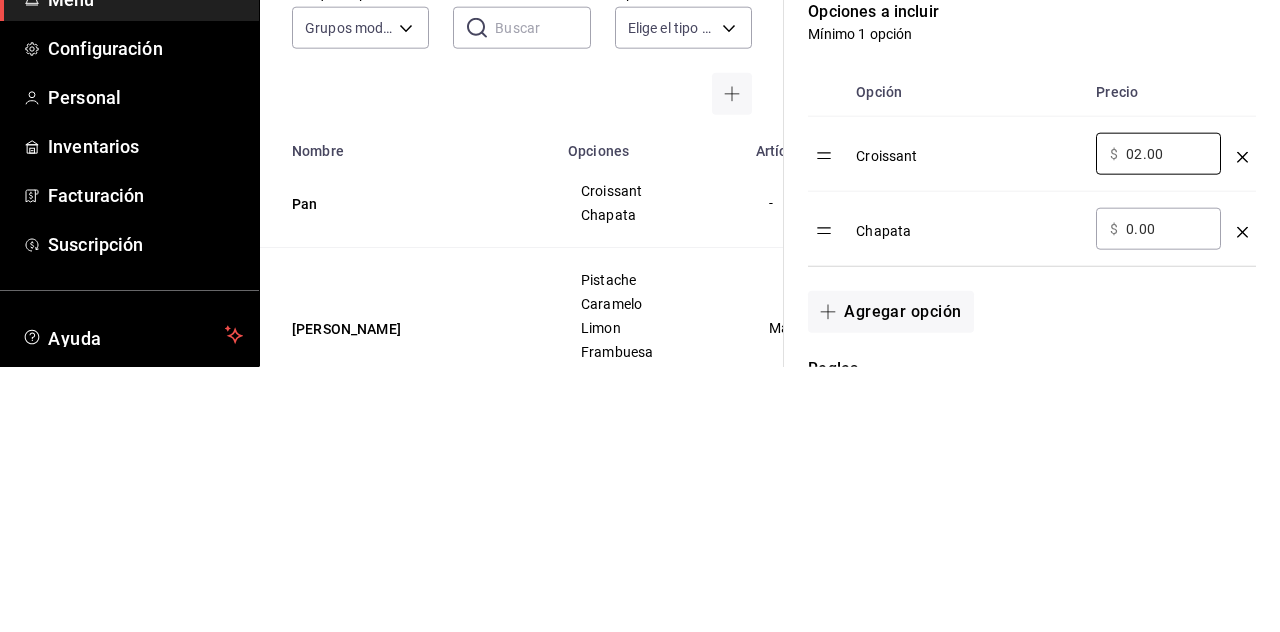 type on "0.00" 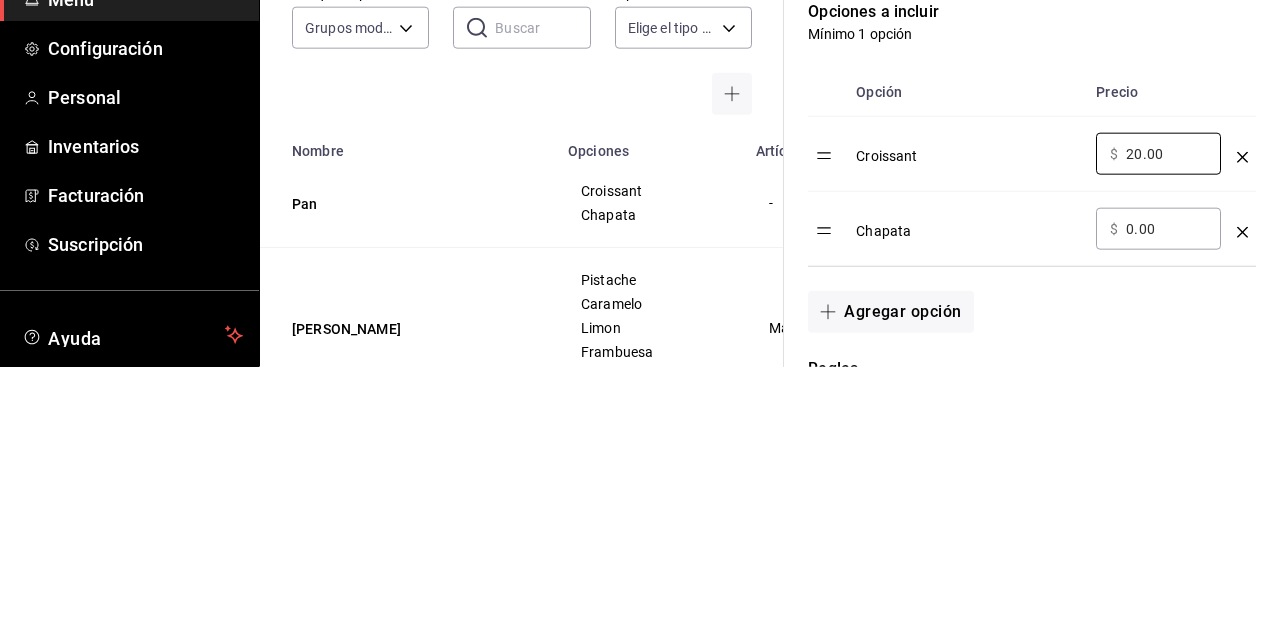 type on "20.00" 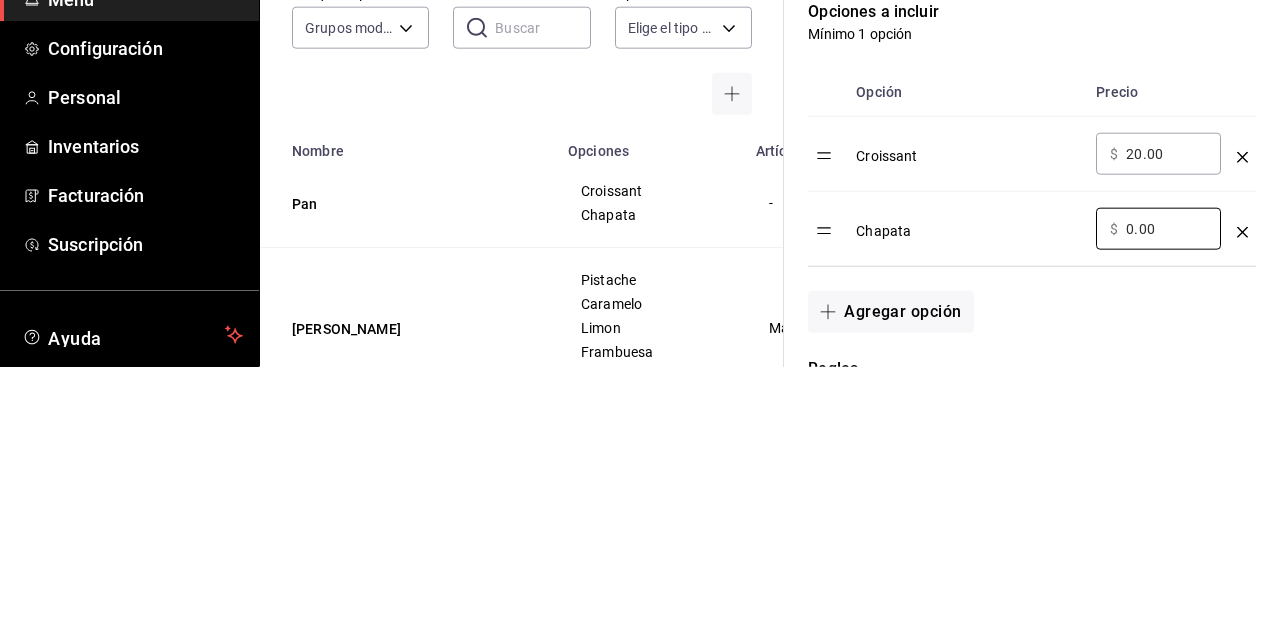 type on "0.00" 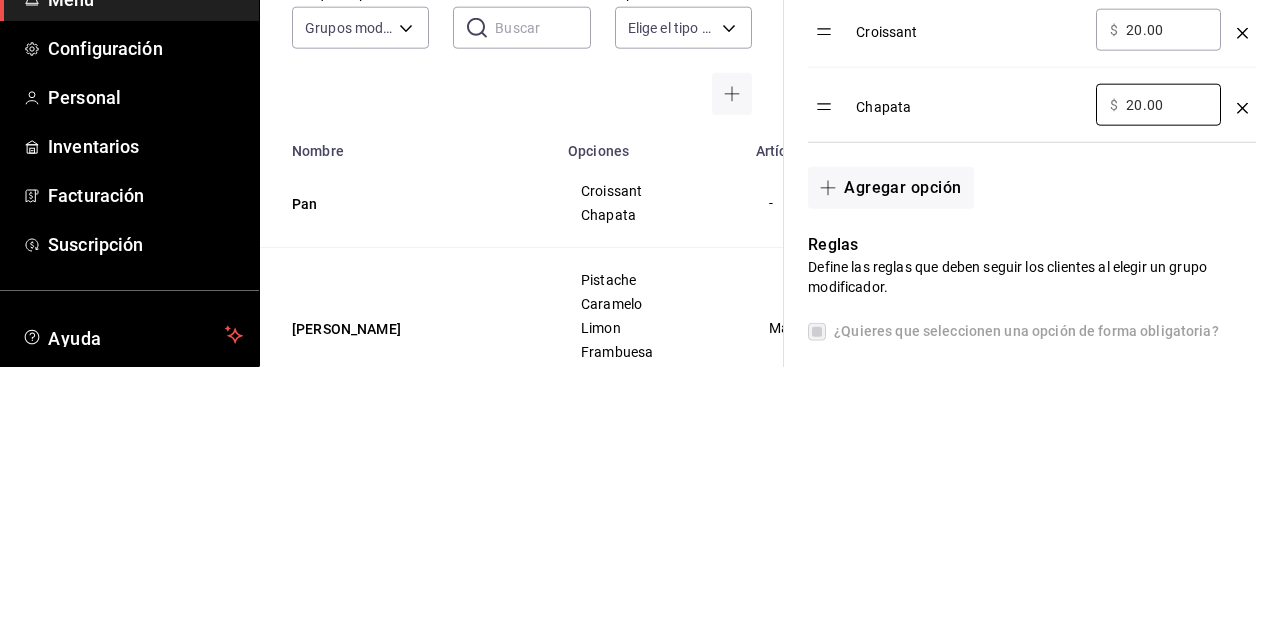 scroll, scrollTop: 578, scrollLeft: 0, axis: vertical 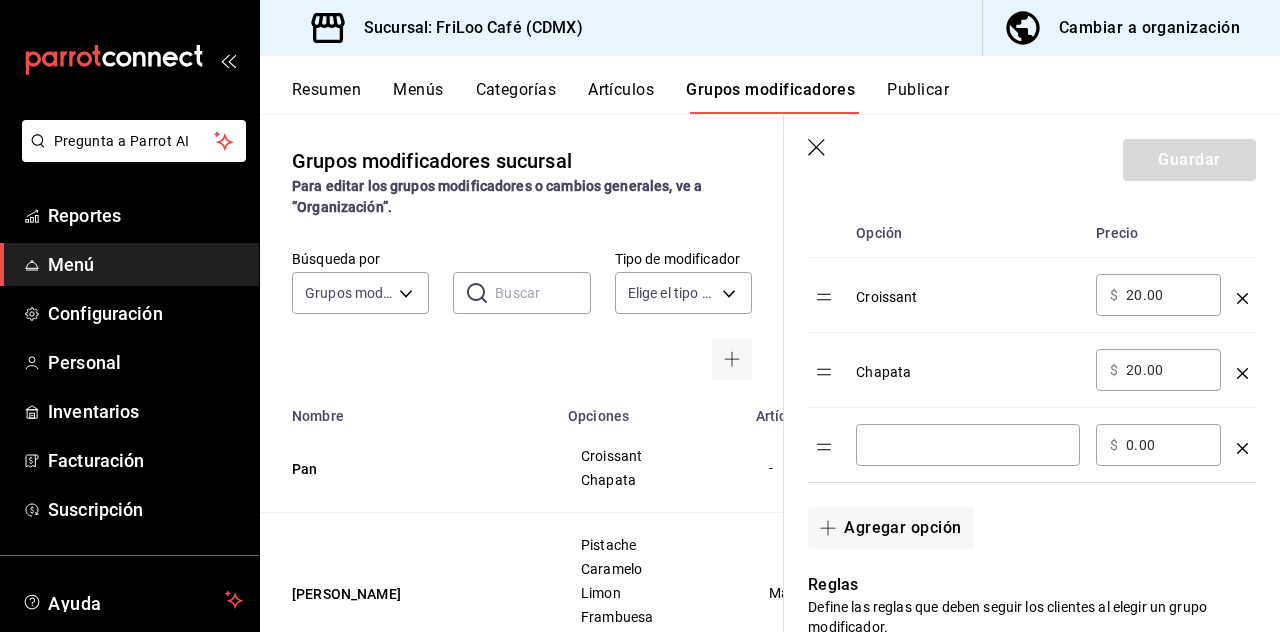 click at bounding box center (968, 445) 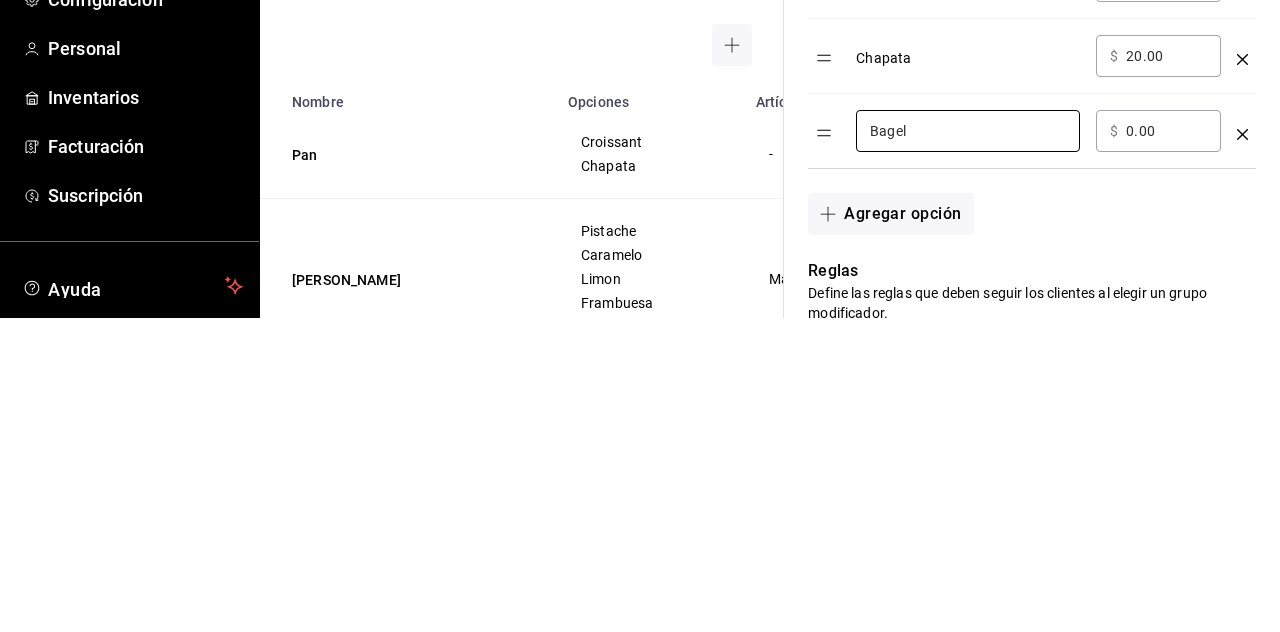 type on "Bagel" 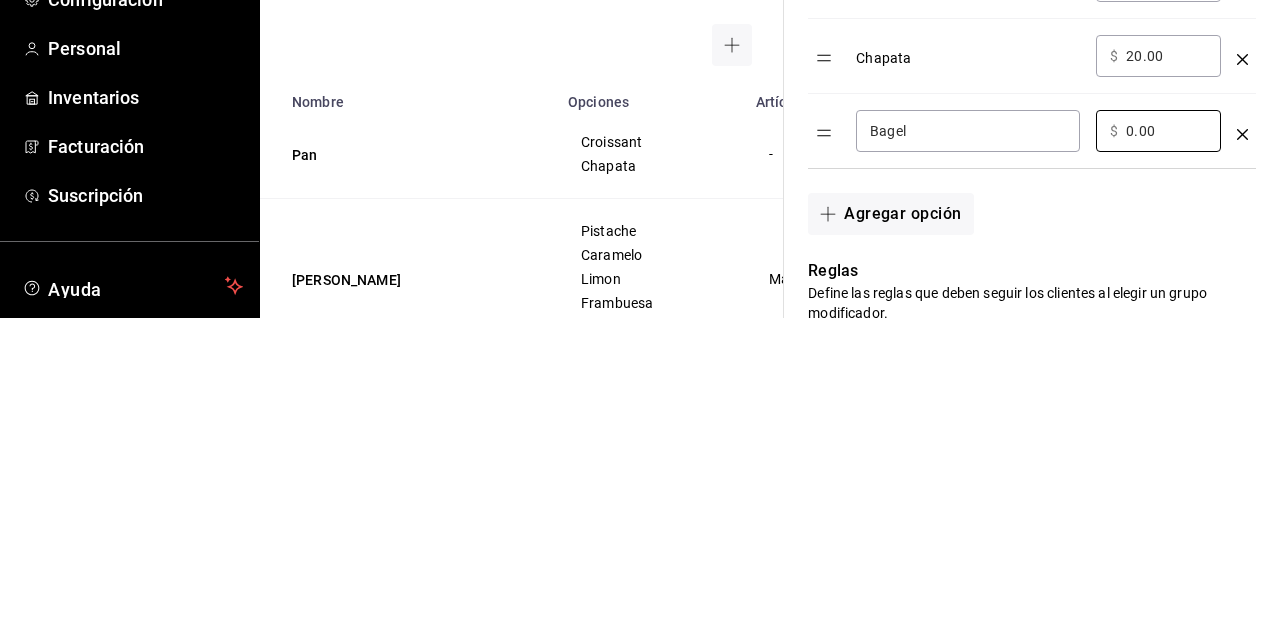 type on "0.00" 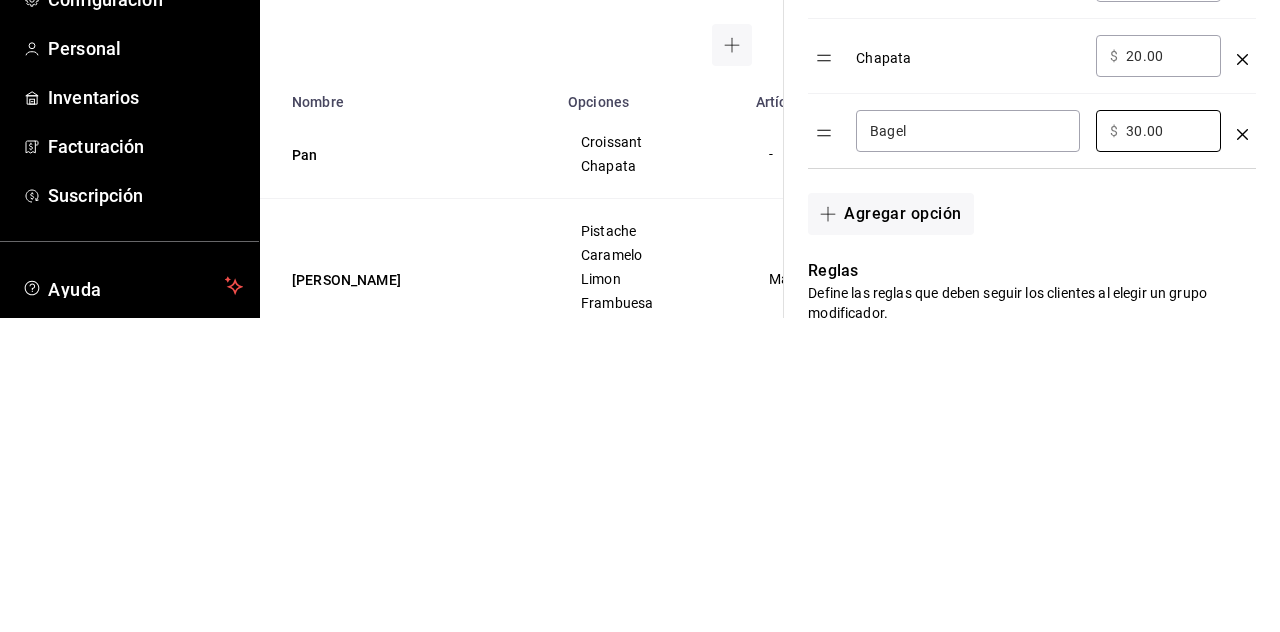 type on "30.00" 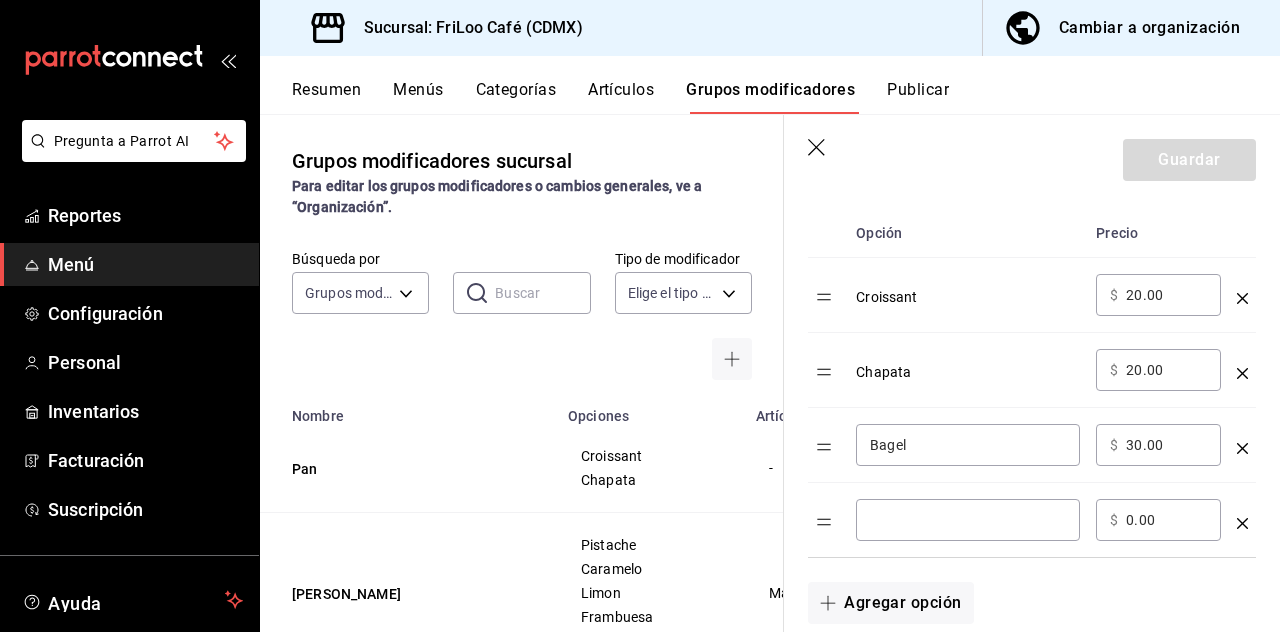 click at bounding box center [968, 520] 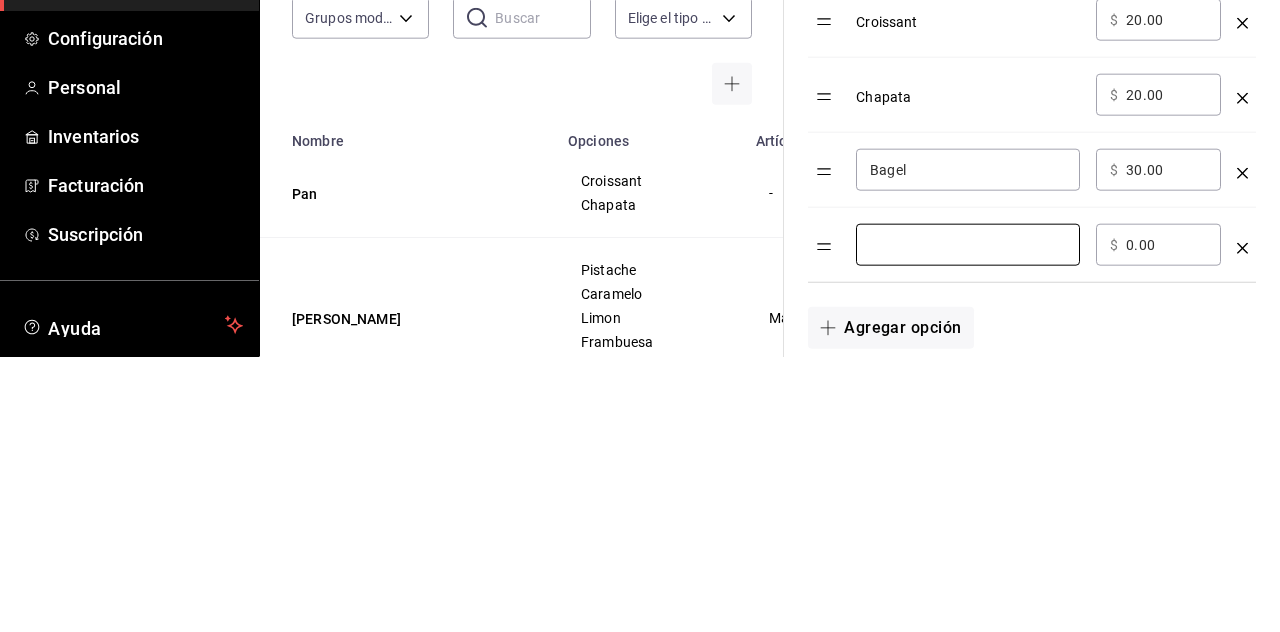 scroll, scrollTop: 14, scrollLeft: 0, axis: vertical 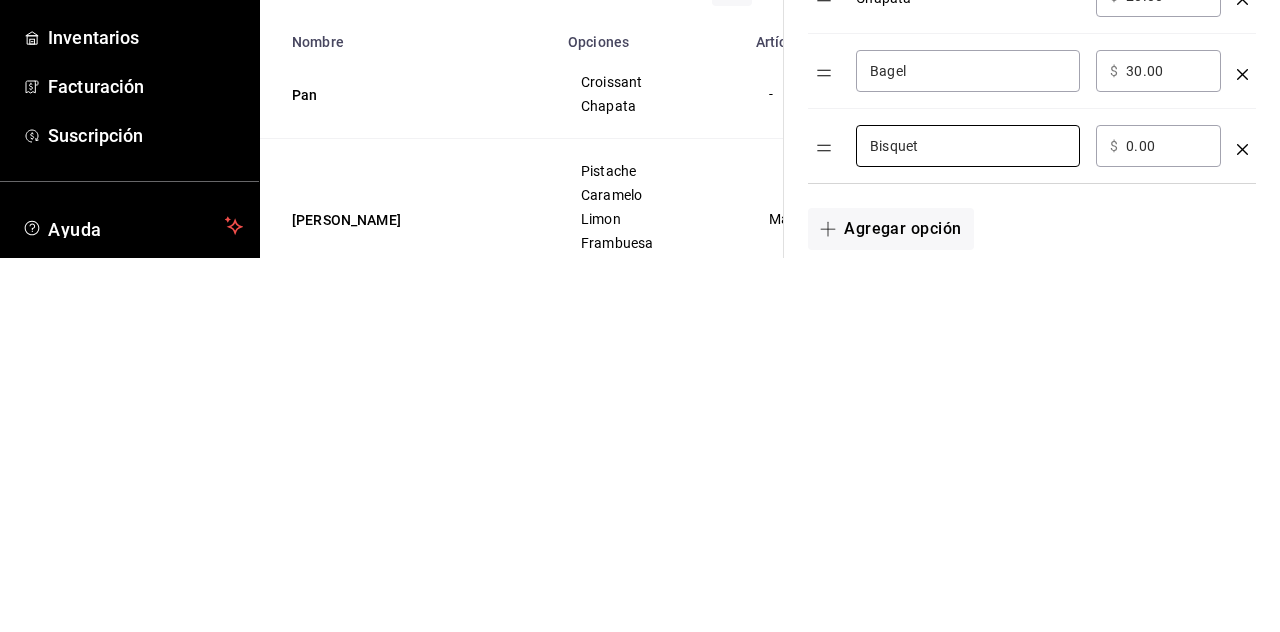 type on "Bisquet" 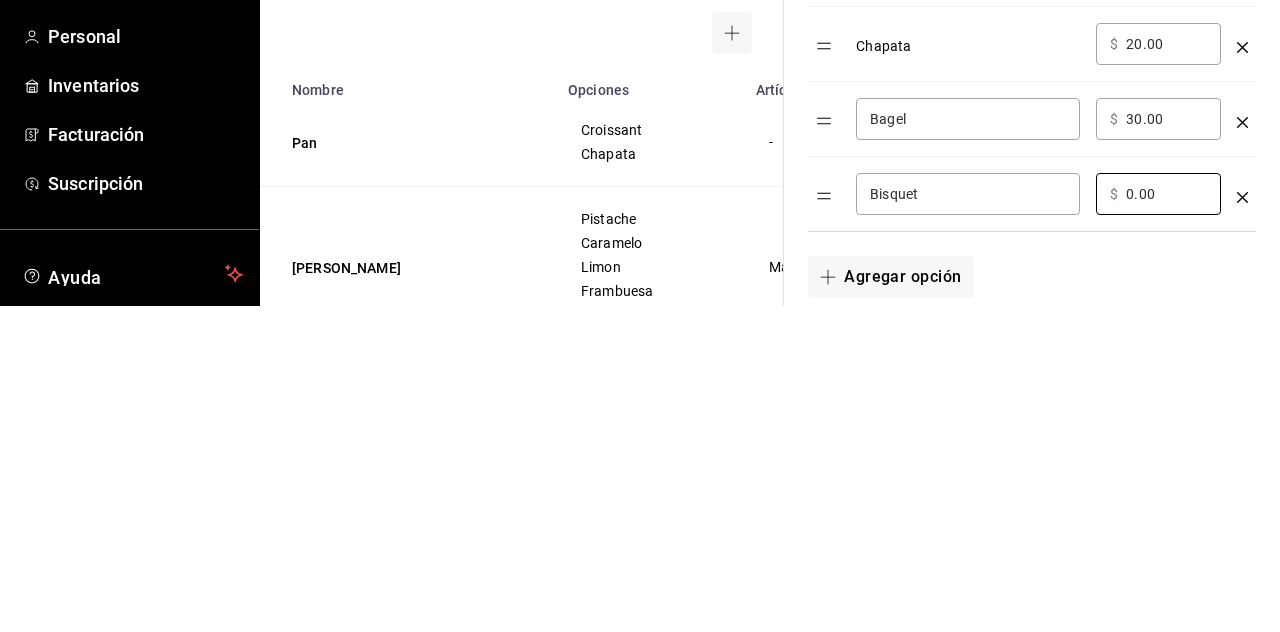 type on "0.00" 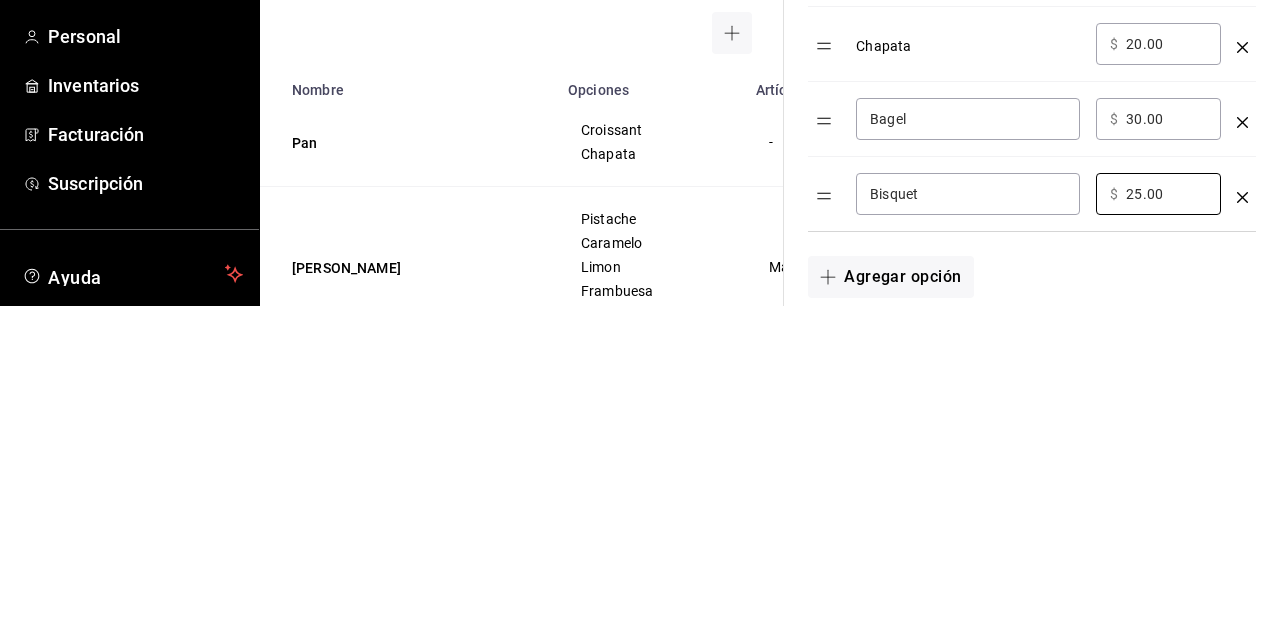 scroll, scrollTop: 14, scrollLeft: 0, axis: vertical 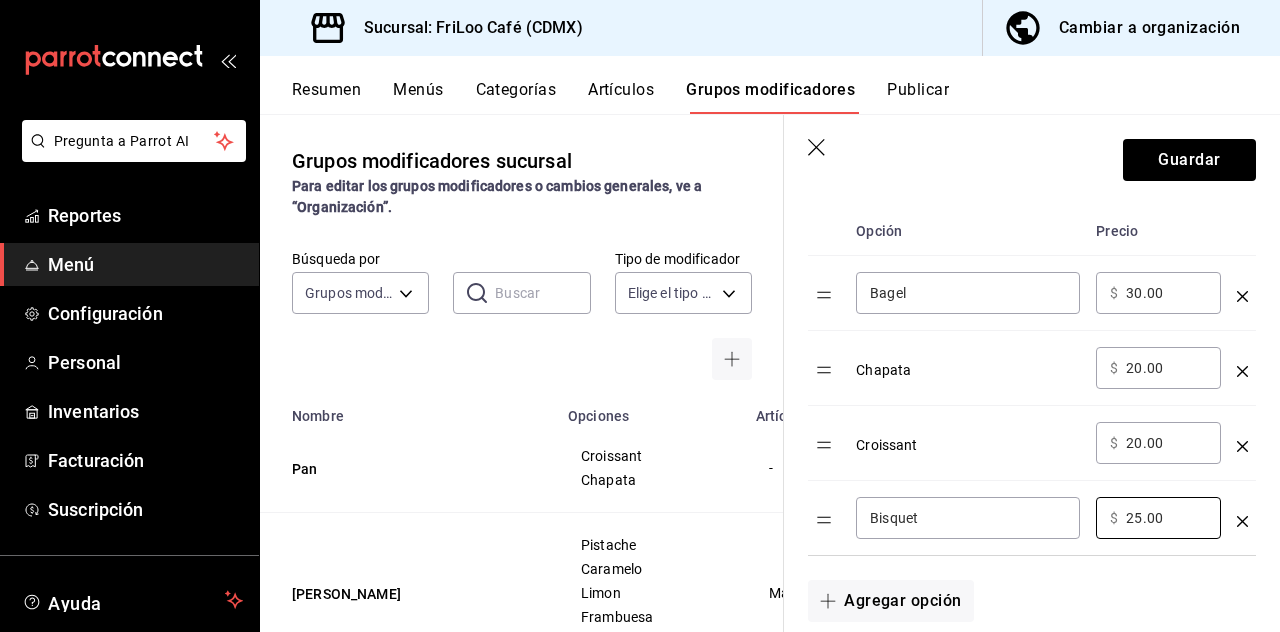 type on "25.00" 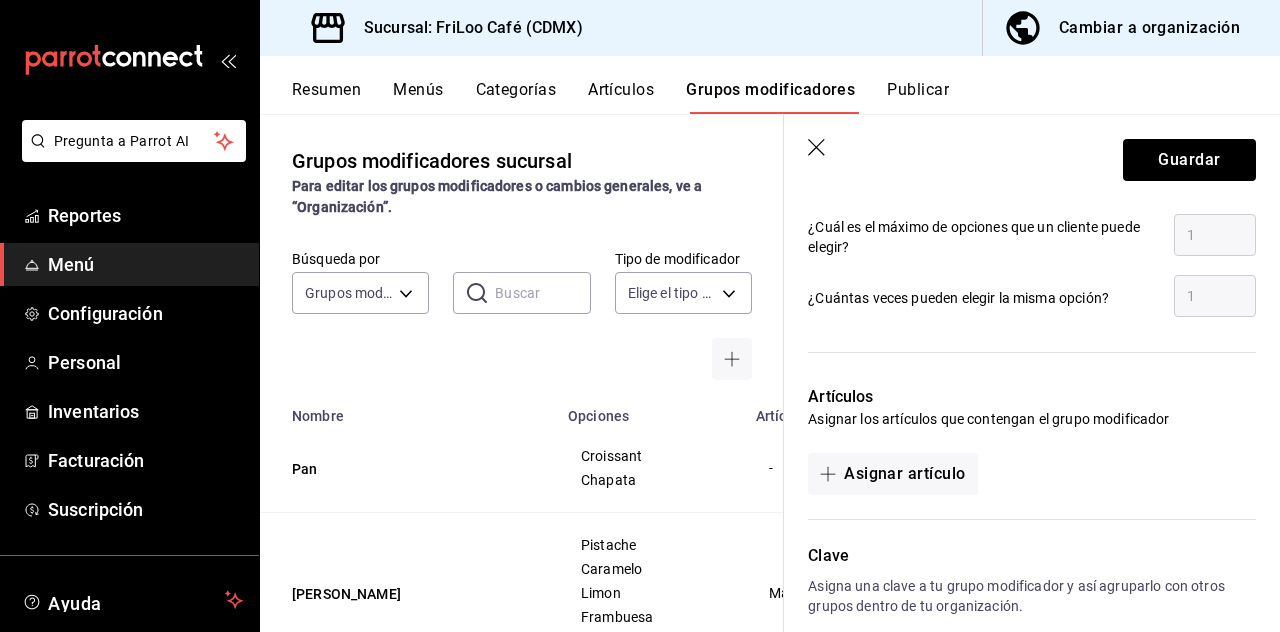 scroll, scrollTop: 1239, scrollLeft: 0, axis: vertical 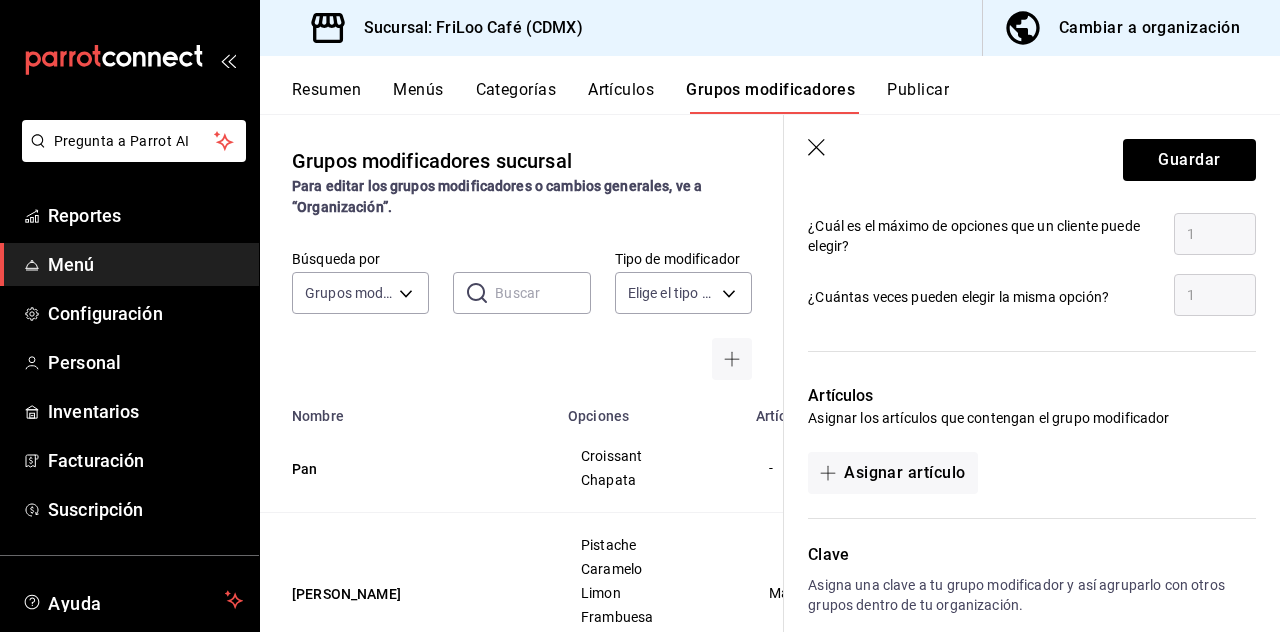 click on "Asignar artículo" at bounding box center [892, 473] 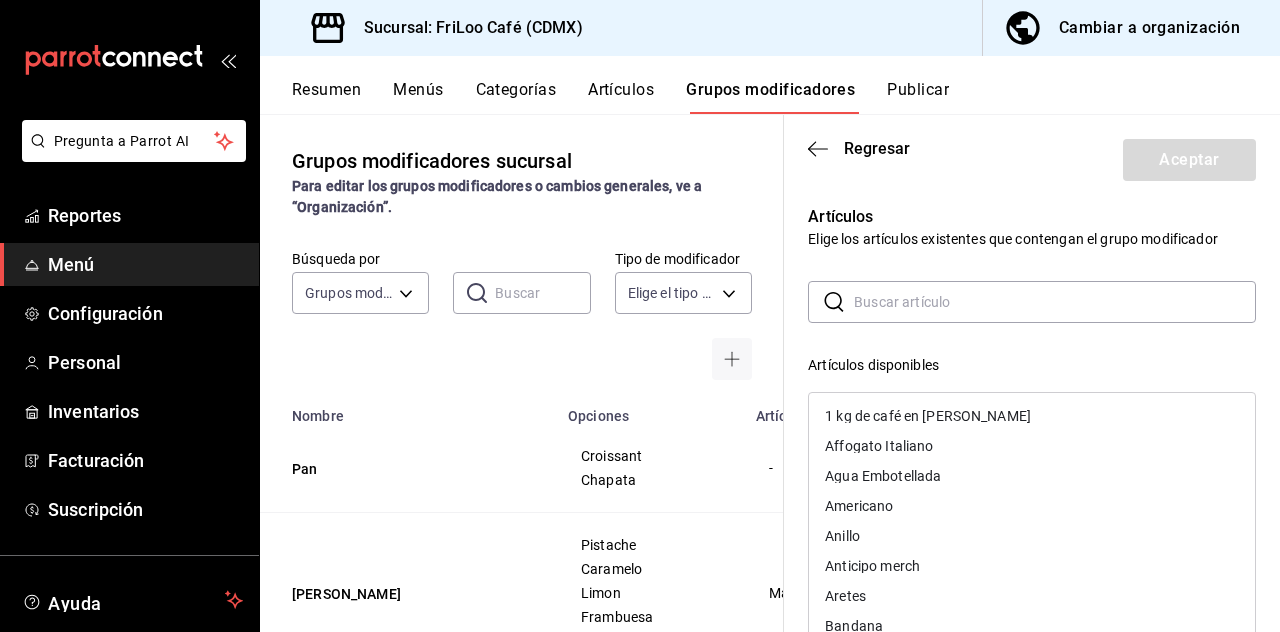 click at bounding box center (1055, 302) 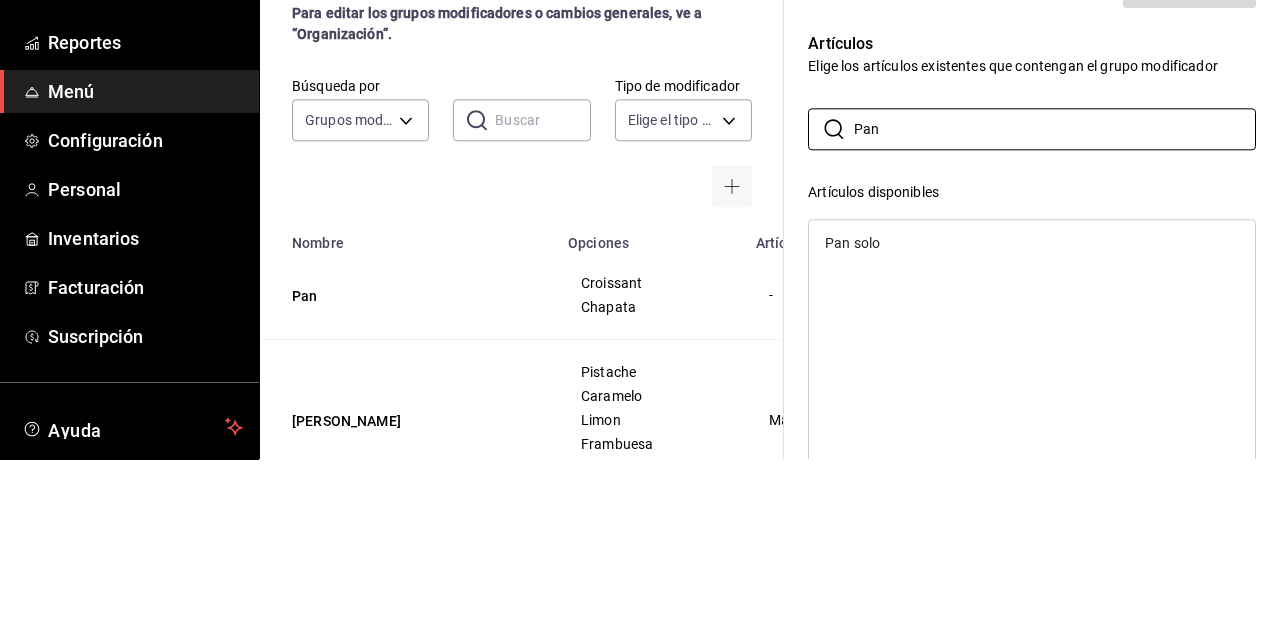 scroll, scrollTop: 14, scrollLeft: 0, axis: vertical 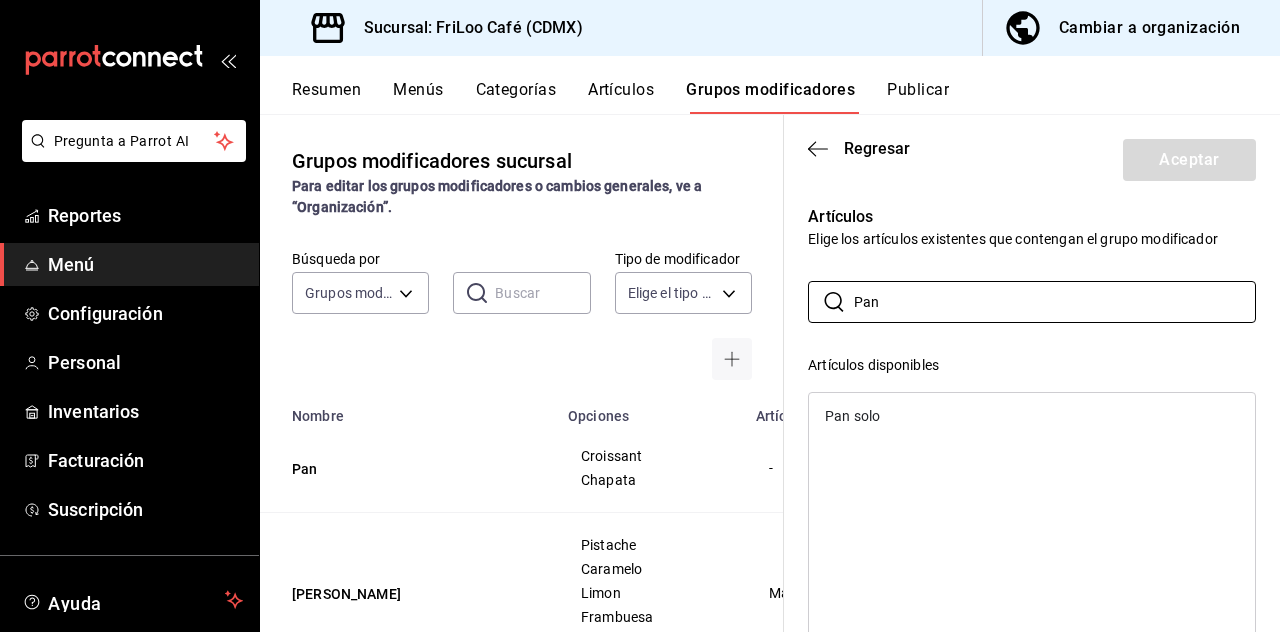 type on "Pan" 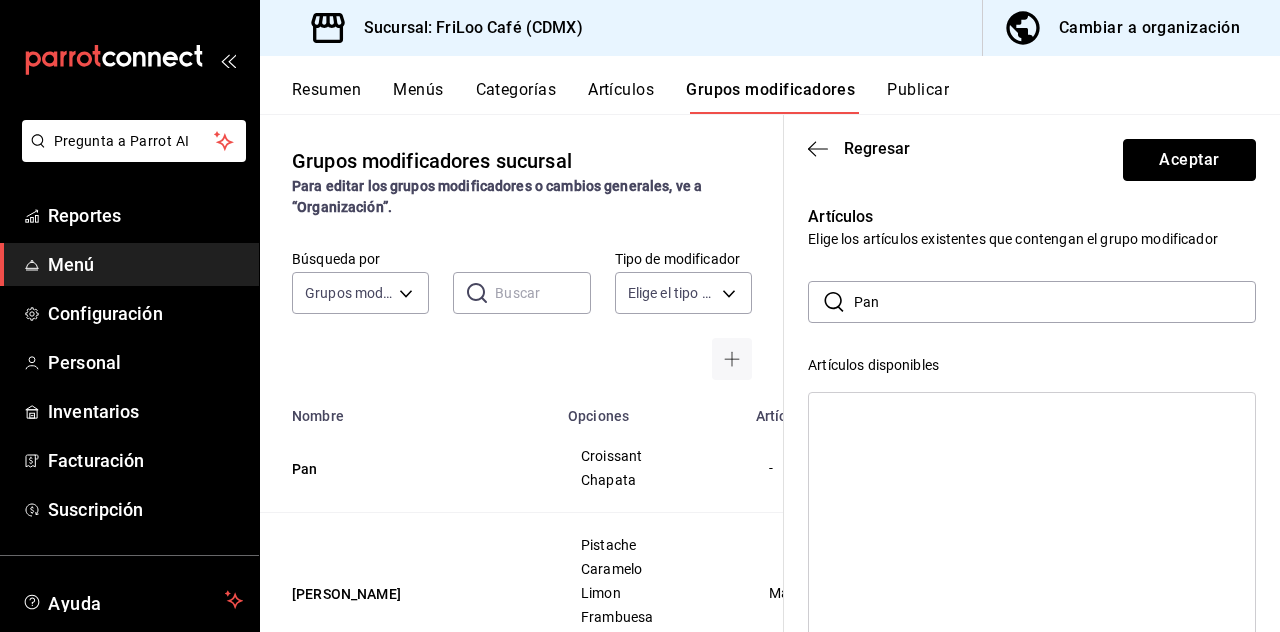 click on "Aceptar" at bounding box center [1189, 160] 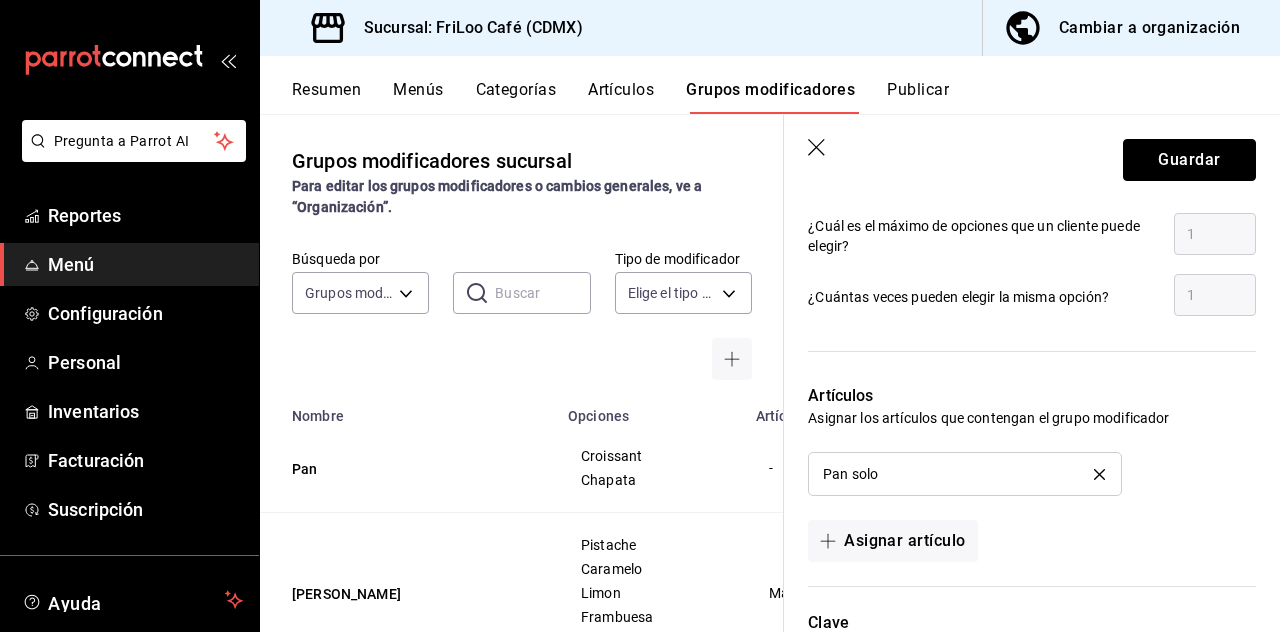 click on "Guardar" at bounding box center [1189, 160] 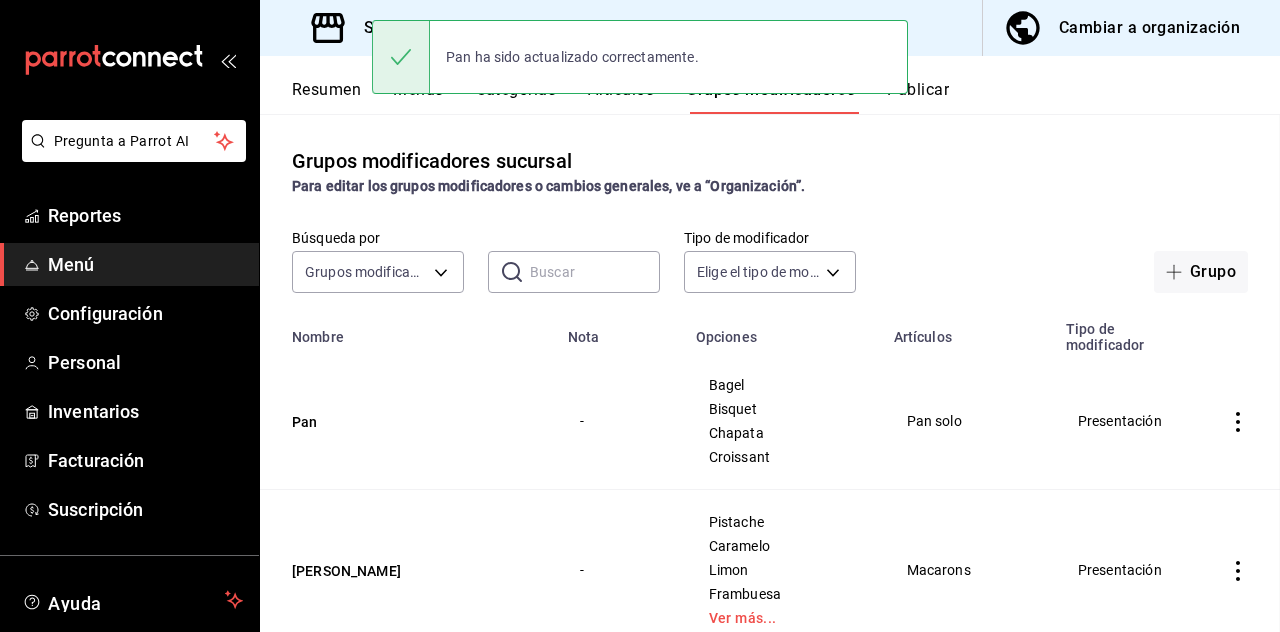 scroll, scrollTop: 0, scrollLeft: 0, axis: both 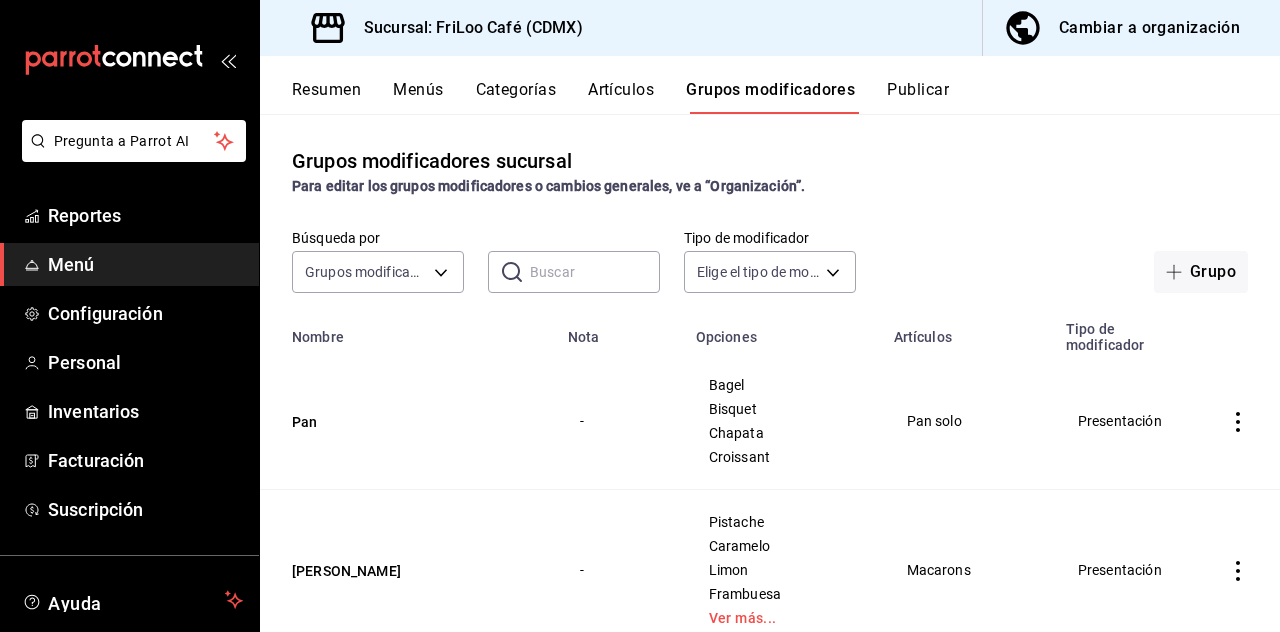 click on "Artículos" at bounding box center [621, 97] 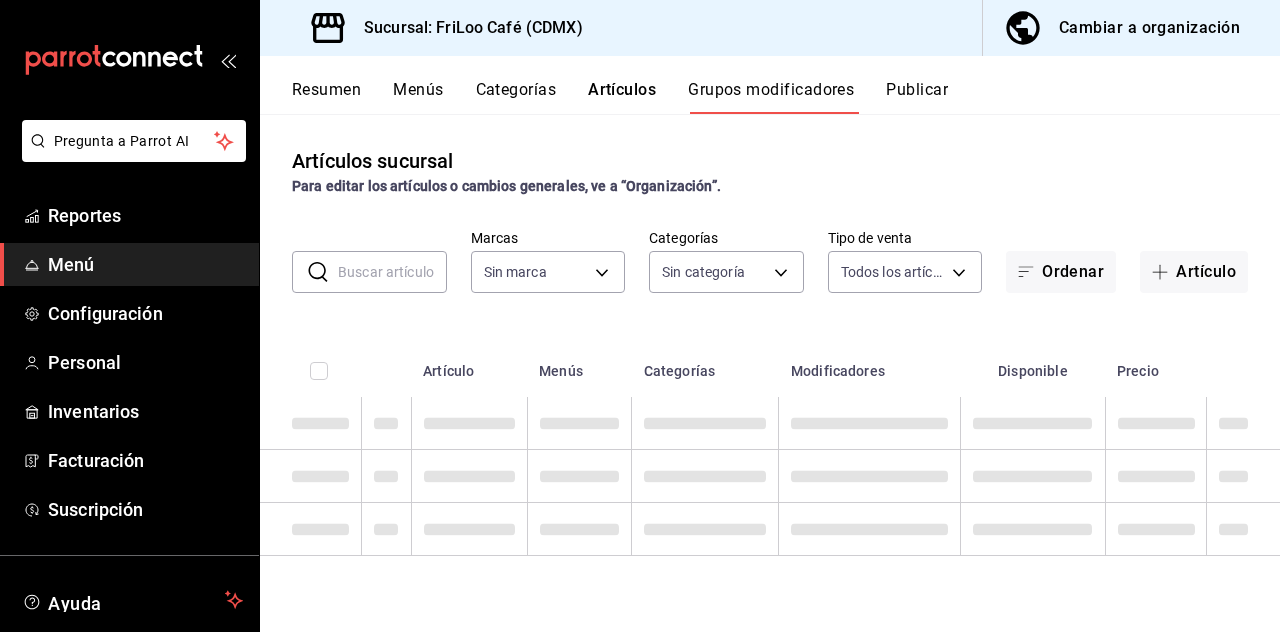 type on "e4bdba6b-3afc-4633-b0eb-b84fb118c14c" 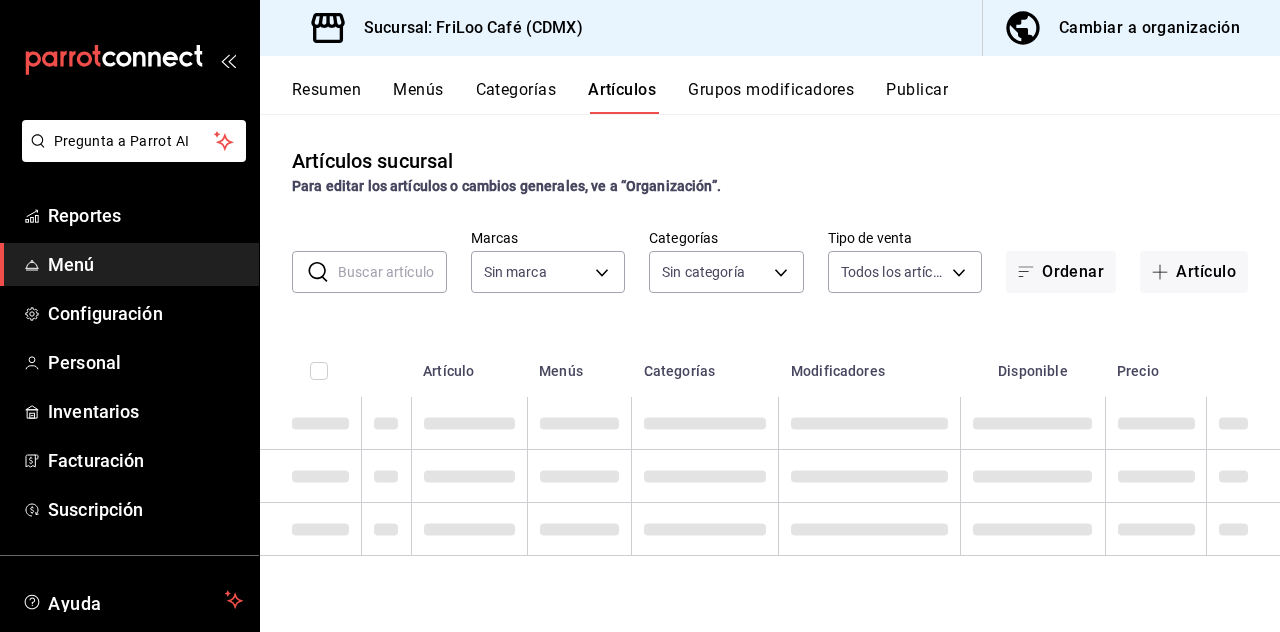 type 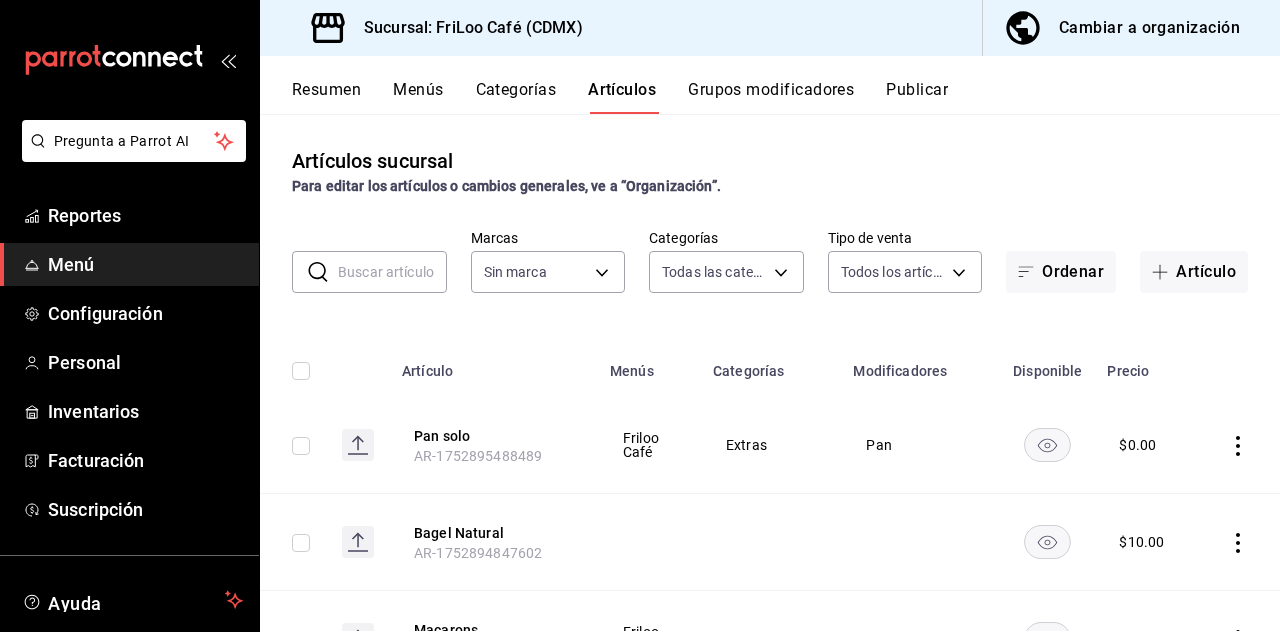 type on "dbe13013-e321-4a4b-a4f1-56a3aaec2584,08f8b5d9-2177-4405-952d-5605cade9e40,bbaed9c5-a020-48c3-994a-098dcf4a3186,34783835-49f5-40f9-85cc-6317dbc95199,50fb442c-bb76-497c-b7f7-ab07bd65b562,f5dd6bd0-7cbc-443c-b89b-bec8ff61ad23,4a7dbf2a-7cb6-4403-a266-e9df71833af6,ab18d3f9-0b18-41b7-9938-dad8ad78df72,663980dd-8b84-4353-9f23-c5cb4eb38217,89bee048-a8f9-4687-84b4-8e63bfd3d66e,4eb2820d-40ad-45c3-b27d-368c5308ec59,03f937b9-51a5-4d7b-87a3-9f7a6f3313a7,2c7ba25c-8ddd-46bf-9d57-b94ecae30303,f41b13bd-a827-493a-8156-014df723f76c,6b955a39-425d-4174-8b92-590af2c06725,ddeb940e-b2d6-448f-817f-80f5b18b683e,d36ef837-729d-4e4e-8d62-706b26f0eb35,ab41184e-e4ba-45f4-a59d-68aa2d50253b,0c744042-81e2-46dd-818d-1c3e251482bc" 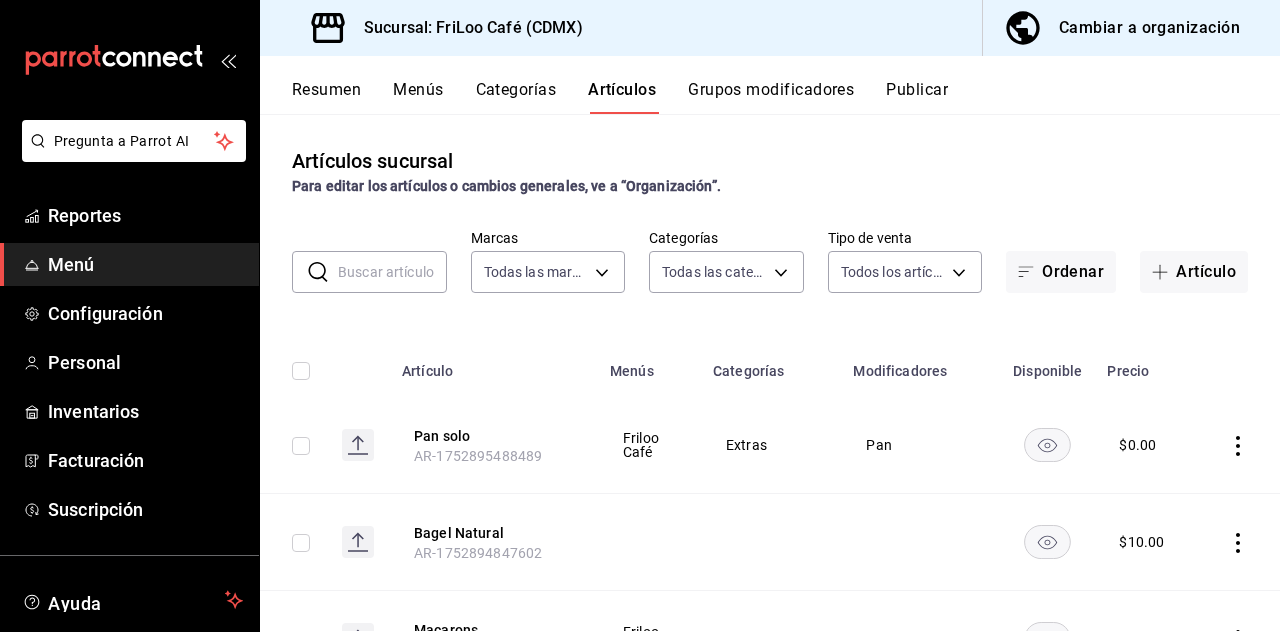 click on "Categorías" at bounding box center [516, 97] 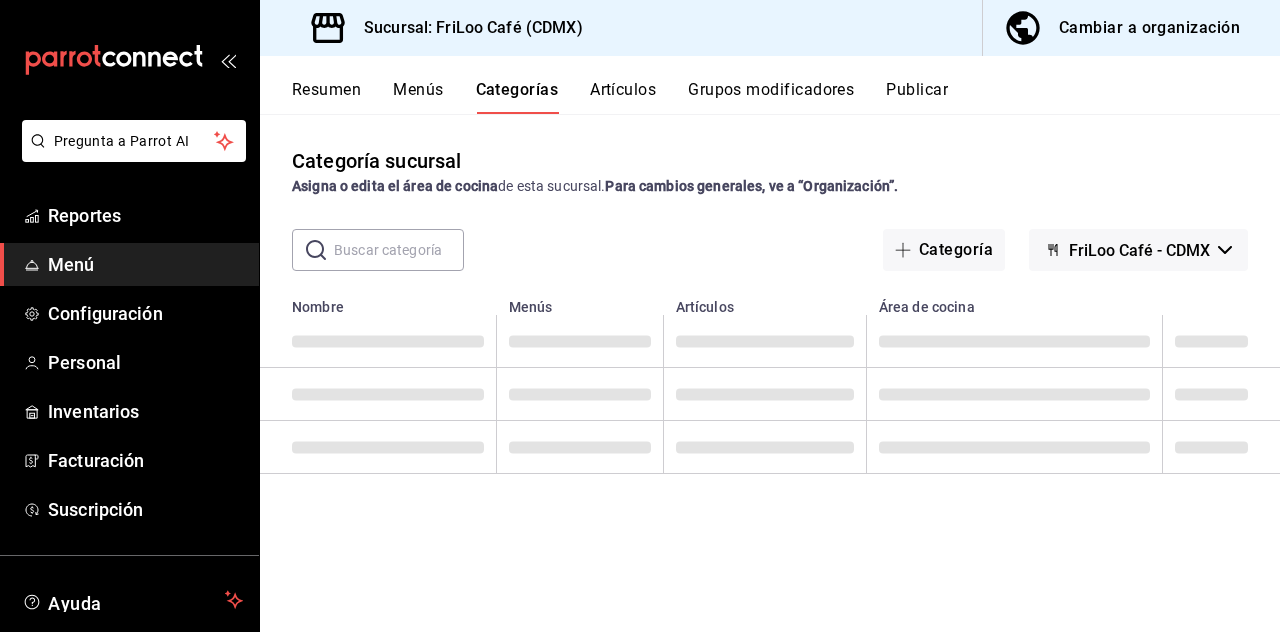 click at bounding box center (399, 250) 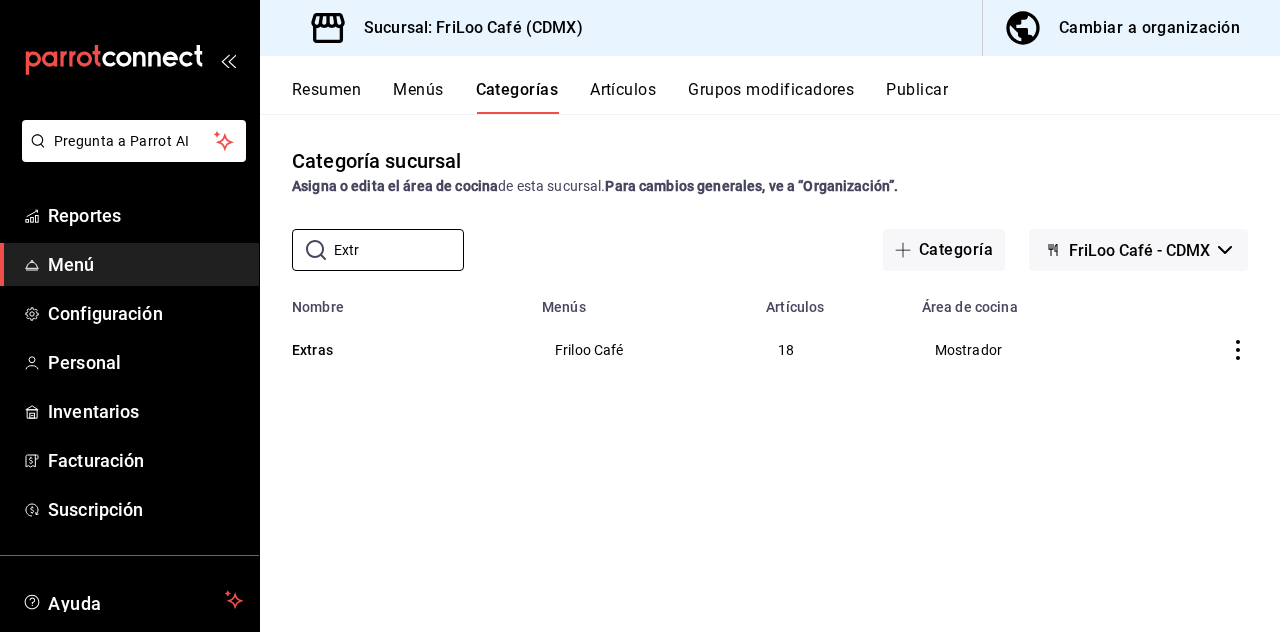 type on "Extr" 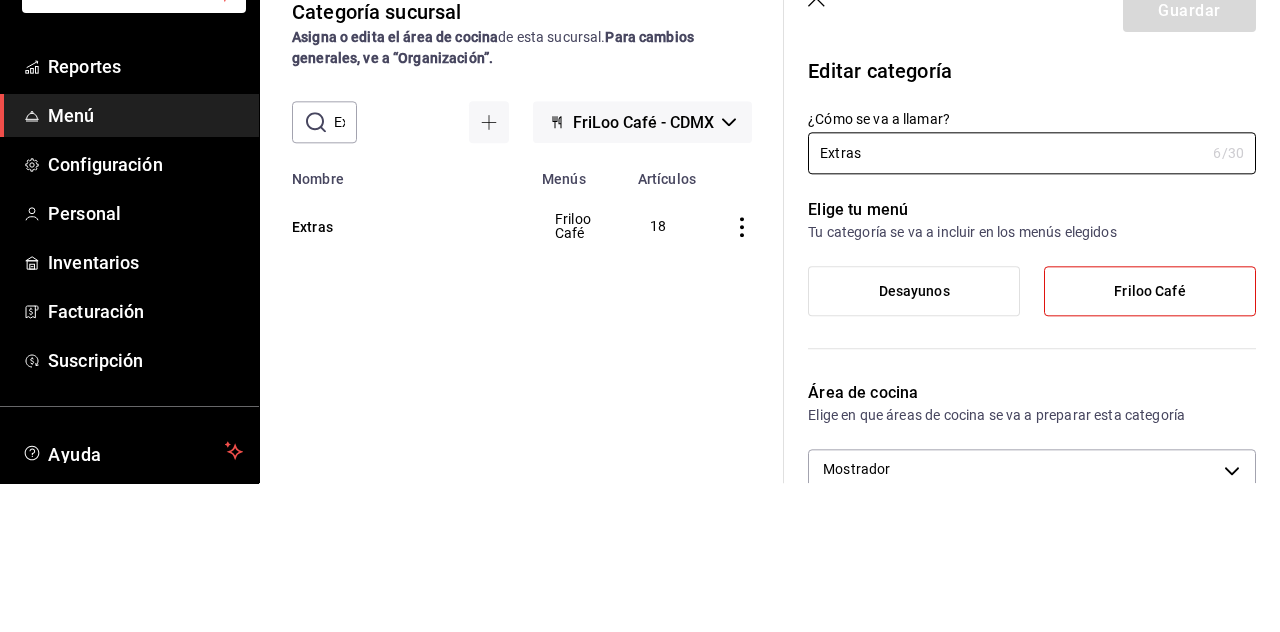 scroll, scrollTop: 14, scrollLeft: 0, axis: vertical 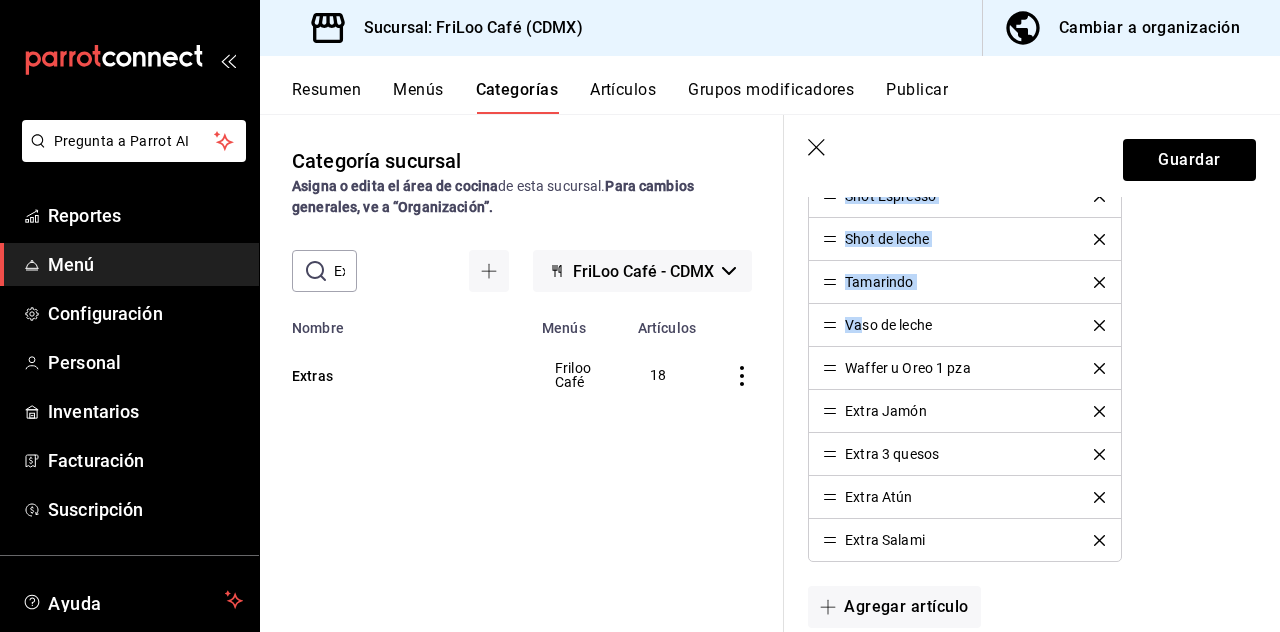 click on "Bola de helado Bomboncitos Crema Batida Jarabe Sabor Pan solo Papas saladas Perlas explosivas Queso manchego Salsa chipotle Shot Espresso Shot de leche Tamarindo Vaso de leche Waffer u Oreo 1 pza Extra Jamón Extra 3 quesos Extra Atún Extra Salami" at bounding box center (1032, 174) 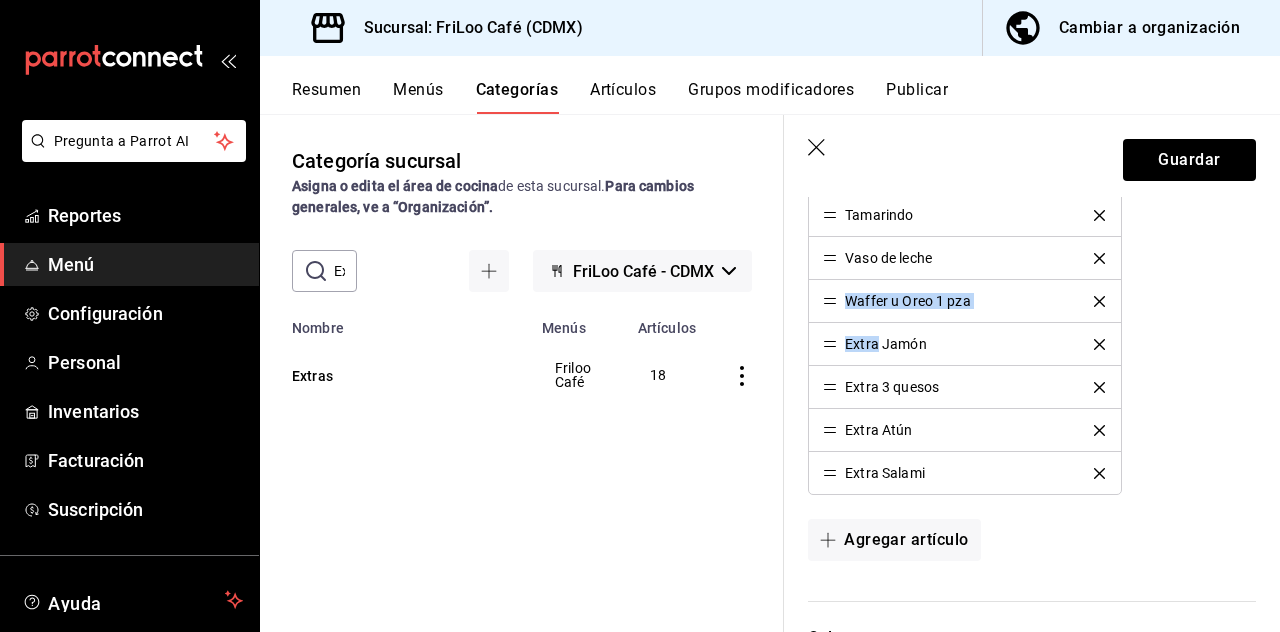 scroll, scrollTop: 1073, scrollLeft: 0, axis: vertical 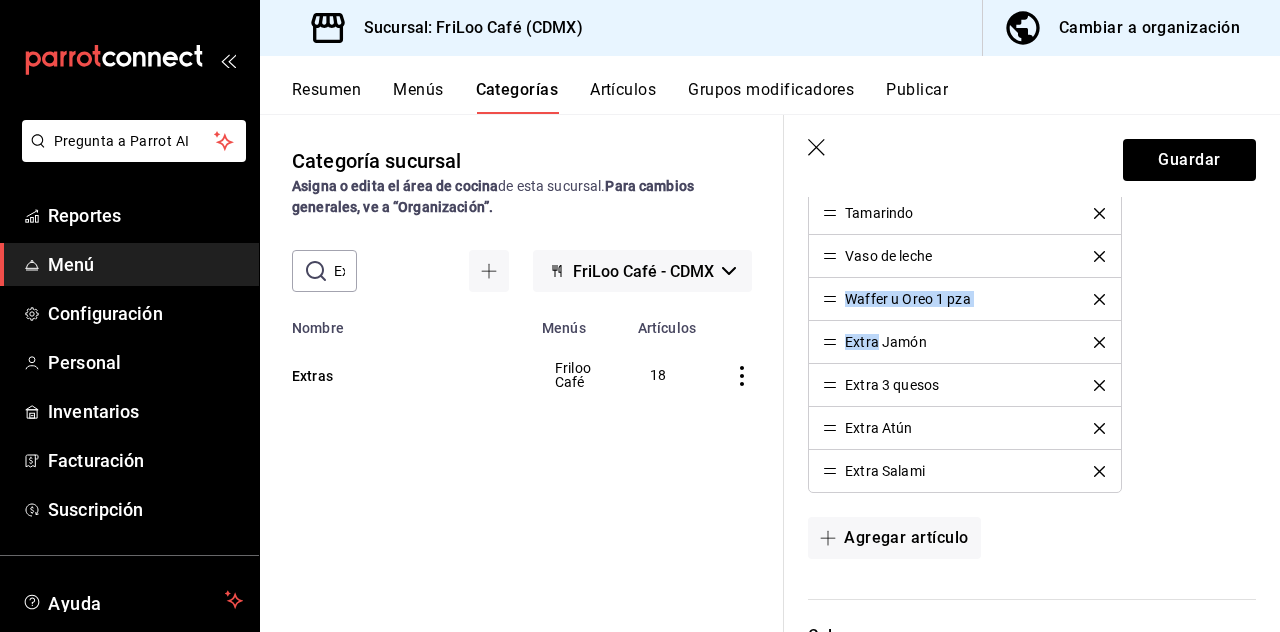 click on "Extra Jamón" at bounding box center [964, 342] 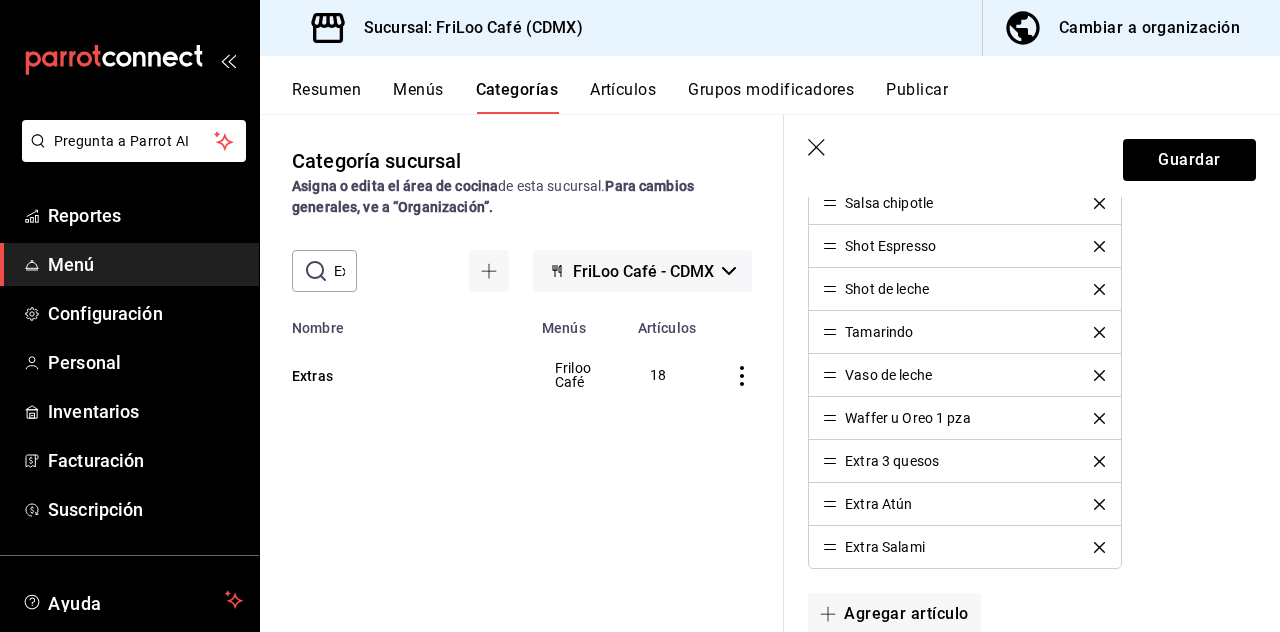 scroll, scrollTop: 999, scrollLeft: 0, axis: vertical 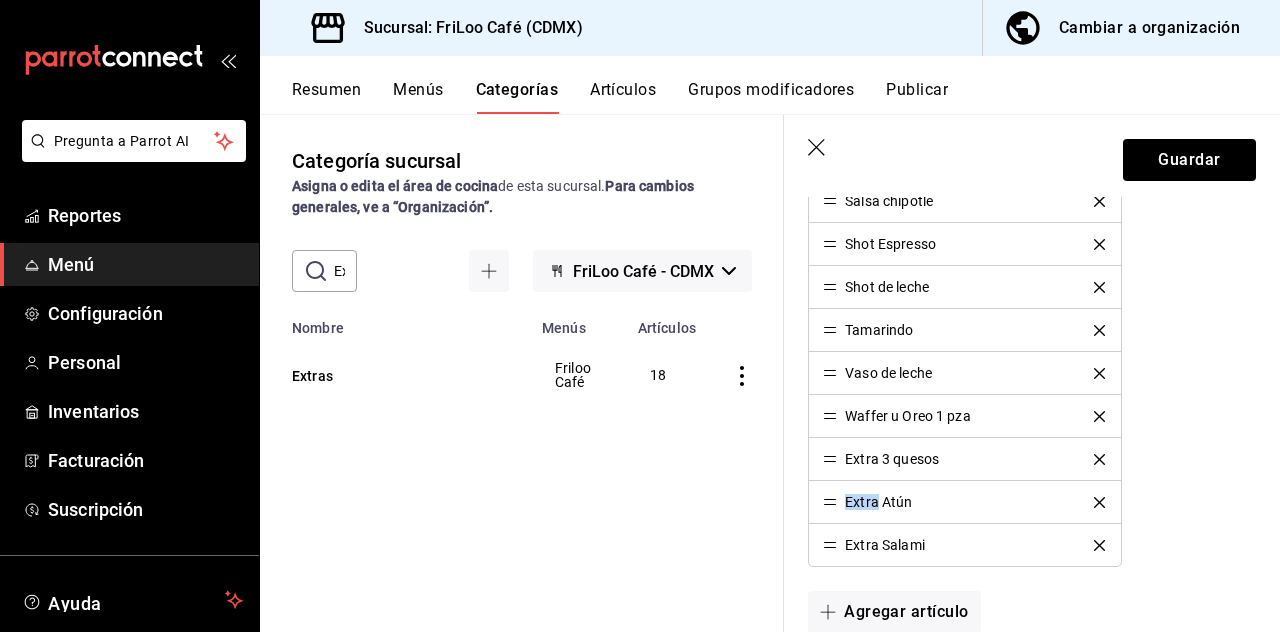 click on "Extra Salami" at bounding box center [964, 545] 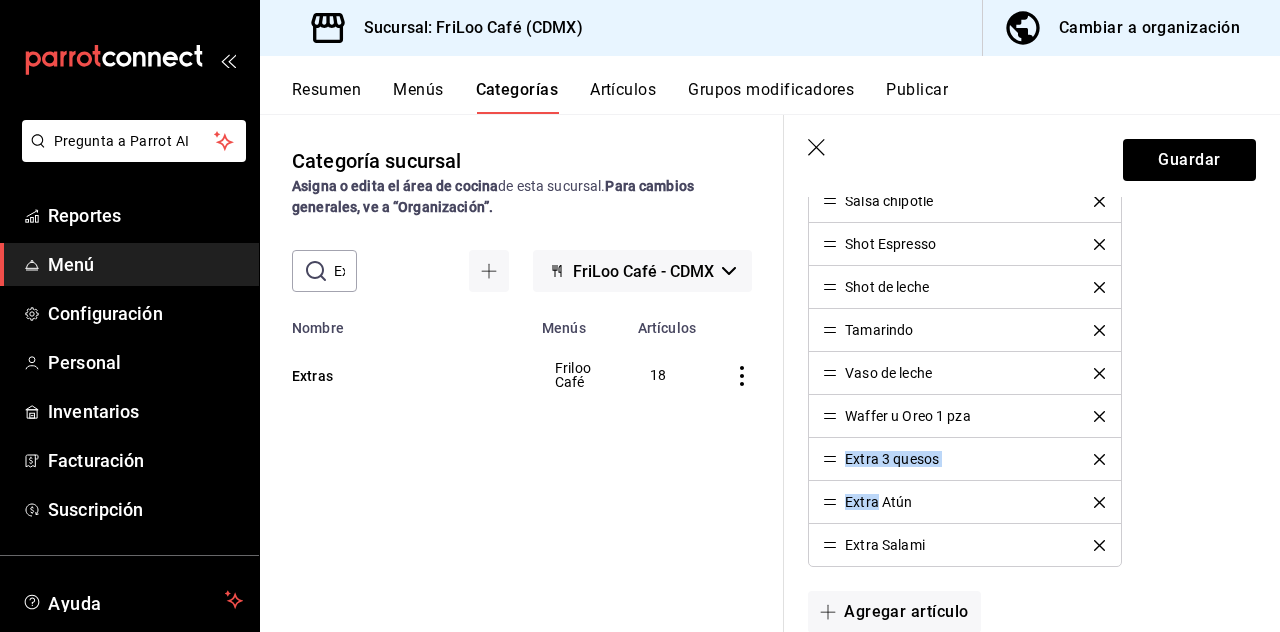 click on "Extra Atún" at bounding box center [964, 502] 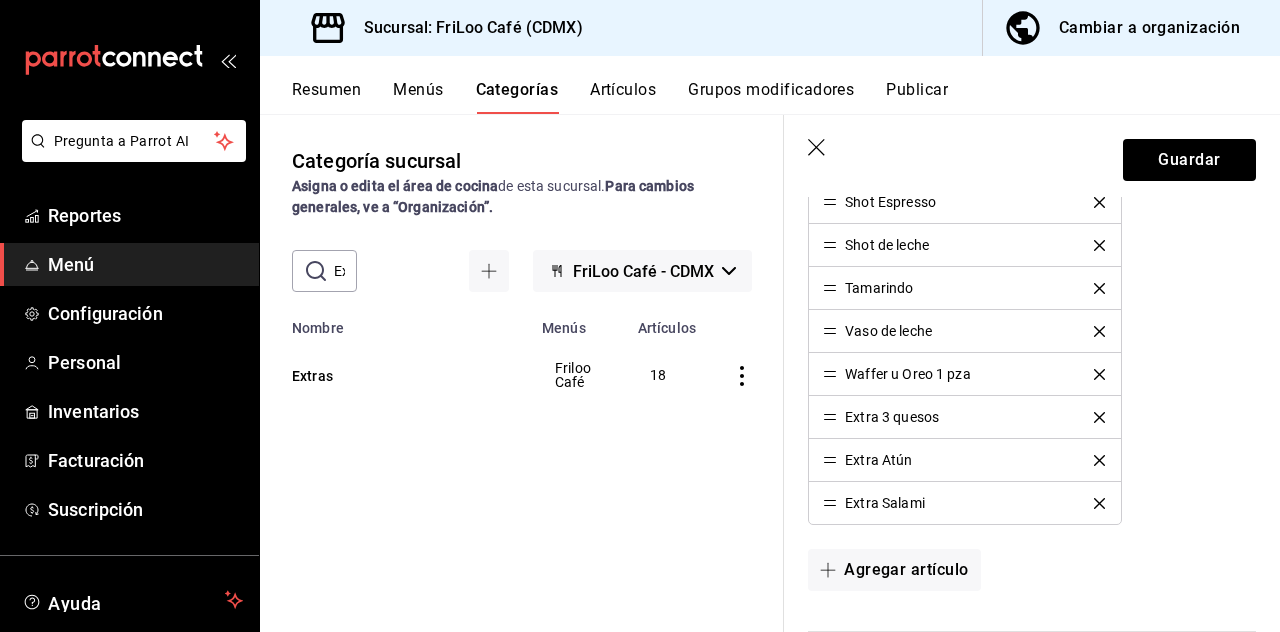 scroll, scrollTop: 1043, scrollLeft: 0, axis: vertical 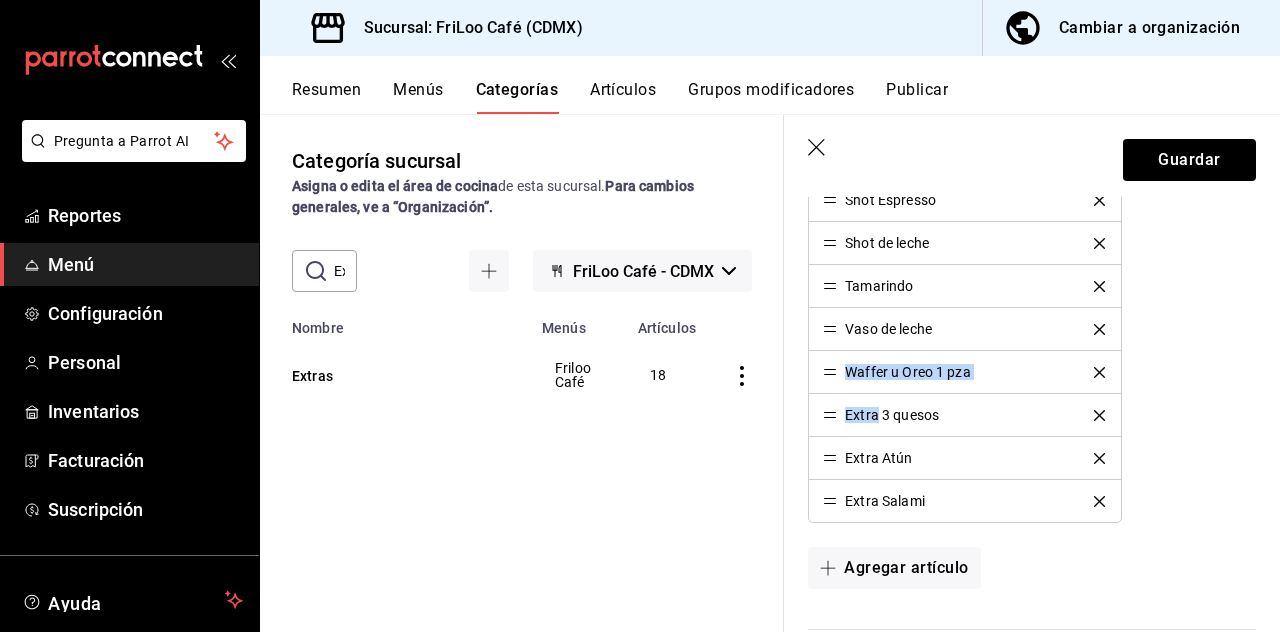 click on "Extra 3 quesos" at bounding box center (964, 415) 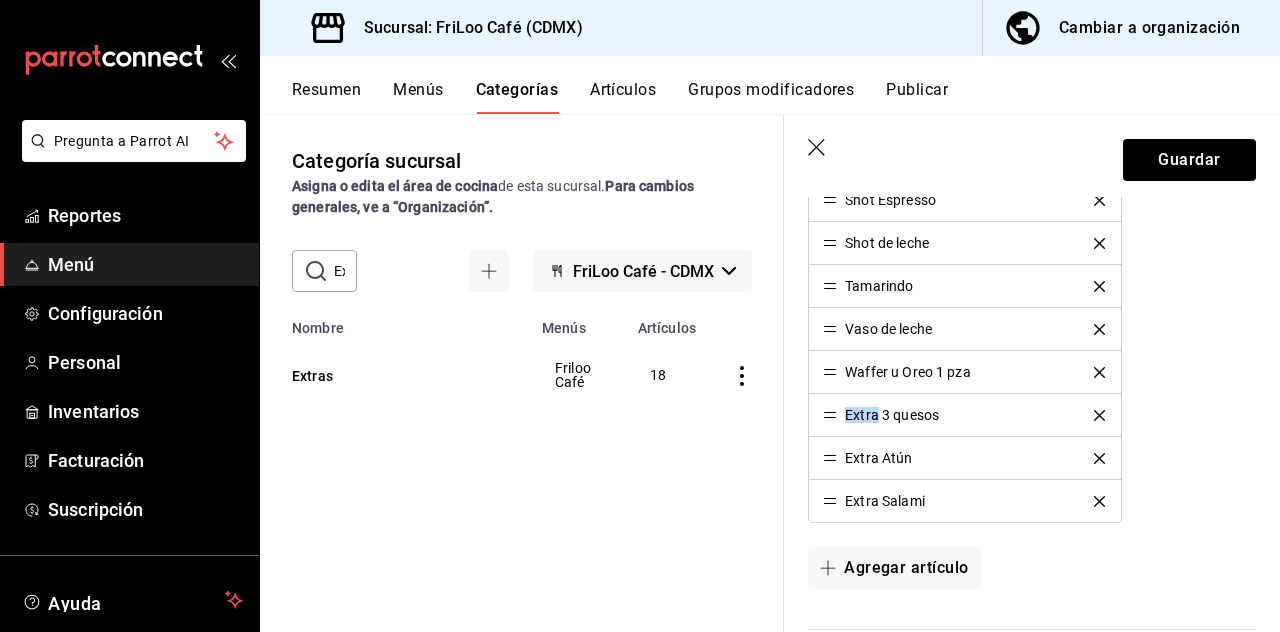 click on "Extra Atún" at bounding box center (964, 458) 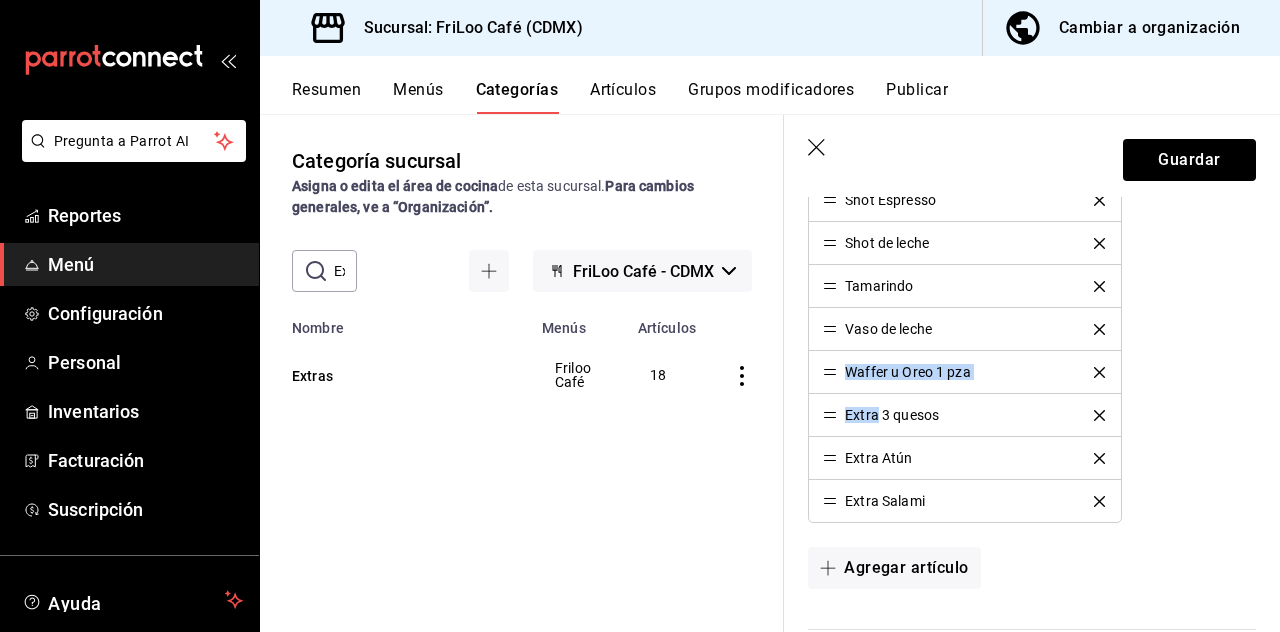 click on "Extra Atún" at bounding box center [964, 458] 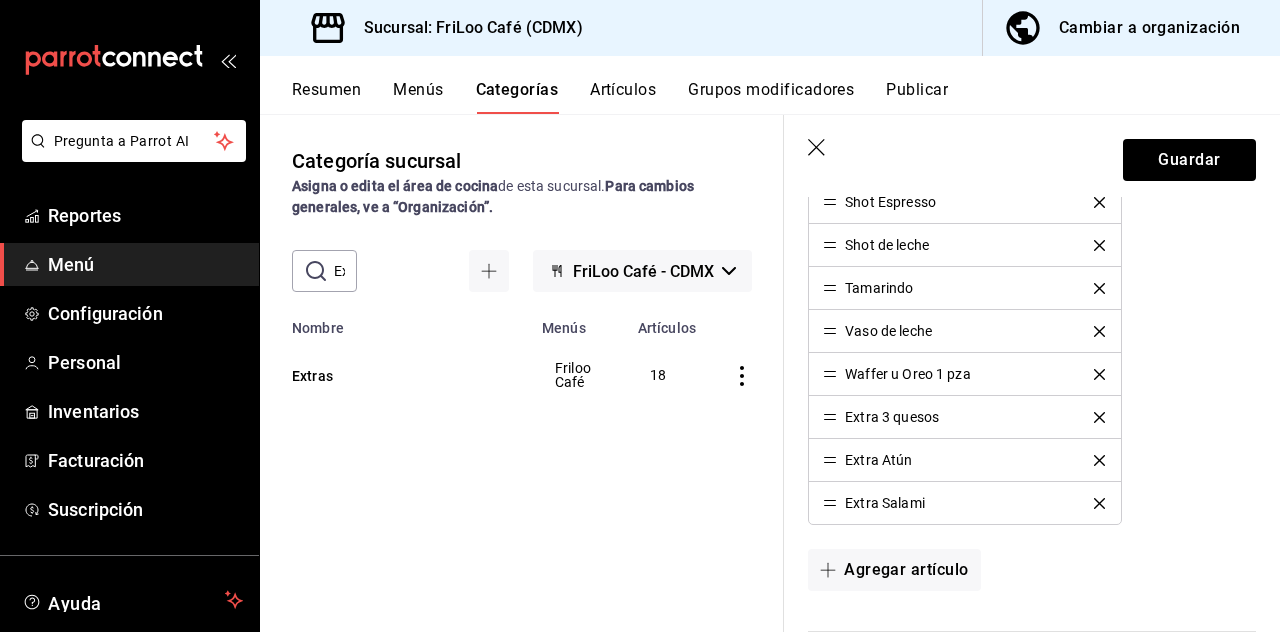 scroll, scrollTop: 1040, scrollLeft: 0, axis: vertical 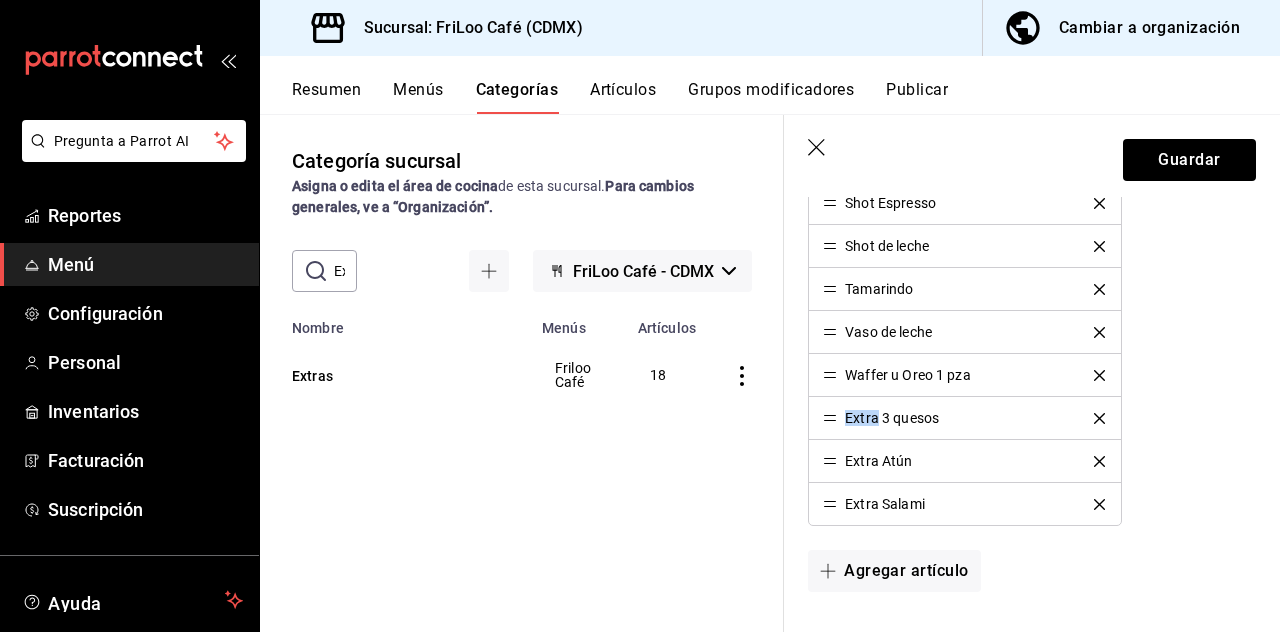 click on "Extra Atún" at bounding box center (964, 461) 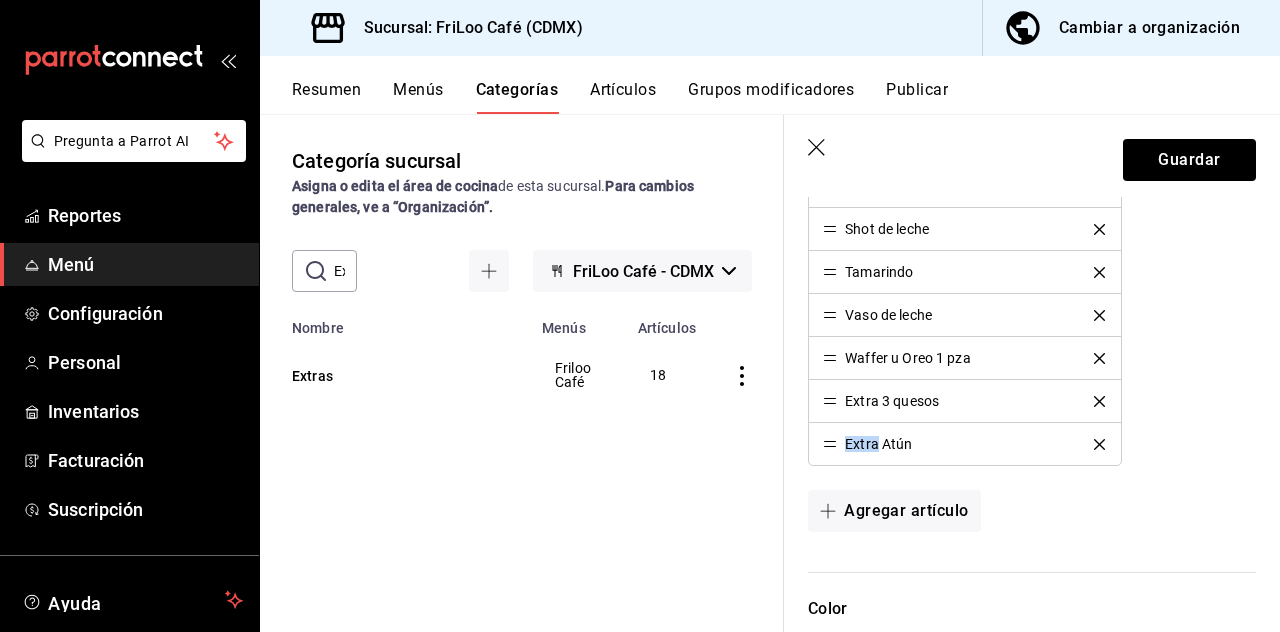 scroll, scrollTop: 1105, scrollLeft: 0, axis: vertical 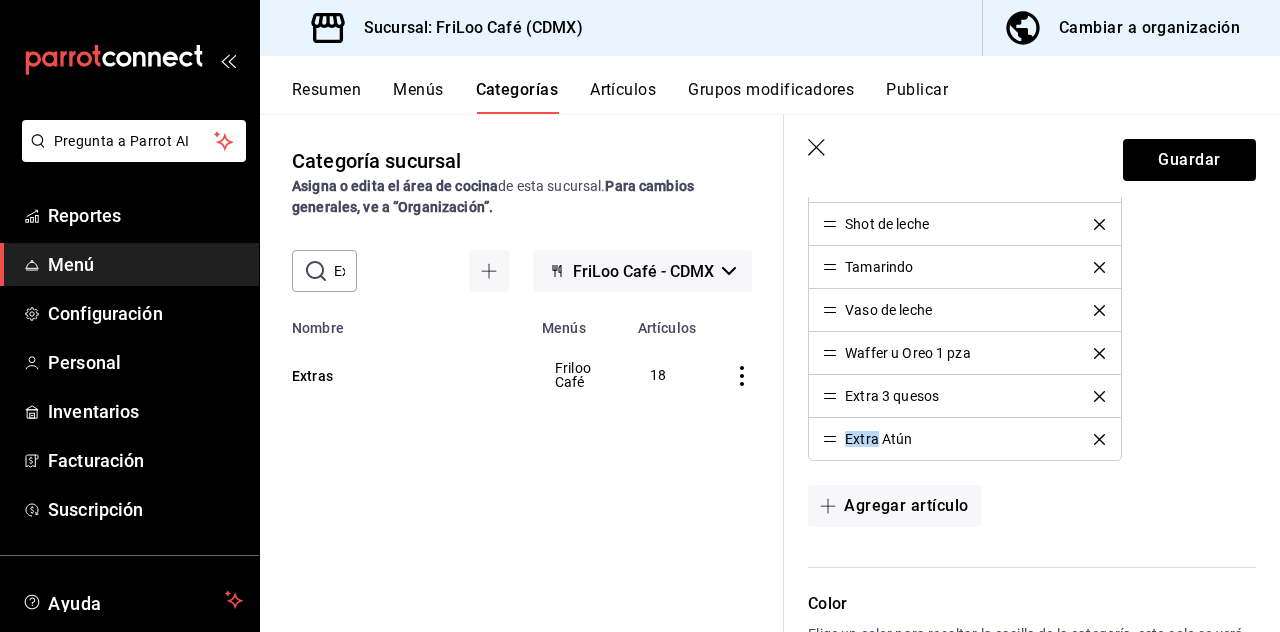 click on "Categoría sucursal Asigna o edita el área de cocina  de esta sucursal.  Para cambios generales, ve a “Organización”. ​ Extr ​ FriLoo Café - CDMX Nombre Menús Artículos Extras Friloo Café 18" at bounding box center (522, 372) 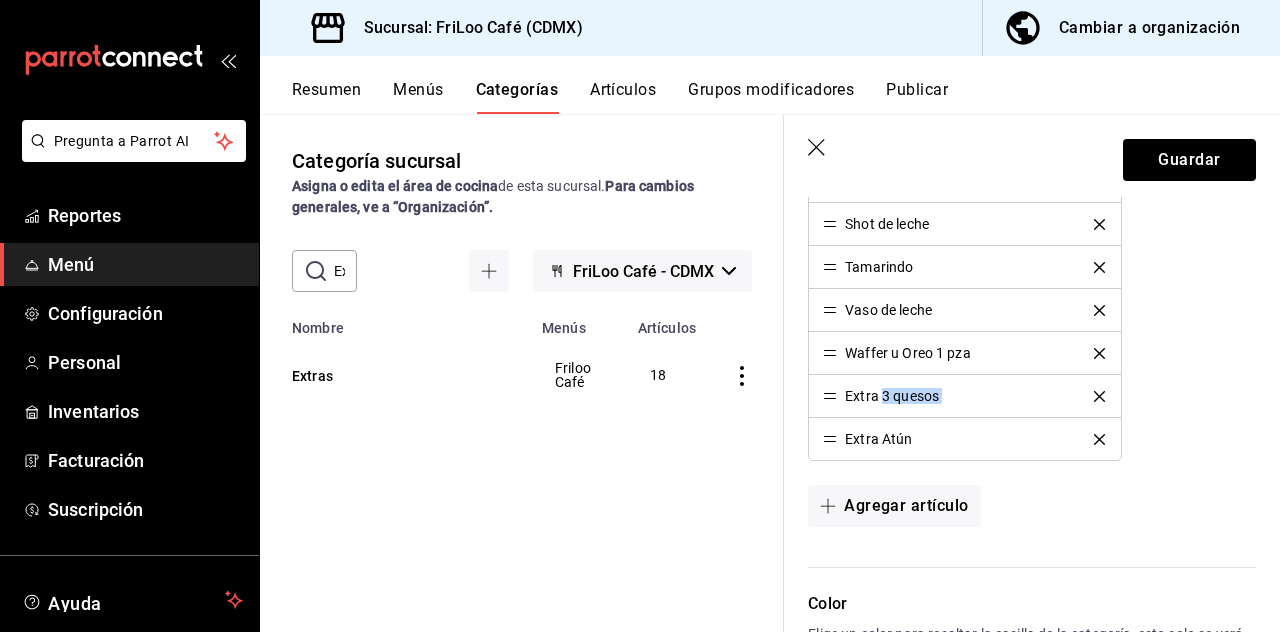 click on "Categoría sucursal Asigna o edita el área de cocina  de esta sucursal.  Para cambios generales, ve a “Organización”. ​ Extr ​ FriLoo Café - CDMX Nombre Menús Artículos Extras Friloo Café 18" at bounding box center [522, 372] 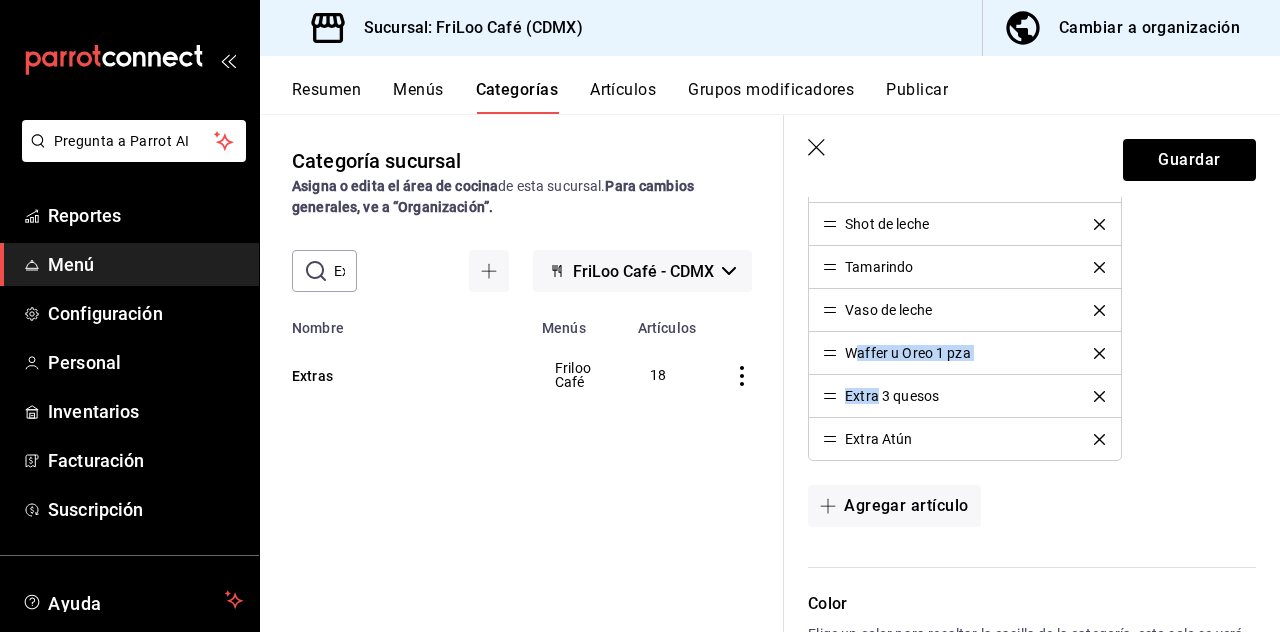 click on "Categoría sucursal Asigna o edita el área de cocina  de esta sucursal.  Para cambios generales, ve a “Organización”. ​ Extr ​ FriLoo Café - CDMX Nombre Menús Artículos Extras Friloo Café 18" at bounding box center (522, 372) 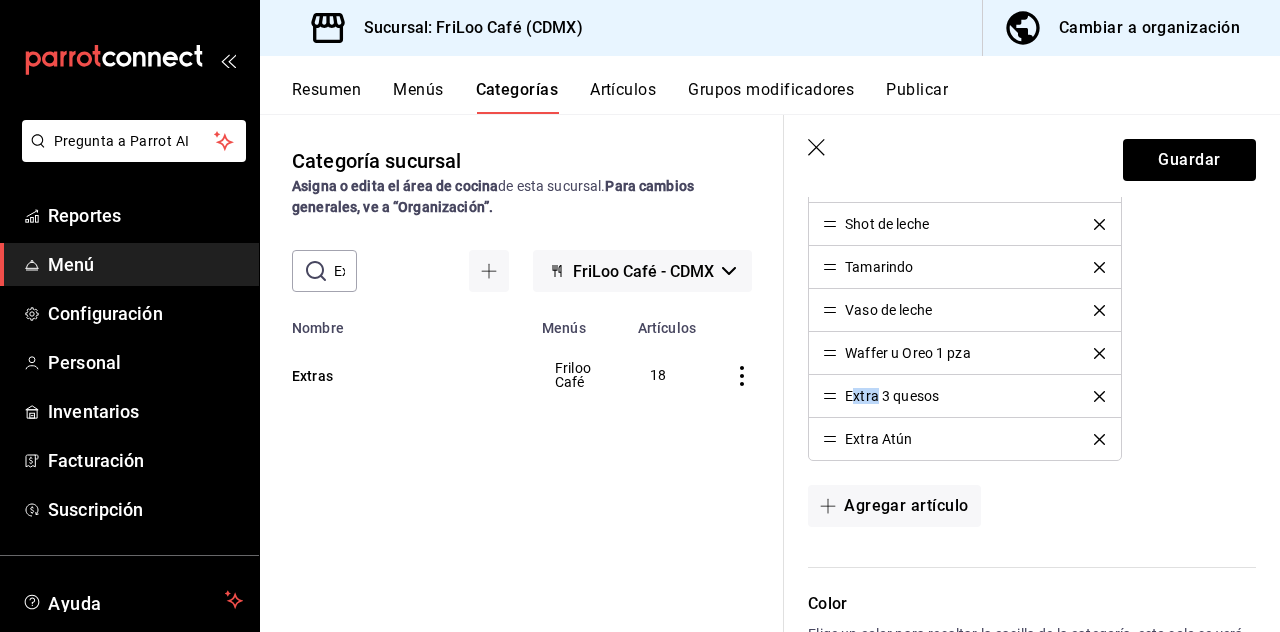 click on "Extra Atún" at bounding box center [964, 439] 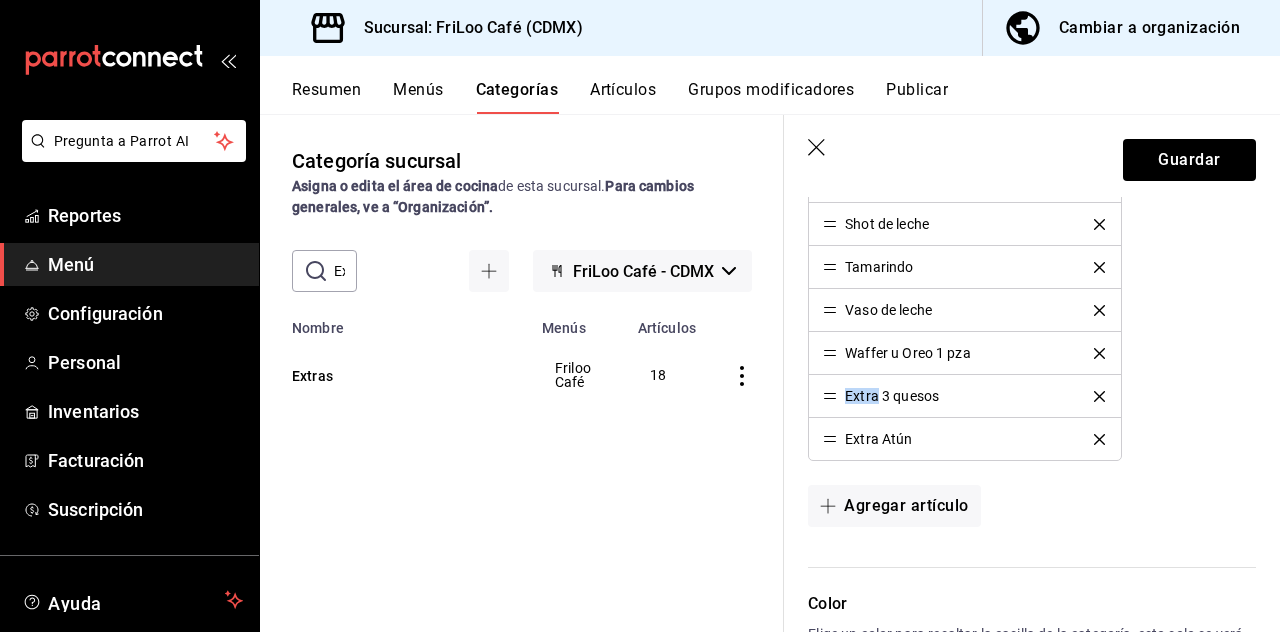 click on "Artículos Agrega artículos y modifica el orden en el que quieres que se muestren en el menú. Bola de helado Bomboncitos Crema Batida Extra Jamón Extra Salami Jarabe Sabor Pan solo Papas saladas Perlas explosivas Queso manchego Salsa chipotle Shot Espresso Shot de leche Tamarindo Vaso de leche Waffer u Oreo 1 pza Extra 3 quesos Extra Atún Agregar artículo" at bounding box center (1020, 71) 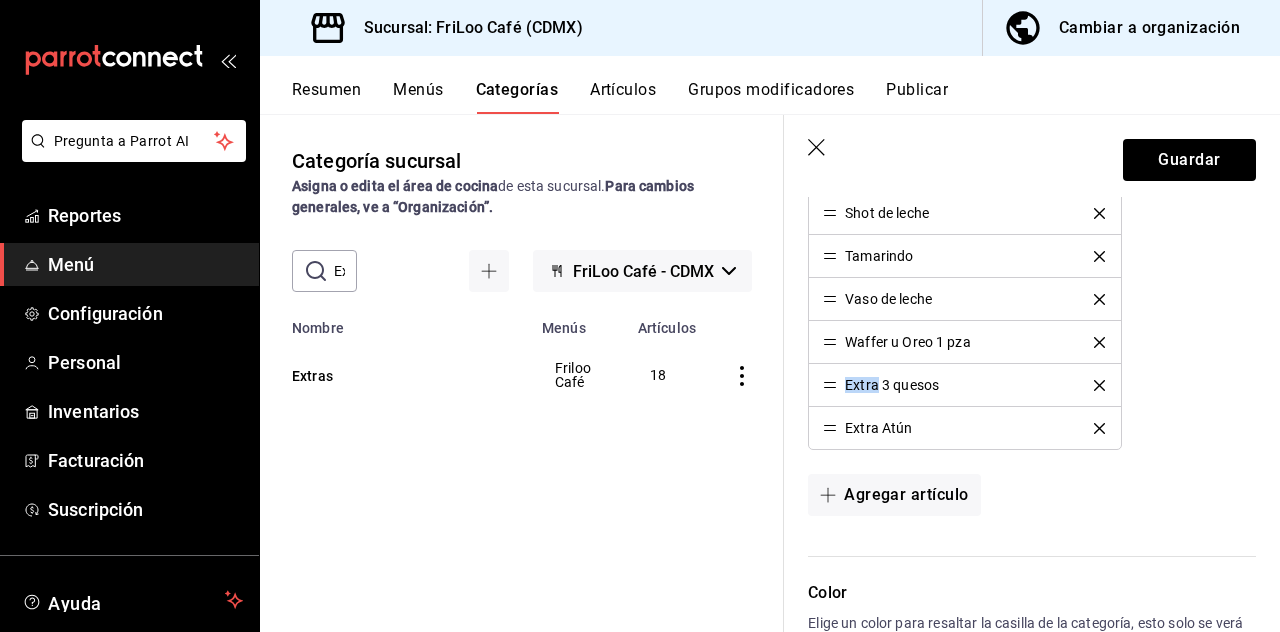 click on "Artículos Agrega artículos y modifica el orden en el que quieres que se muestren en el menú. Bola de helado Bomboncitos Crema Batida Extra Jamón Extra Salami Jarabe Sabor Pan solo Papas saladas Perlas explosivas Queso manchego Salsa chipotle Shot Espresso Shot de leche Tamarindo Vaso de leche Waffer u Oreo 1 pza Extra 3 quesos Extra Atún Agregar artículo" at bounding box center (1020, 60) 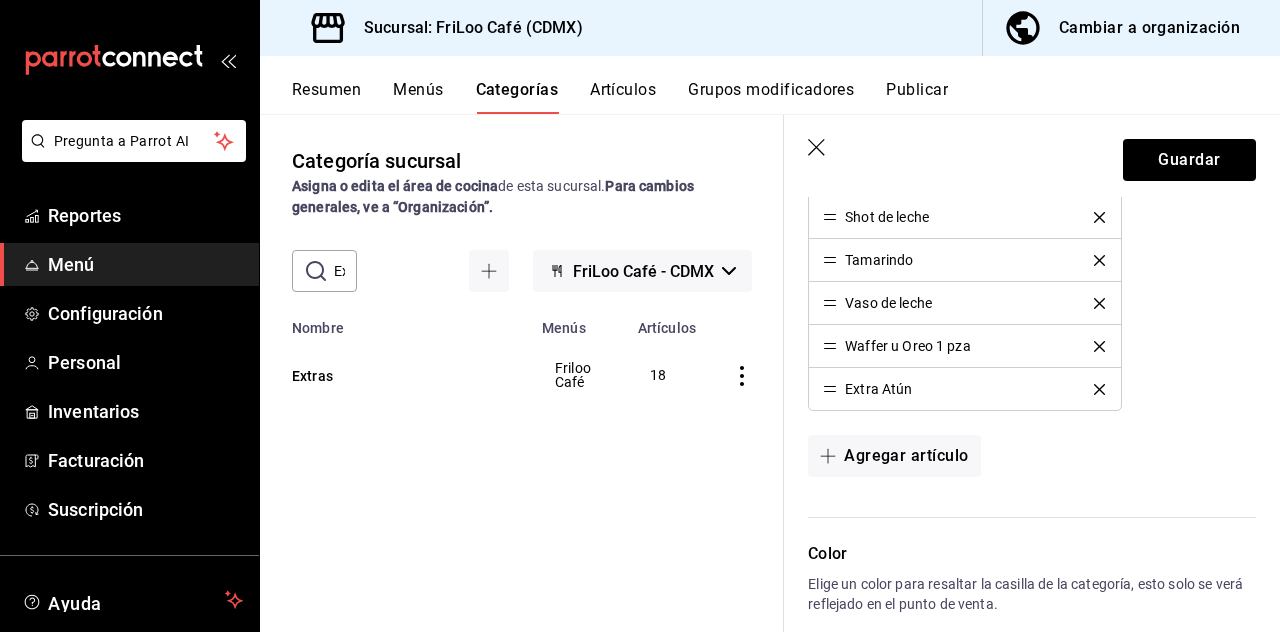 scroll, scrollTop: 1154, scrollLeft: 0, axis: vertical 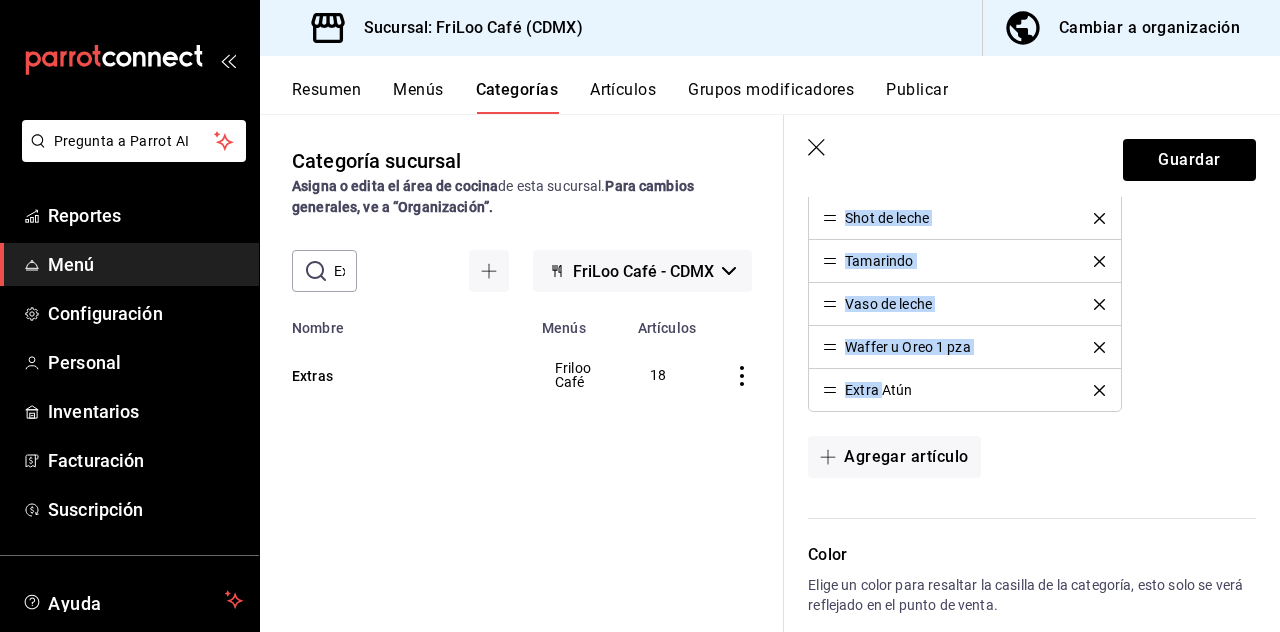 click on "Artículos Agrega artículos y modifica el orden en el que quieres que se muestren en el menú. Bola de helado Bomboncitos Crema Batida Extra 3 quesos Extra Jamón Extra Salami Jarabe Sabor Pan solo Papas saladas Perlas explosivas Queso manchego Salsa chipotle Shot Espresso Shot de leche Tamarindo Vaso de leche Waffer u Oreo 1 pza Extra Atún Agregar artículo" at bounding box center [1020, 22] 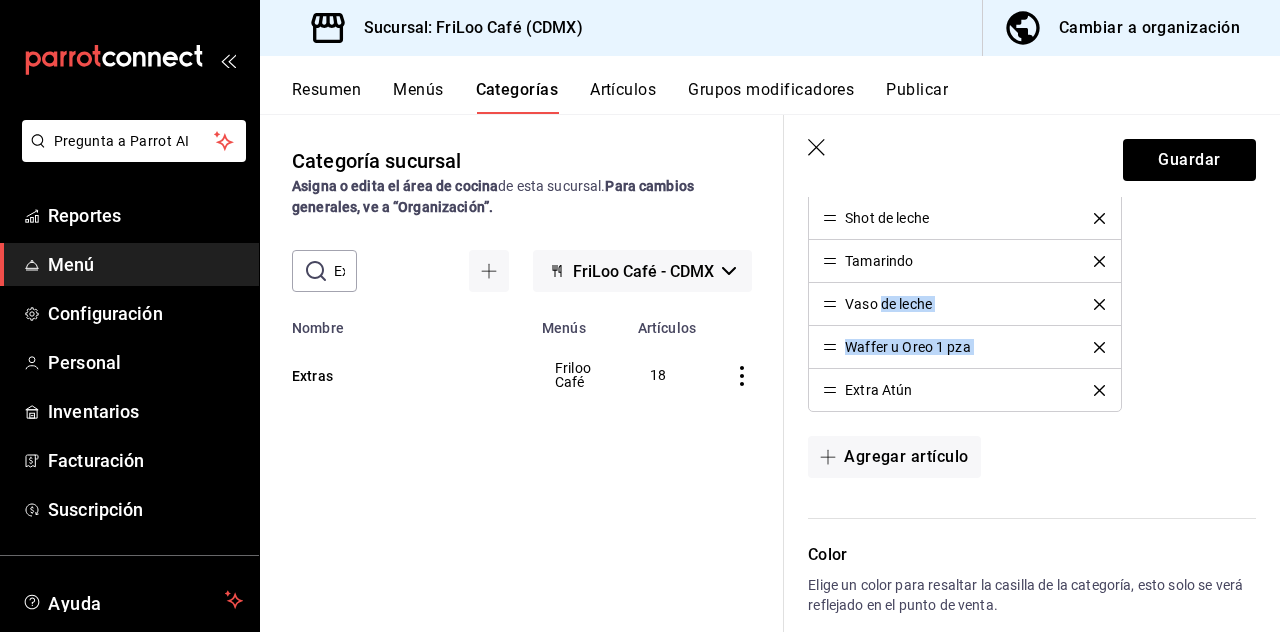 click on "Categoría sucursal Asigna o edita el área de cocina  de esta sucursal.  Para cambios generales, ve a “Organización”. ​ Extr ​ FriLoo Café - CDMX Nombre Menús Artículos Extras Friloo Café 18" at bounding box center [522, 372] 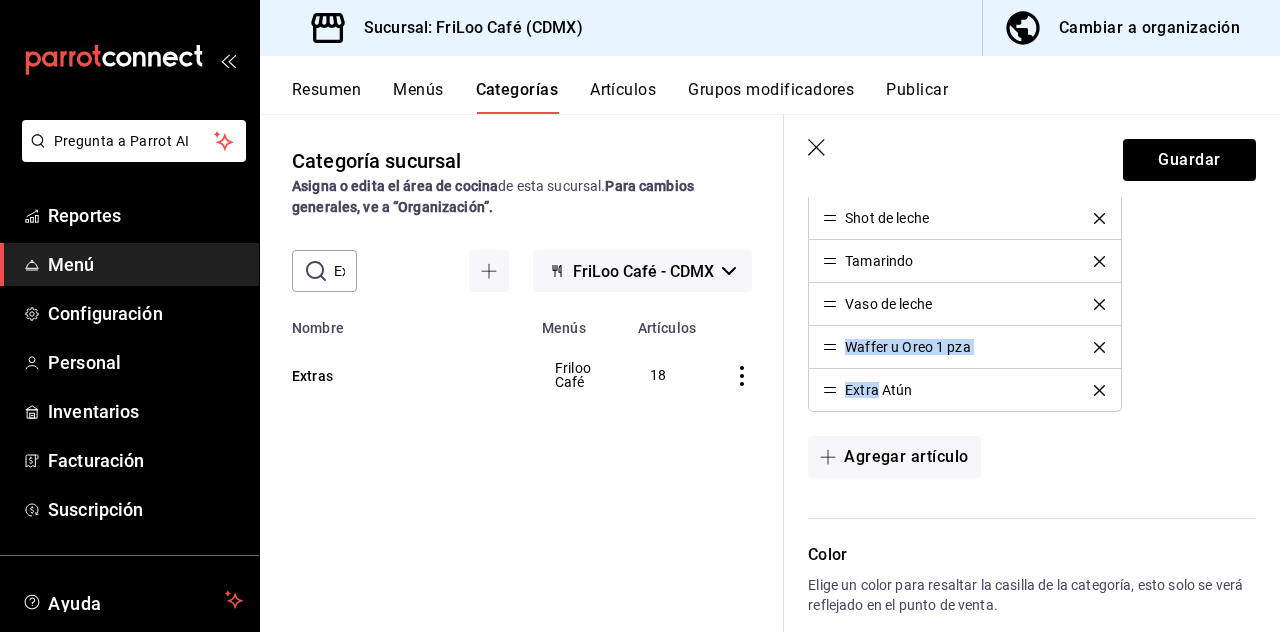 click on "Extra Atún" at bounding box center (867, 390) 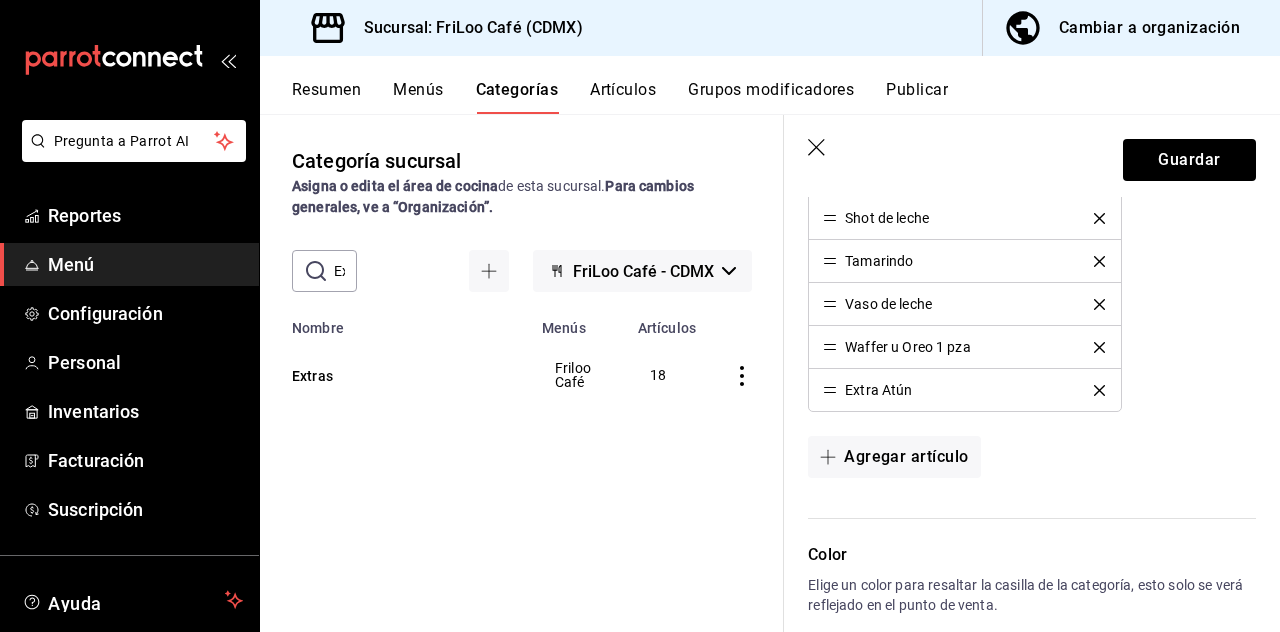click on "Artículos Agrega artículos y modifica el orden en el que quieres que se muestren en el menú. Bola de helado Bomboncitos Crema Batida Extra 3 quesos Extra Jamón Extra Salami Jarabe Sabor Pan solo Papas saladas Perlas explosivas Queso manchego Salsa chipotle Shot Espresso Shot de leche Tamarindo Vaso de leche Waffer u Oreo 1 pza Extra Atún Agregar artículo" at bounding box center (1020, 22) 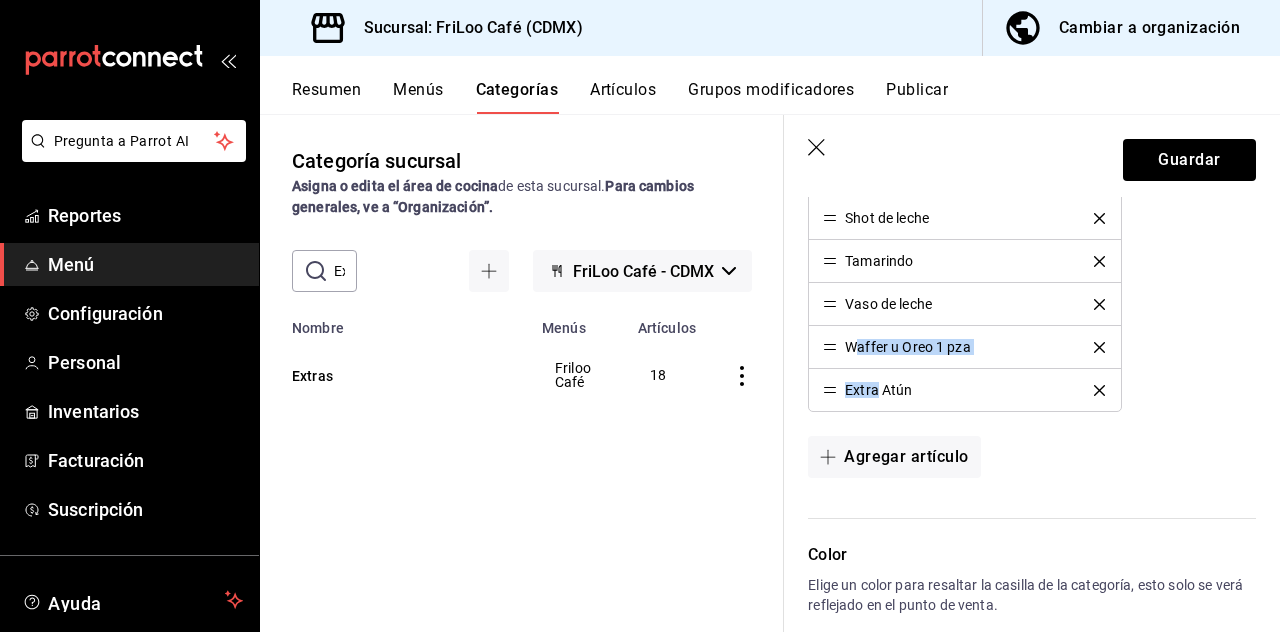 click on "Artículos Agrega artículos y modifica el orden en el que quieres que se muestren en el menú. Bola de helado Bomboncitos Crema Batida Extra 3 quesos Extra Jamón Extra Salami Jarabe Sabor Pan solo Papas saladas Perlas explosivas Queso manchego Salsa chipotle Shot Espresso Shot de leche Tamarindo Vaso de leche Waffer u Oreo 1 pza Extra Atún Agregar artículo" at bounding box center (1020, 22) 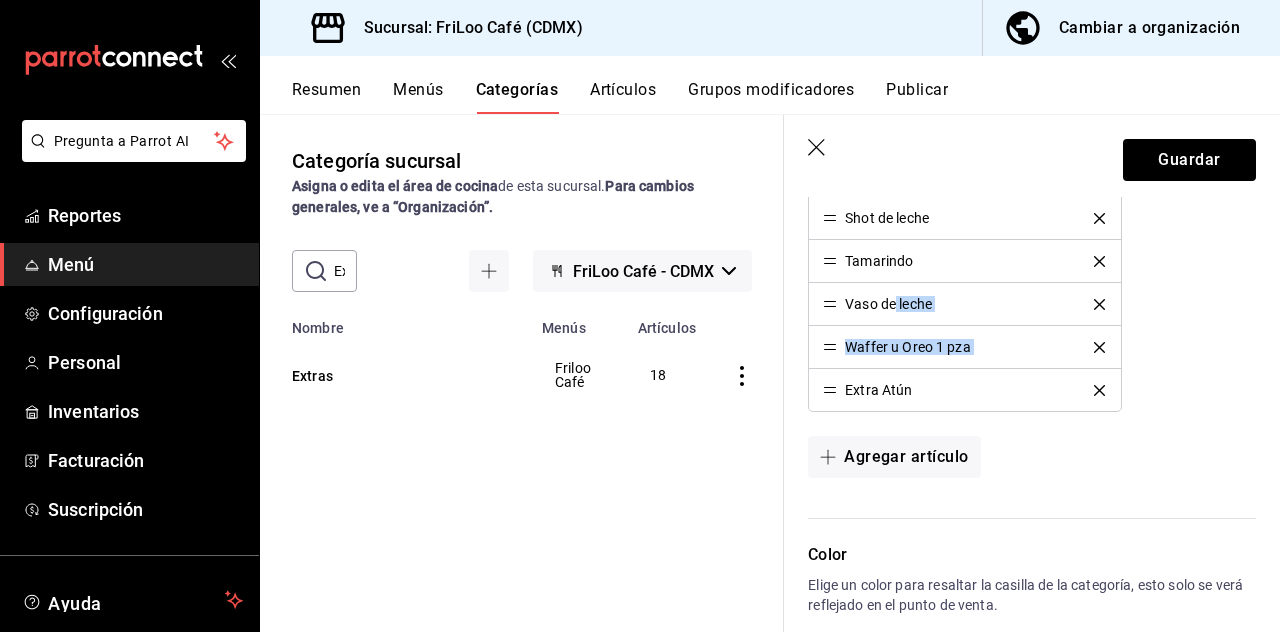 click on "Artículos Agrega artículos y modifica el orden en el que quieres que se muestren en el menú. Bola de helado Bomboncitos Crema Batida Extra 3 quesos Extra Jamón Extra Salami Jarabe Sabor Pan solo Papas saladas Perlas explosivas Queso manchego Salsa chipotle Shot Espresso Shot de leche Tamarindo Vaso de leche Waffer u Oreo 1 pza Extra Atún Agregar artículo" at bounding box center (1020, 22) 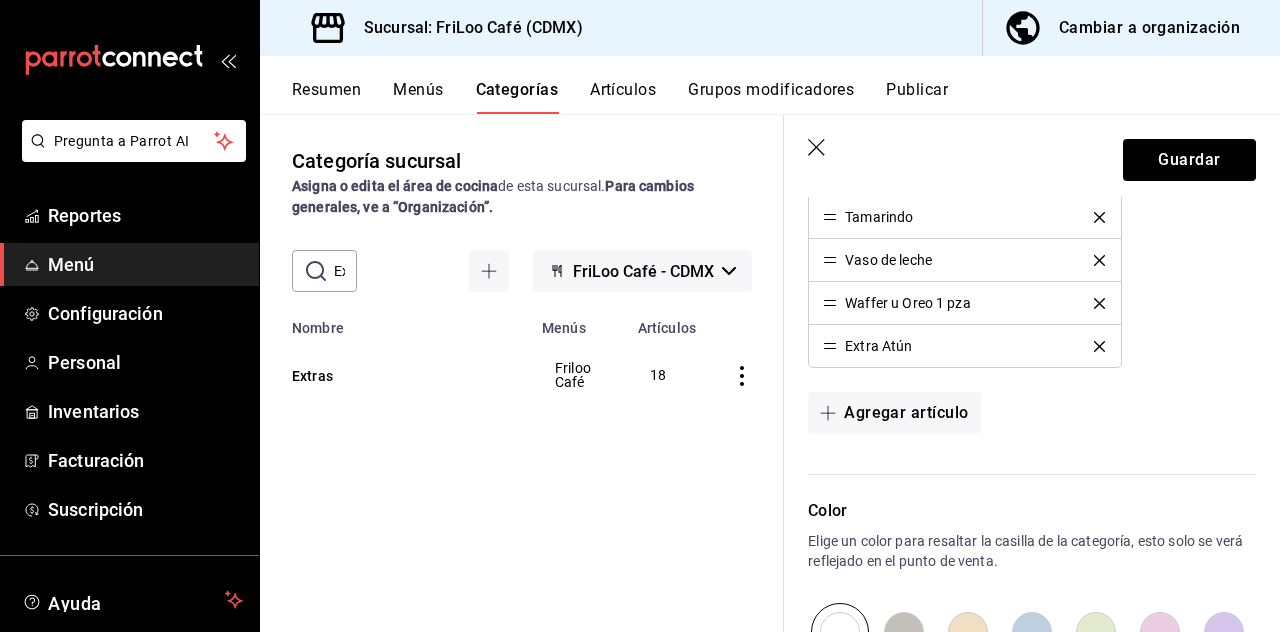 scroll, scrollTop: 1197, scrollLeft: 0, axis: vertical 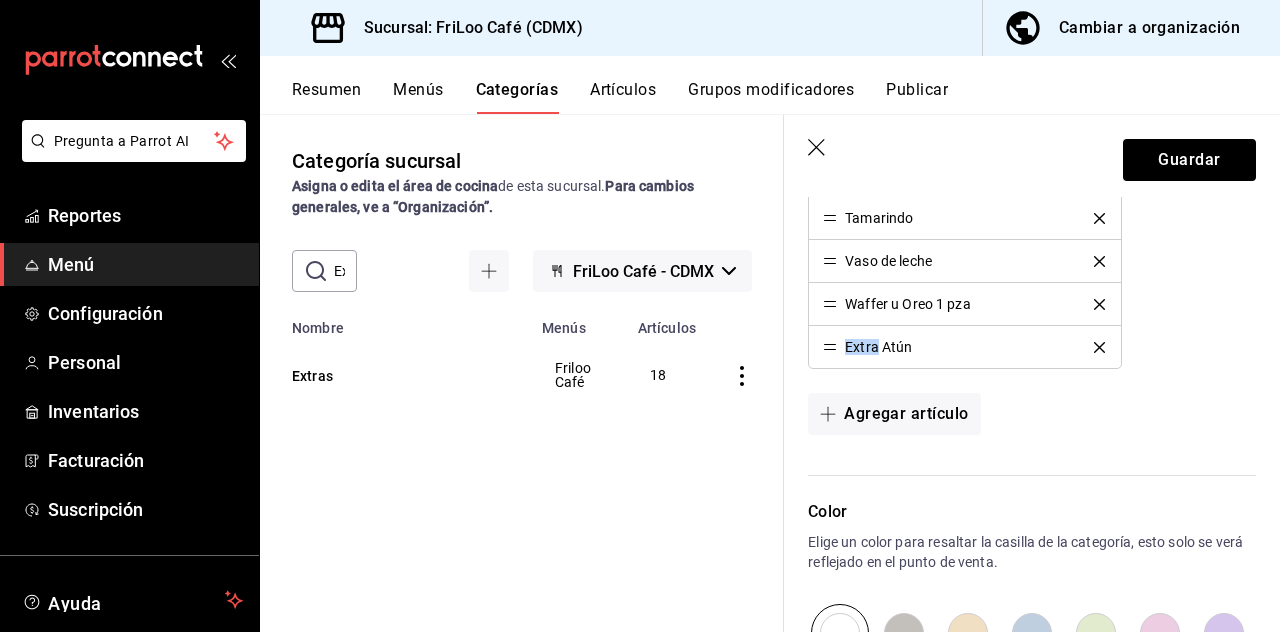click on "Agregar artículo" at bounding box center (1032, 414) 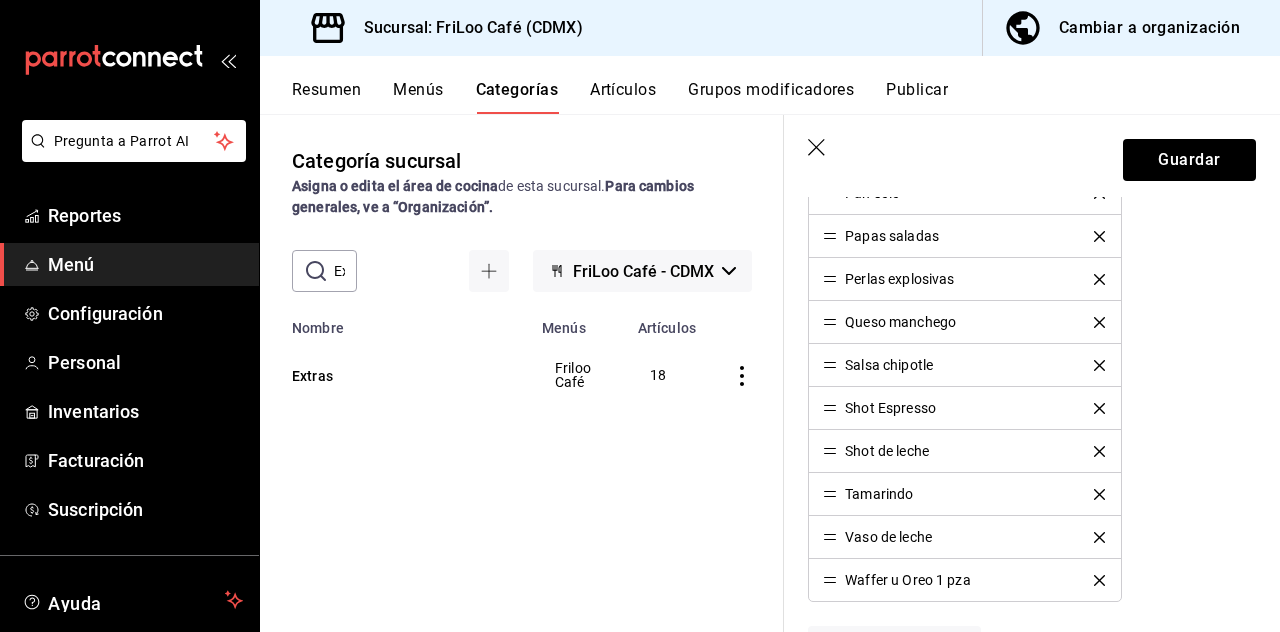 scroll, scrollTop: 969, scrollLeft: 0, axis: vertical 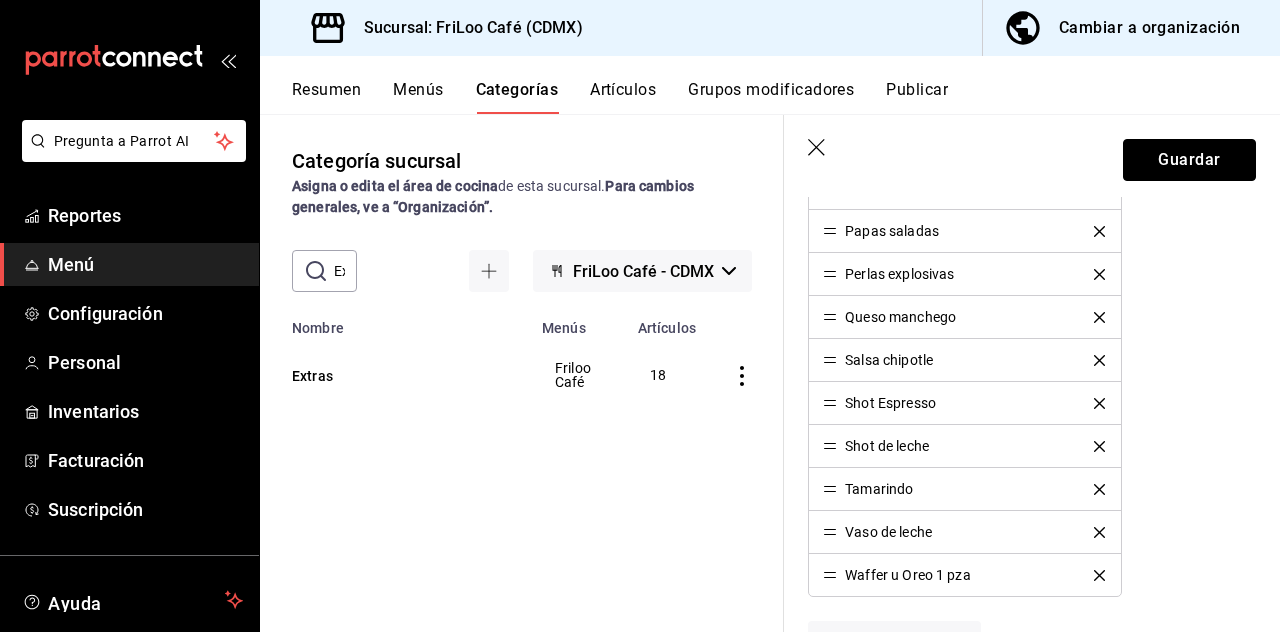 click on "Guardar" at bounding box center [1189, 160] 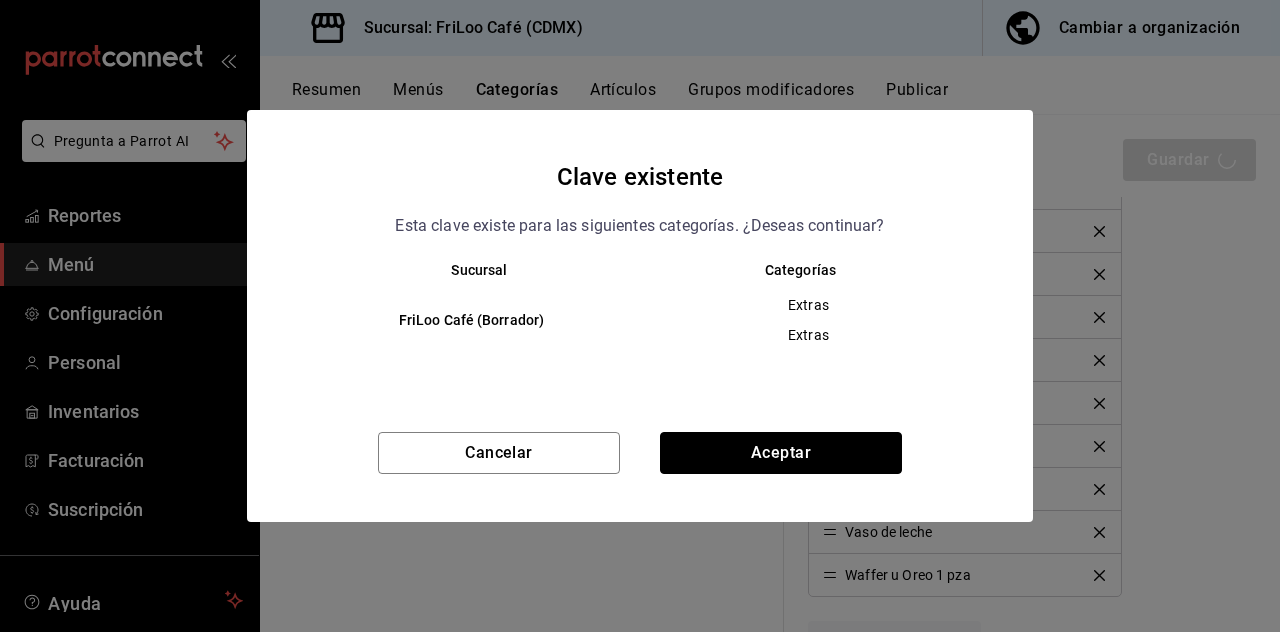 click on "Aceptar" at bounding box center (781, 453) 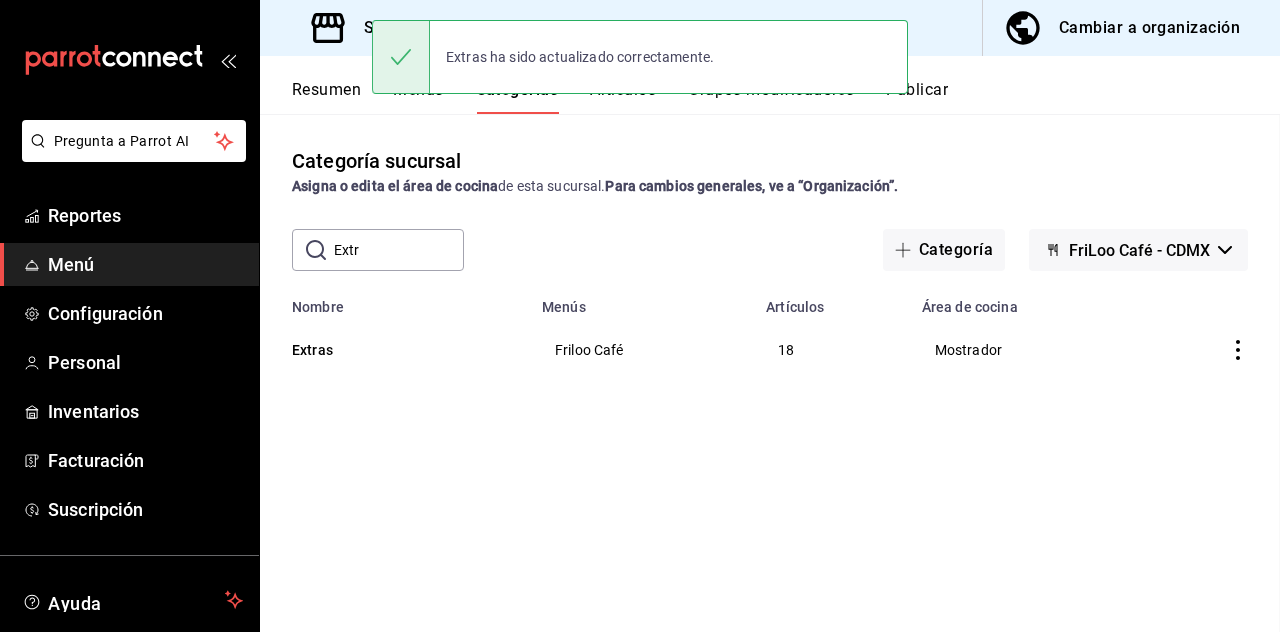 scroll, scrollTop: 0, scrollLeft: 0, axis: both 